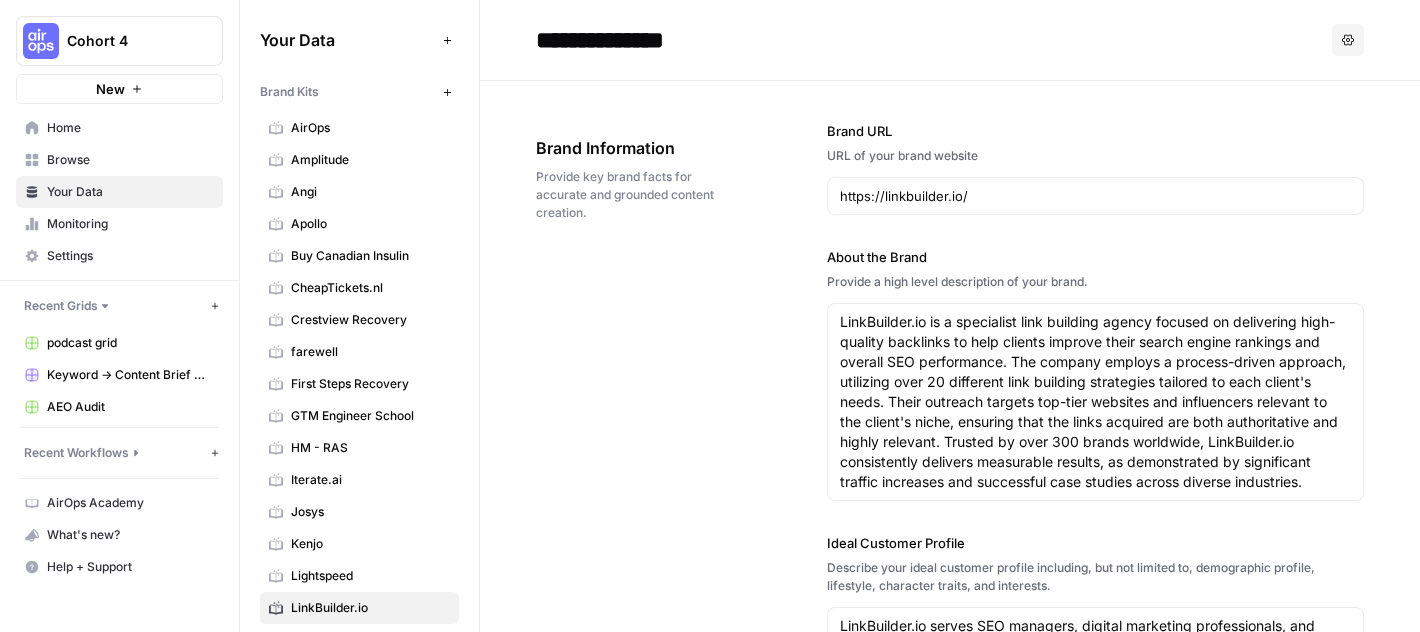 scroll, scrollTop: 0, scrollLeft: 0, axis: both 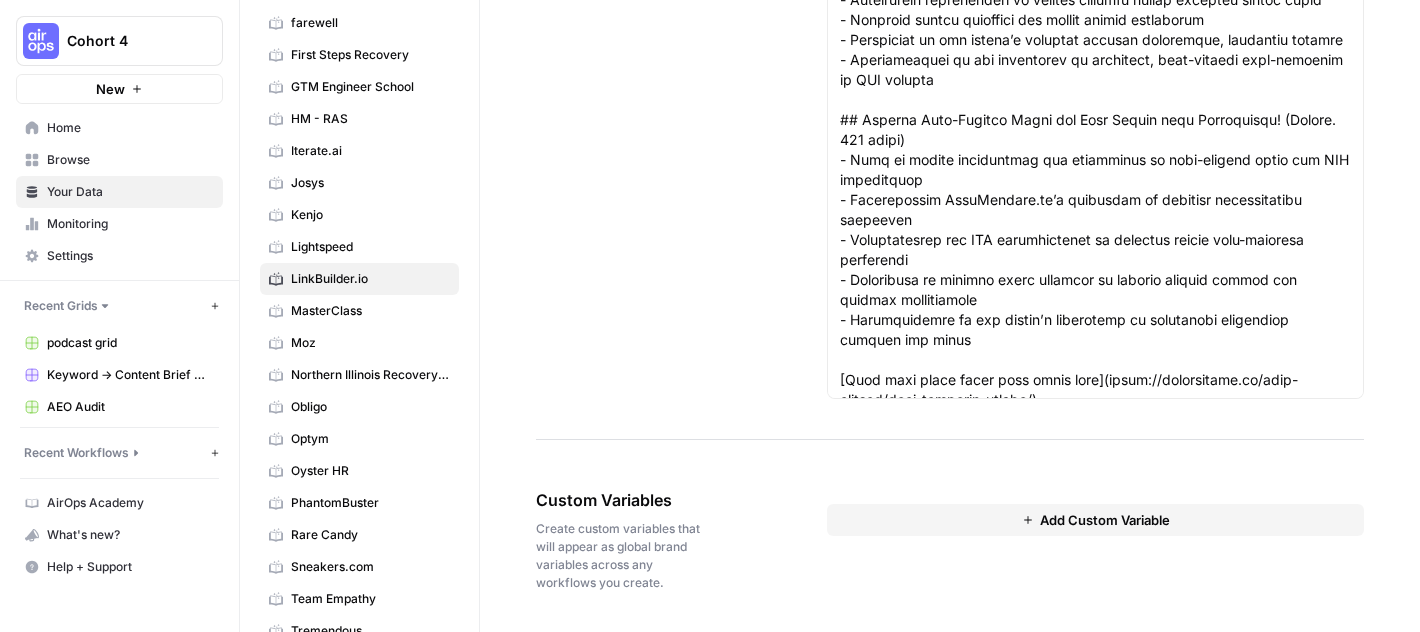 click on "Home" at bounding box center [130, 128] 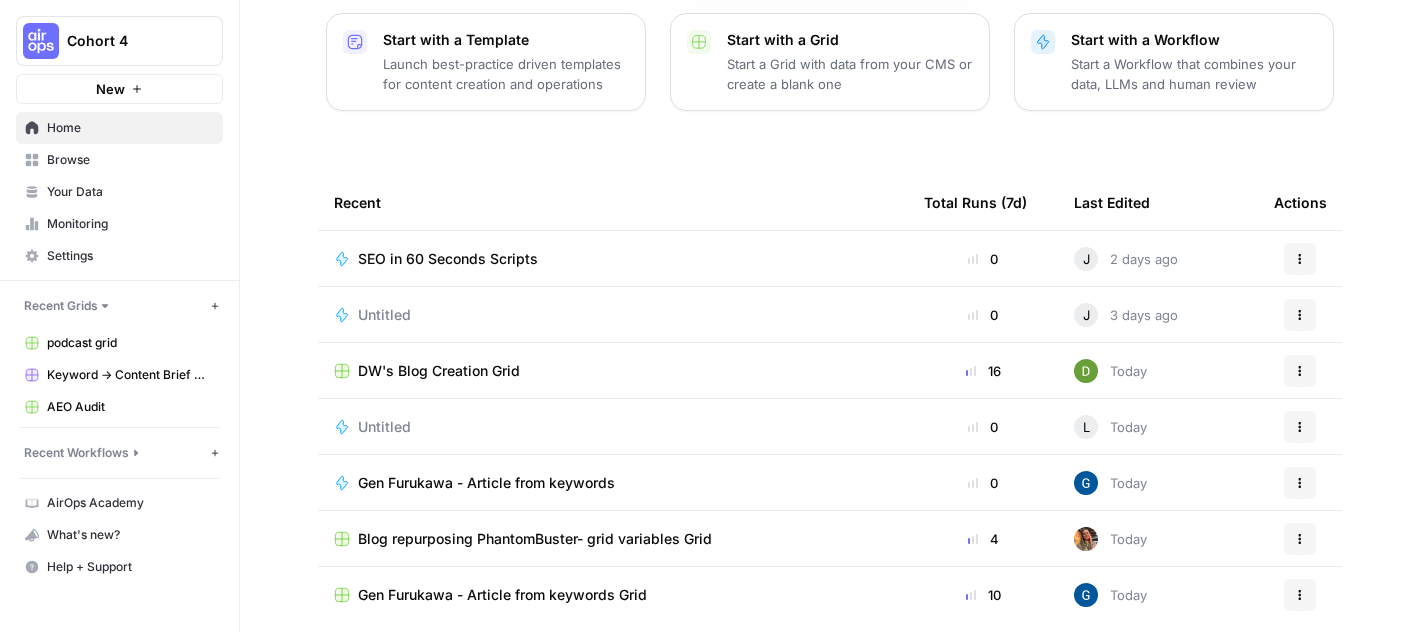 scroll, scrollTop: 288, scrollLeft: 0, axis: vertical 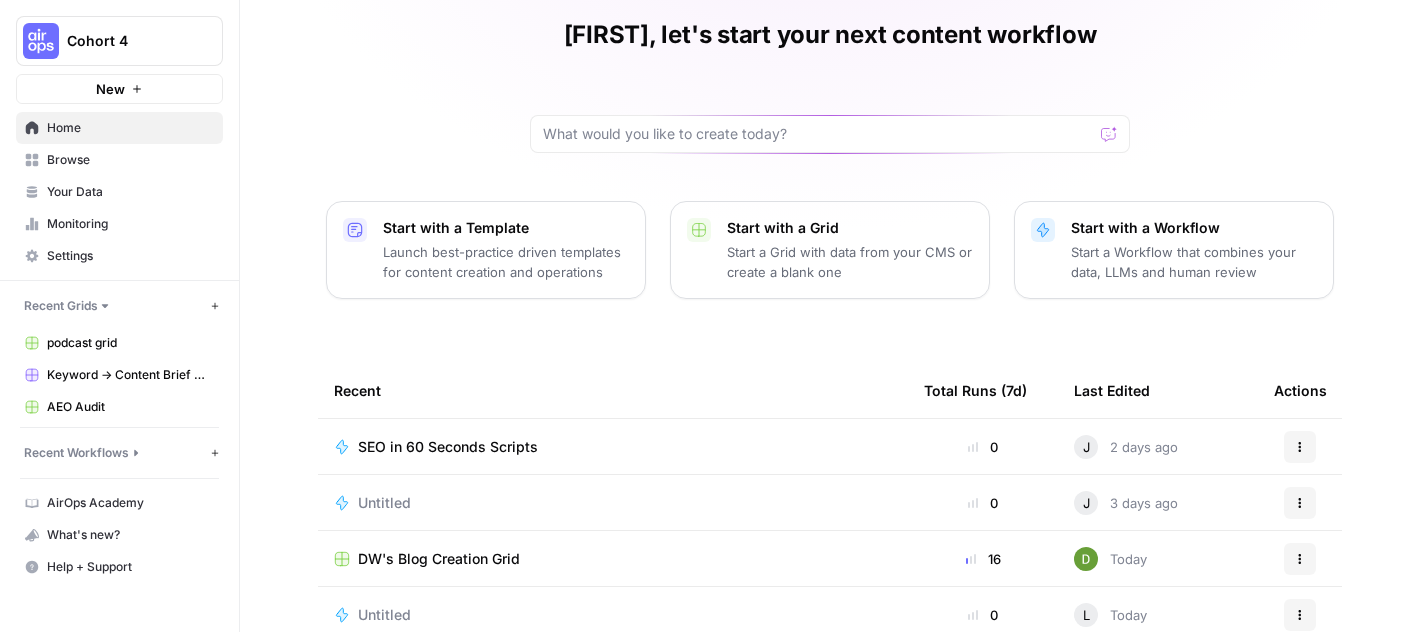 click on "SEO in 60 Seconds Scripts" at bounding box center (448, 447) 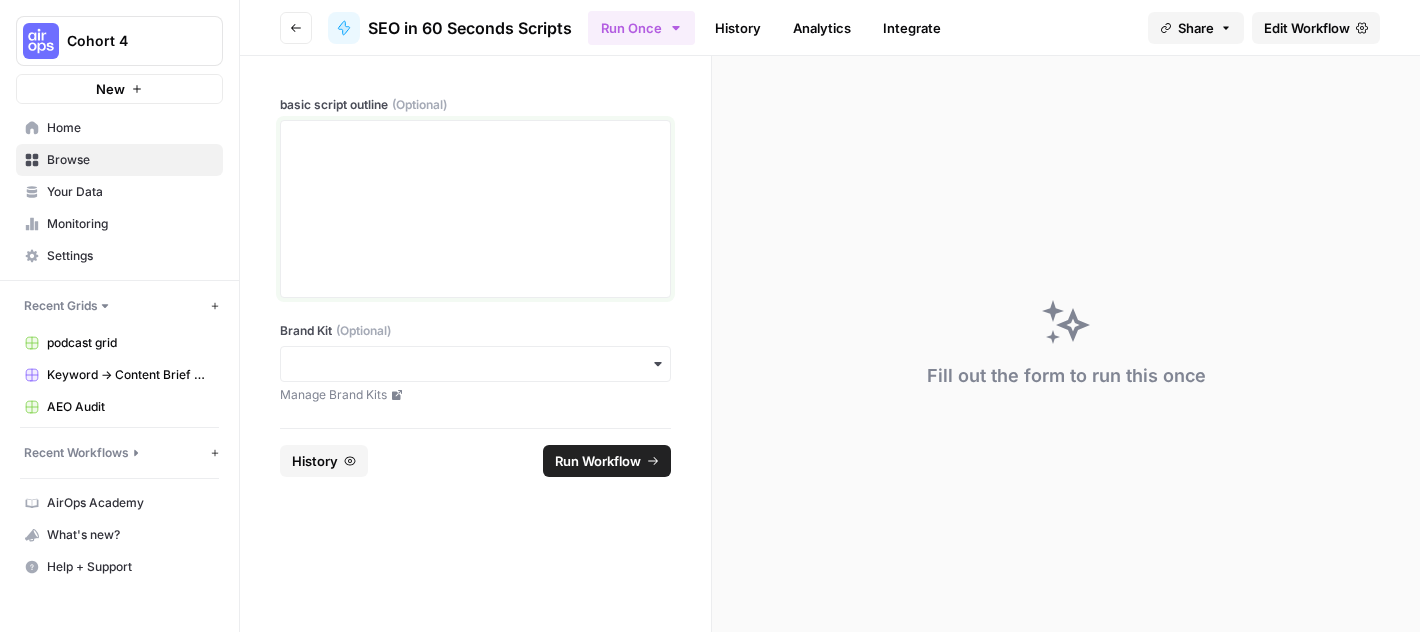 click at bounding box center (475, 209) 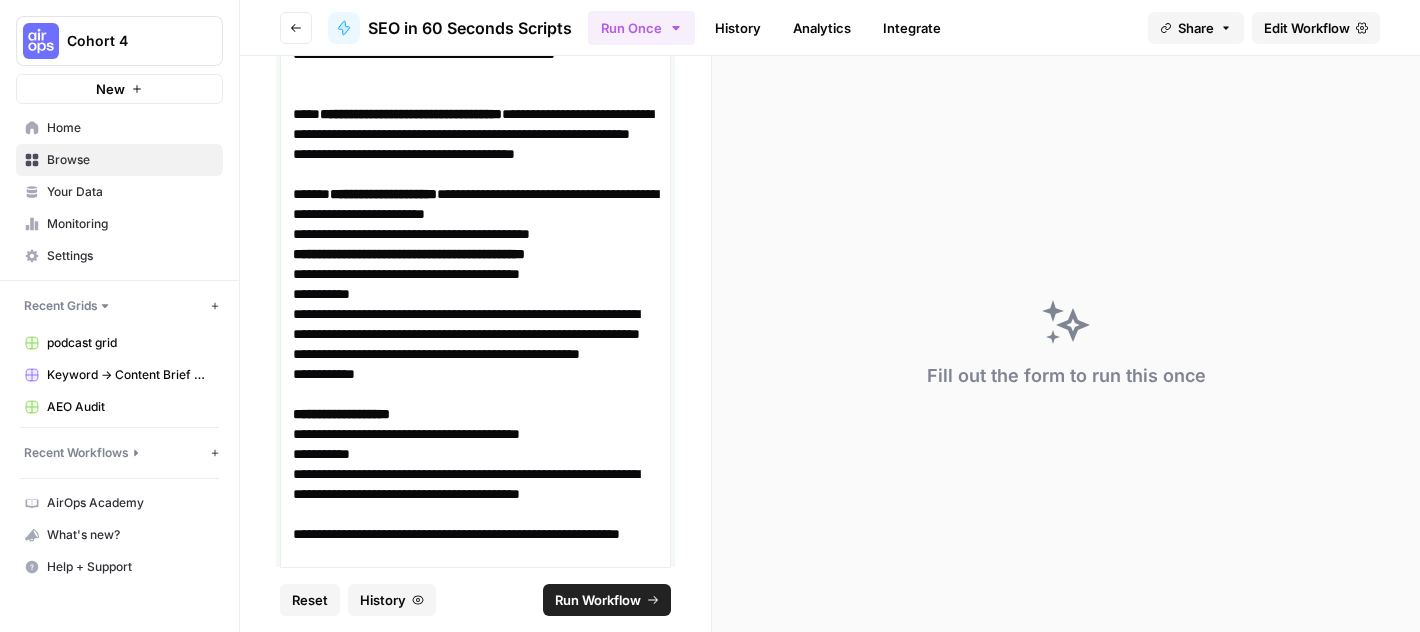 scroll, scrollTop: 0, scrollLeft: 0, axis: both 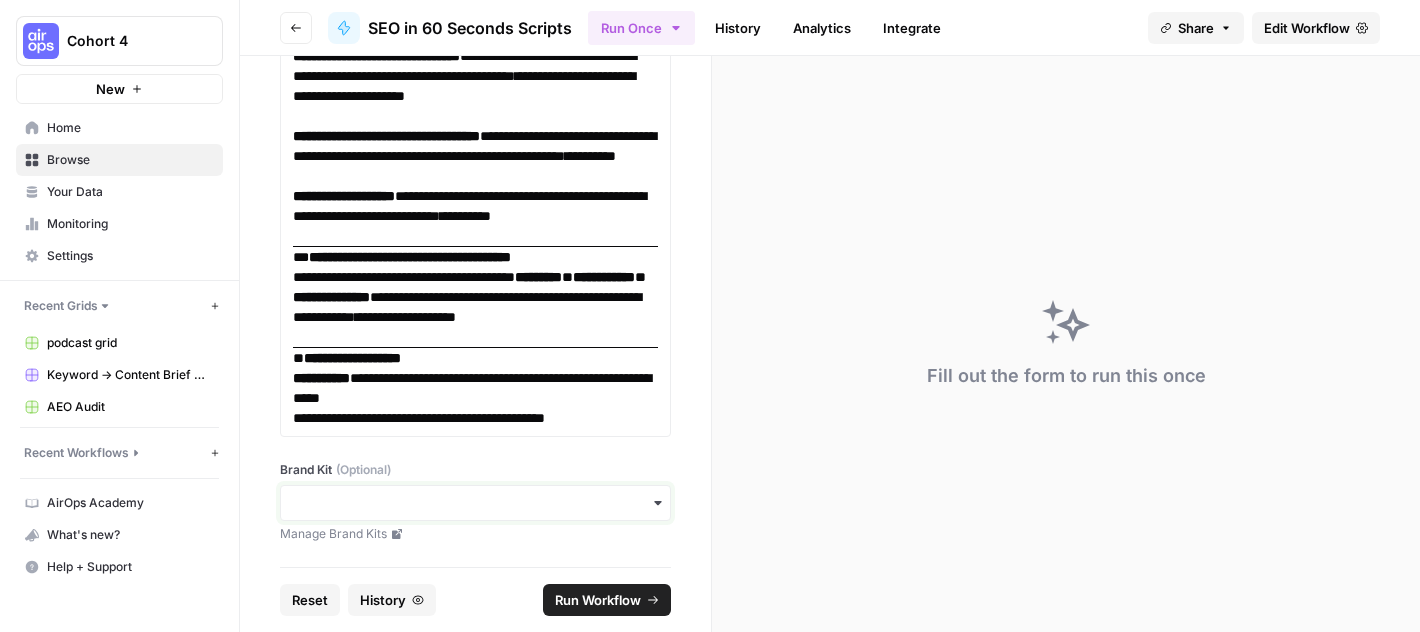 click on "Brand Kit (Optional)" at bounding box center [475, 503] 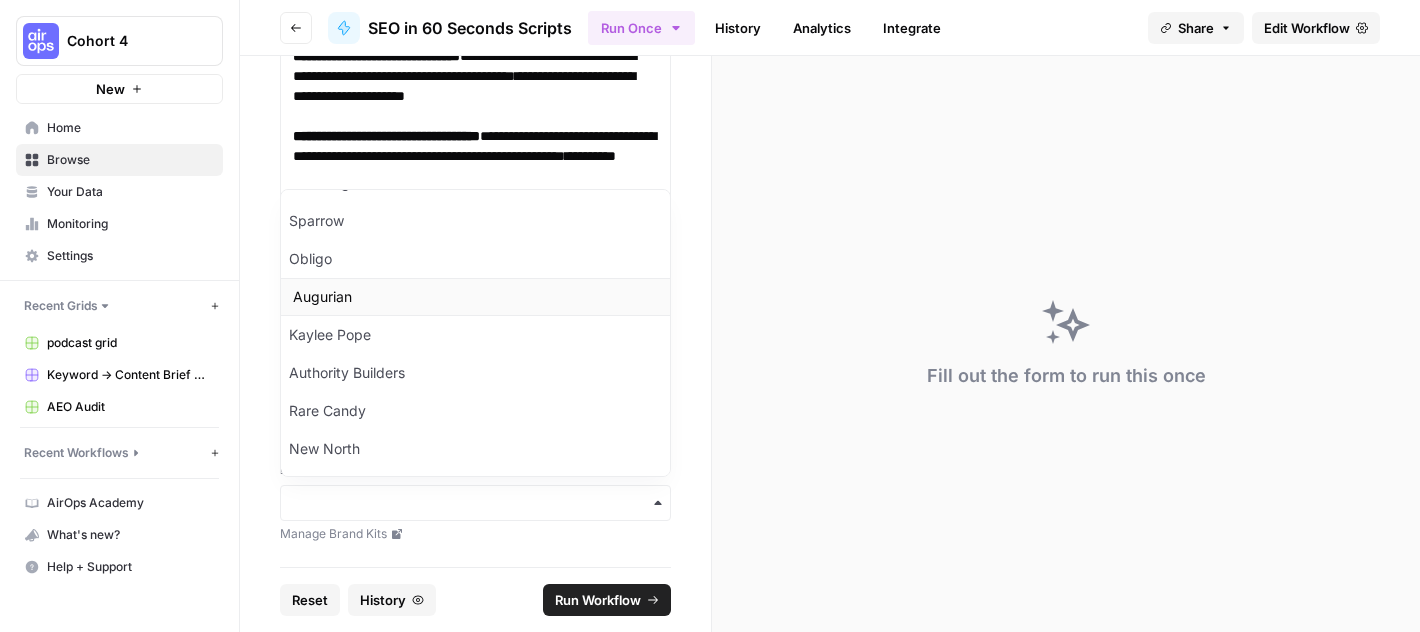 scroll, scrollTop: 1046, scrollLeft: 0, axis: vertical 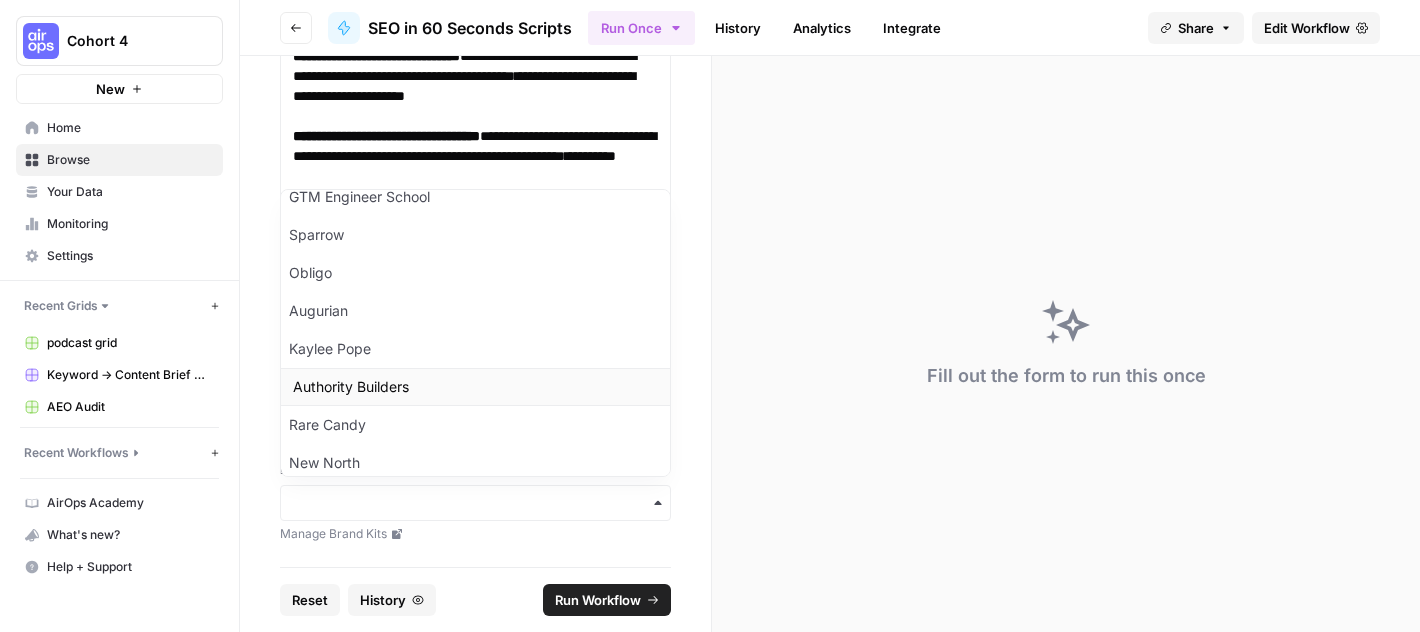 click on "Authority Builders" at bounding box center (475, 387) 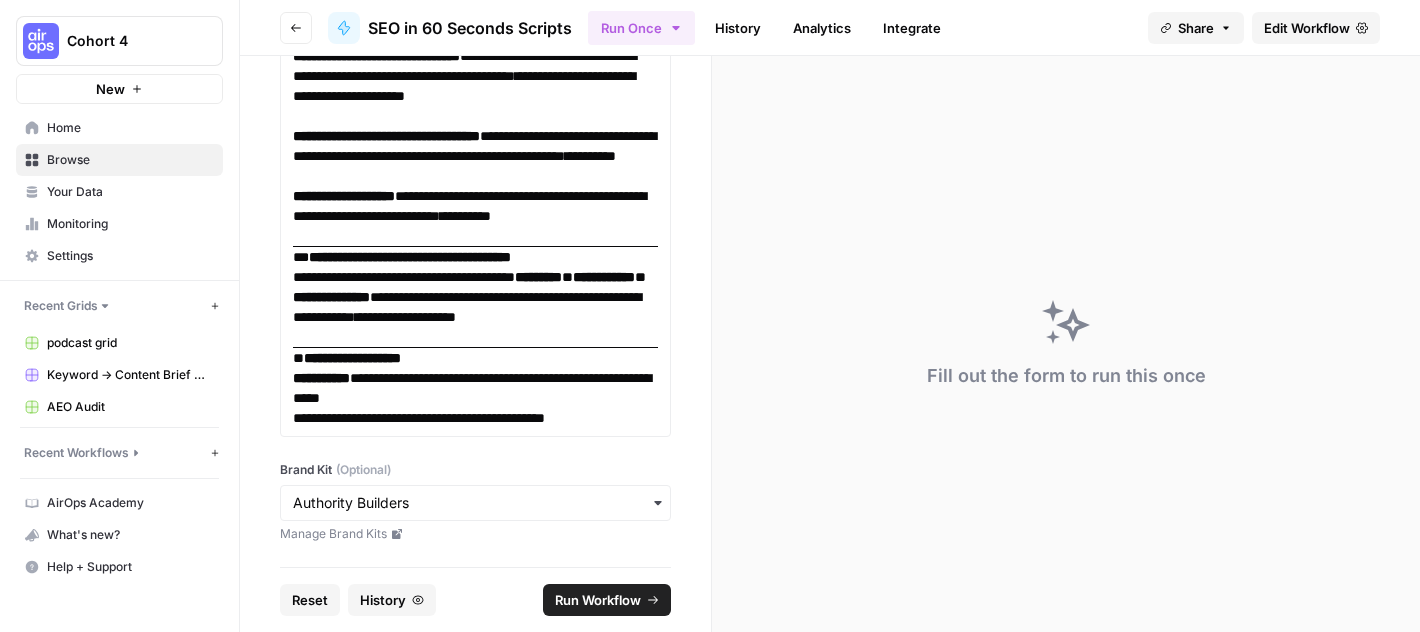 click on "Run Workflow" at bounding box center [598, 600] 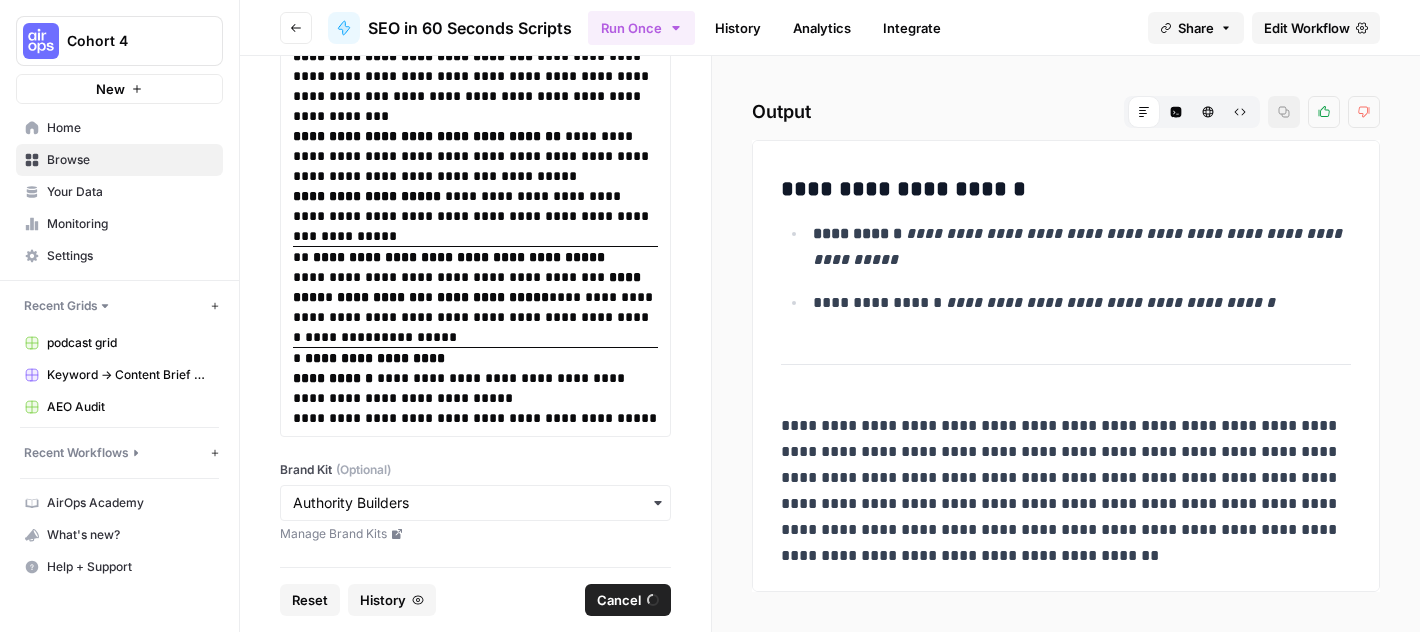 scroll, scrollTop: 2320, scrollLeft: 0, axis: vertical 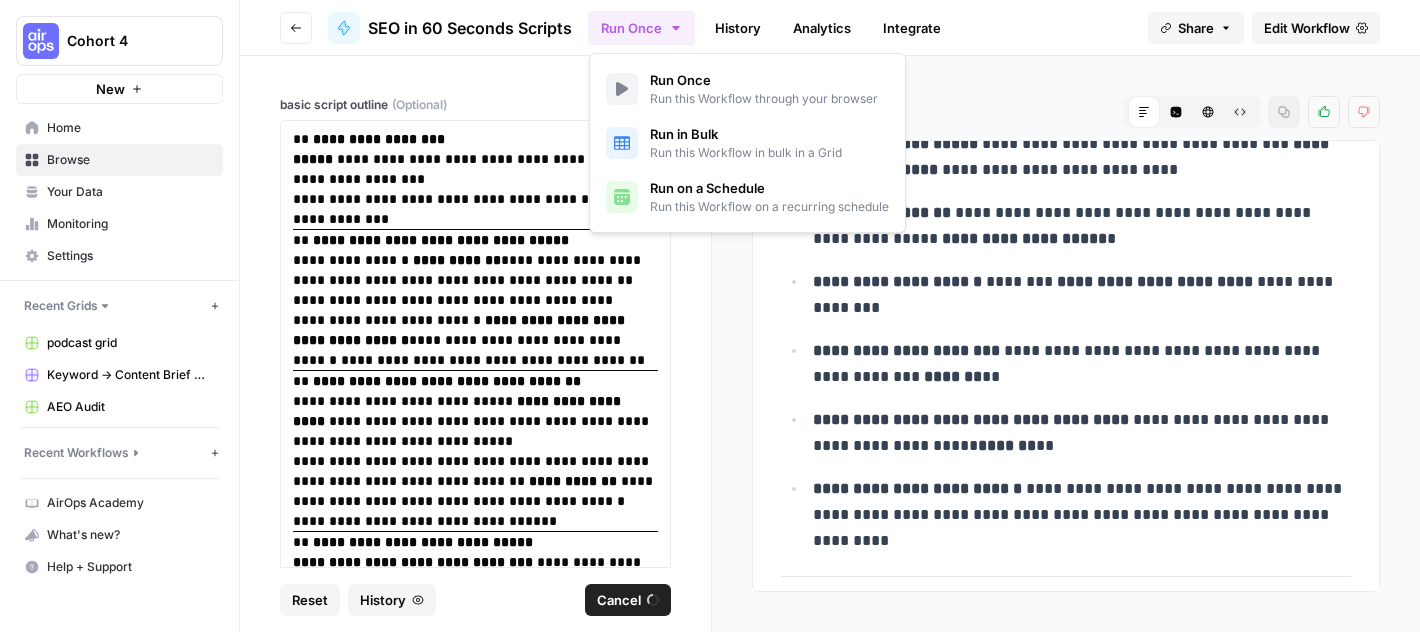 click 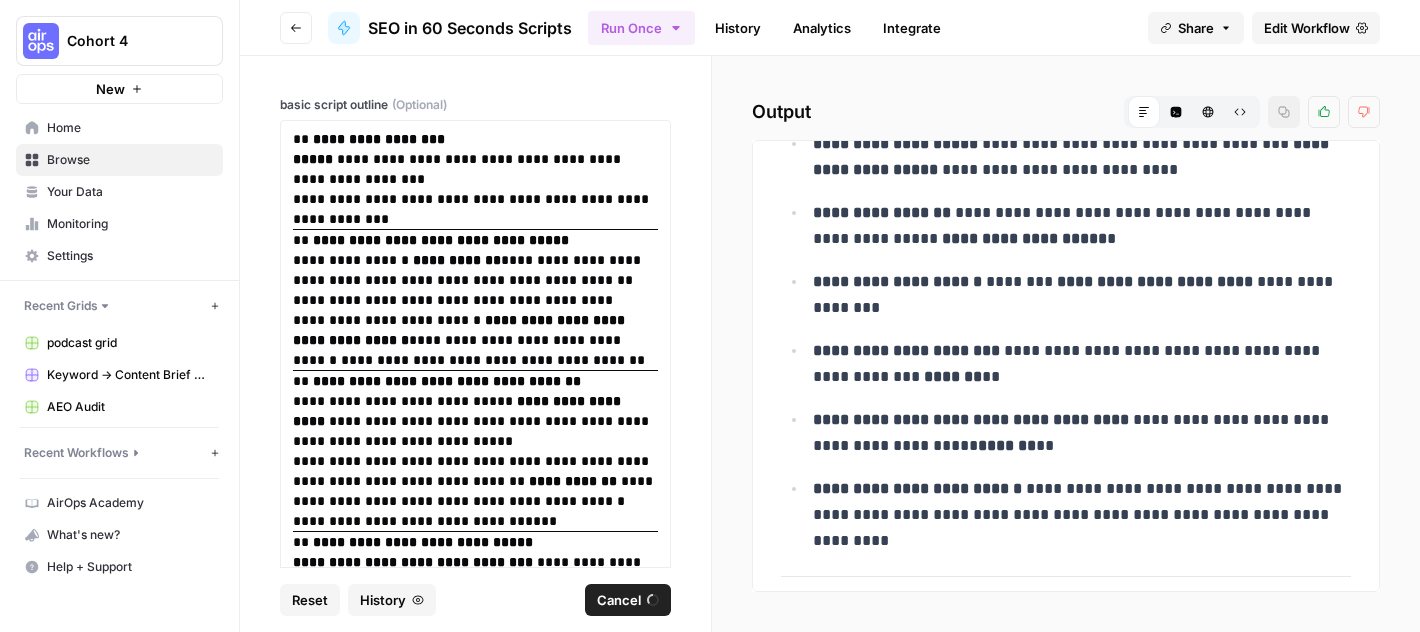 click 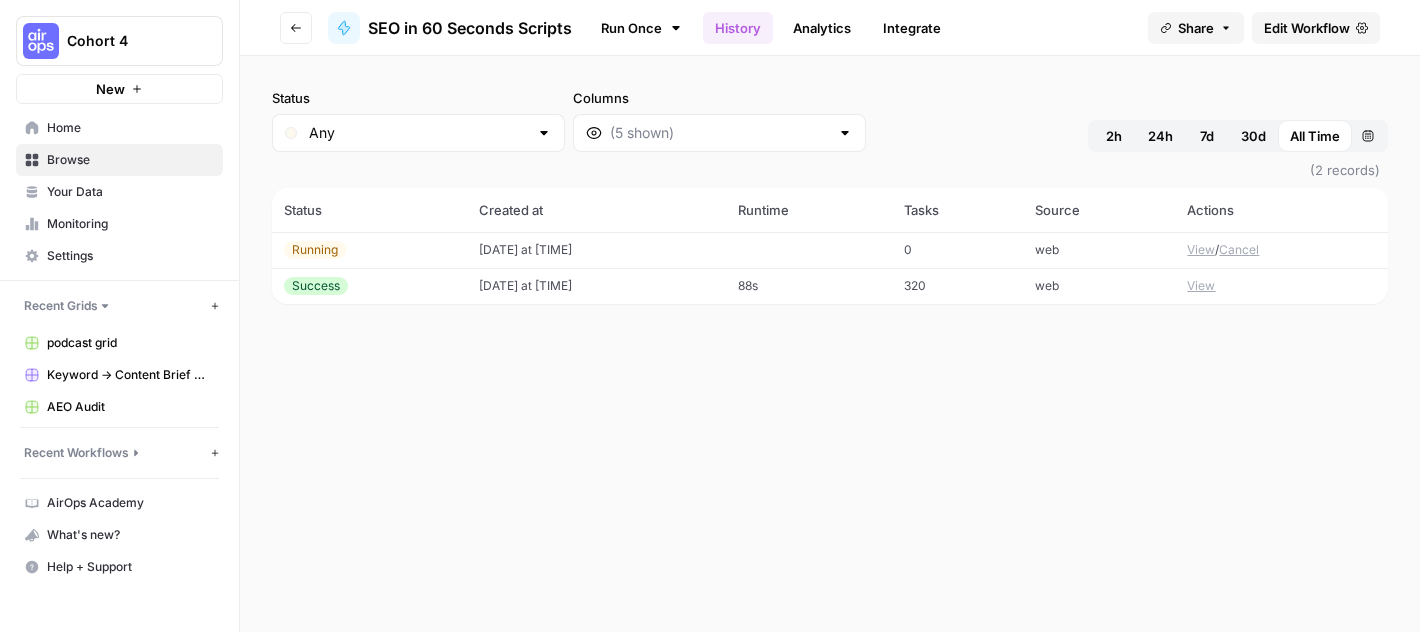 click on "Analytics" at bounding box center (822, 28) 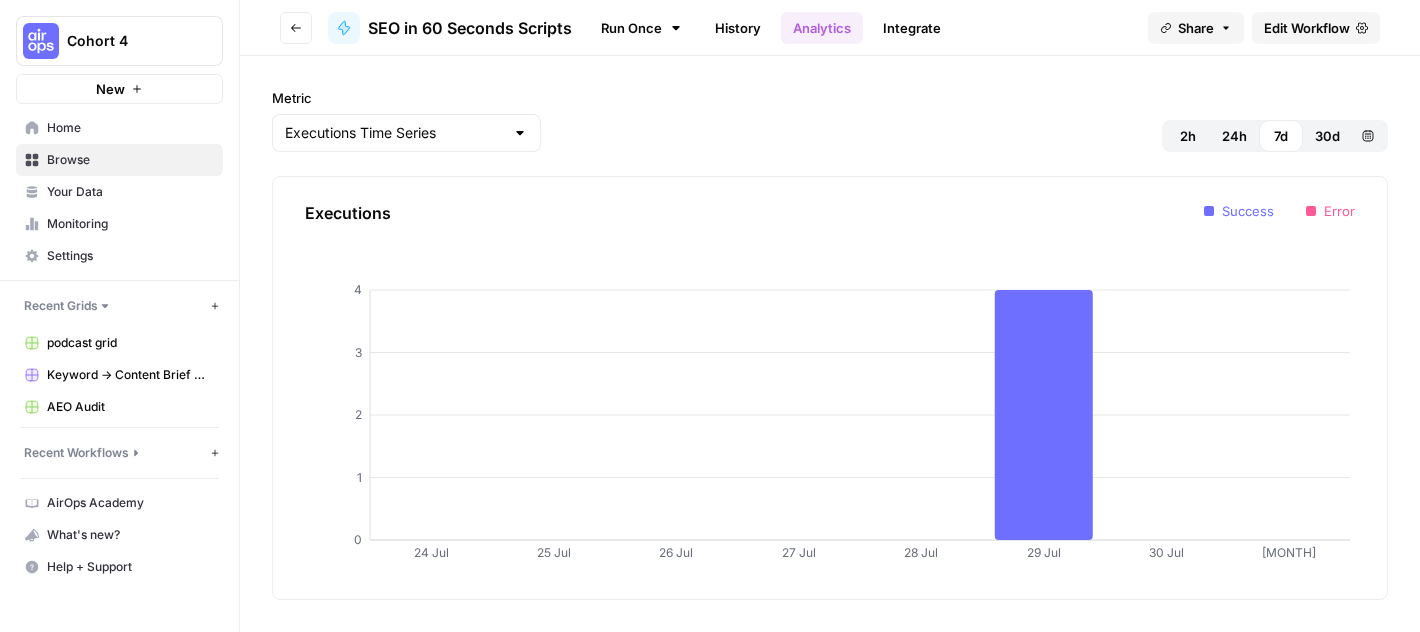 click on "Integrate" at bounding box center [912, 28] 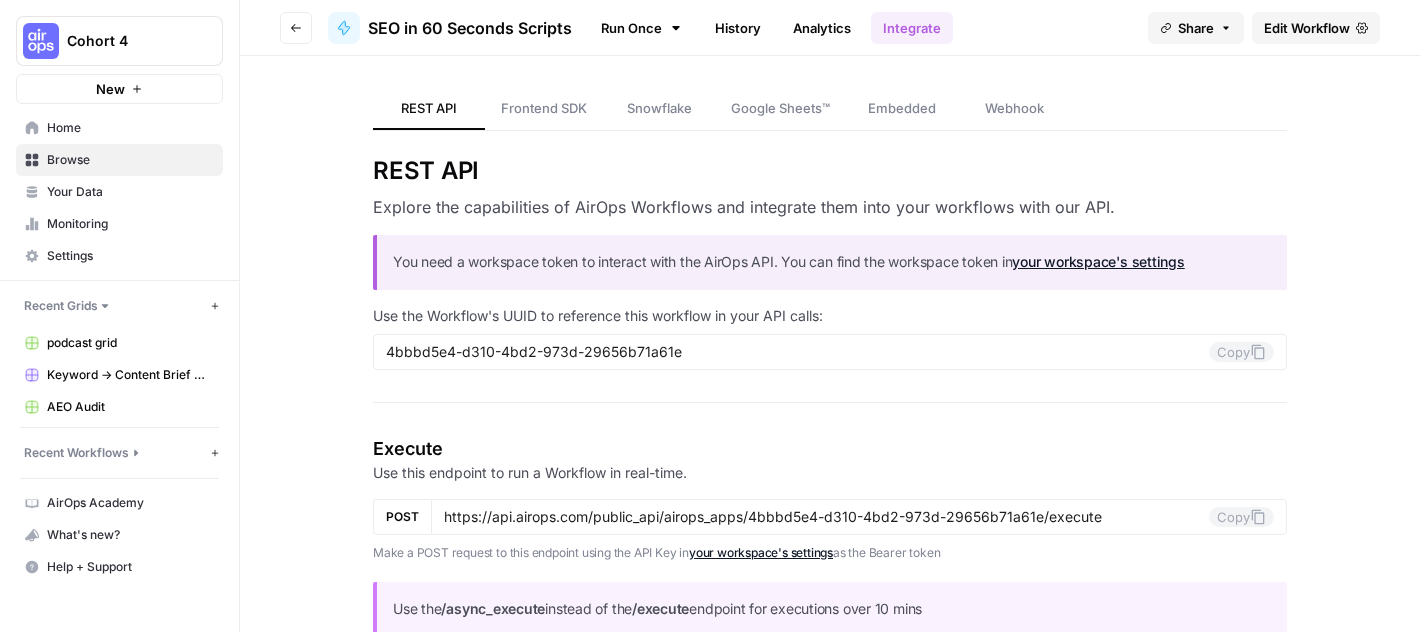 click on "Run Once" at bounding box center [641, 28] 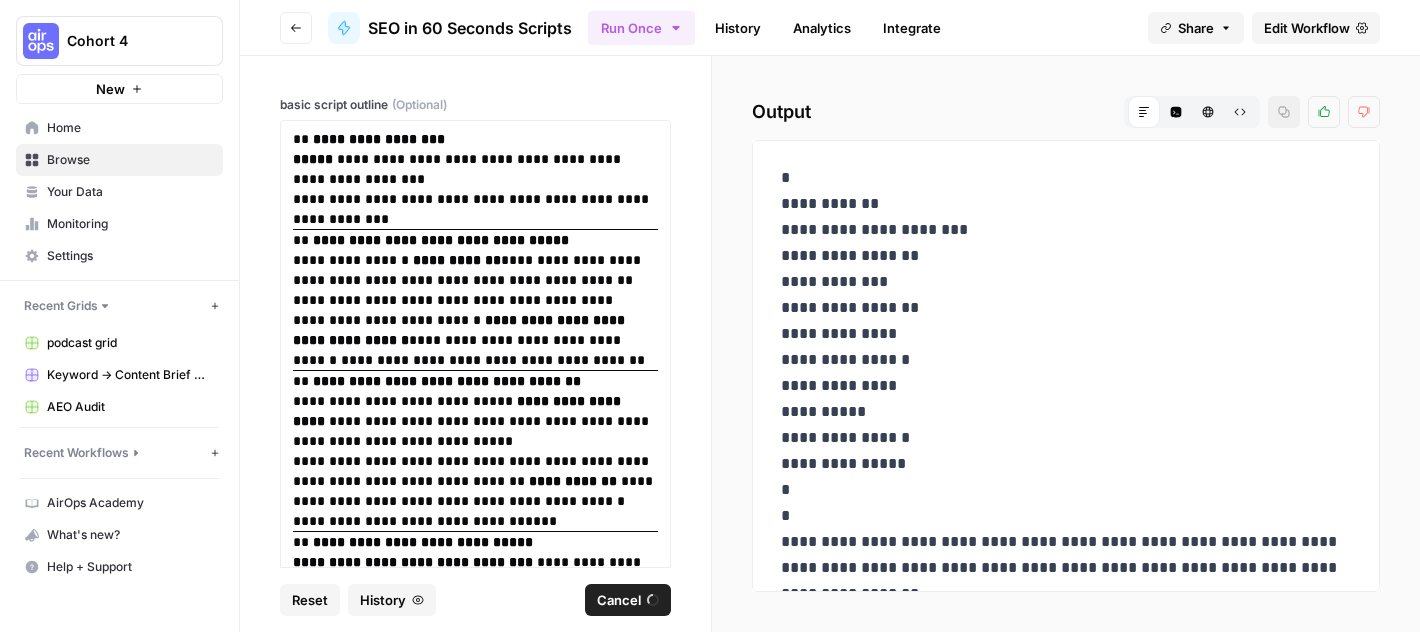 click on "SEO in 60 Seconds Scripts" at bounding box center [470, 28] 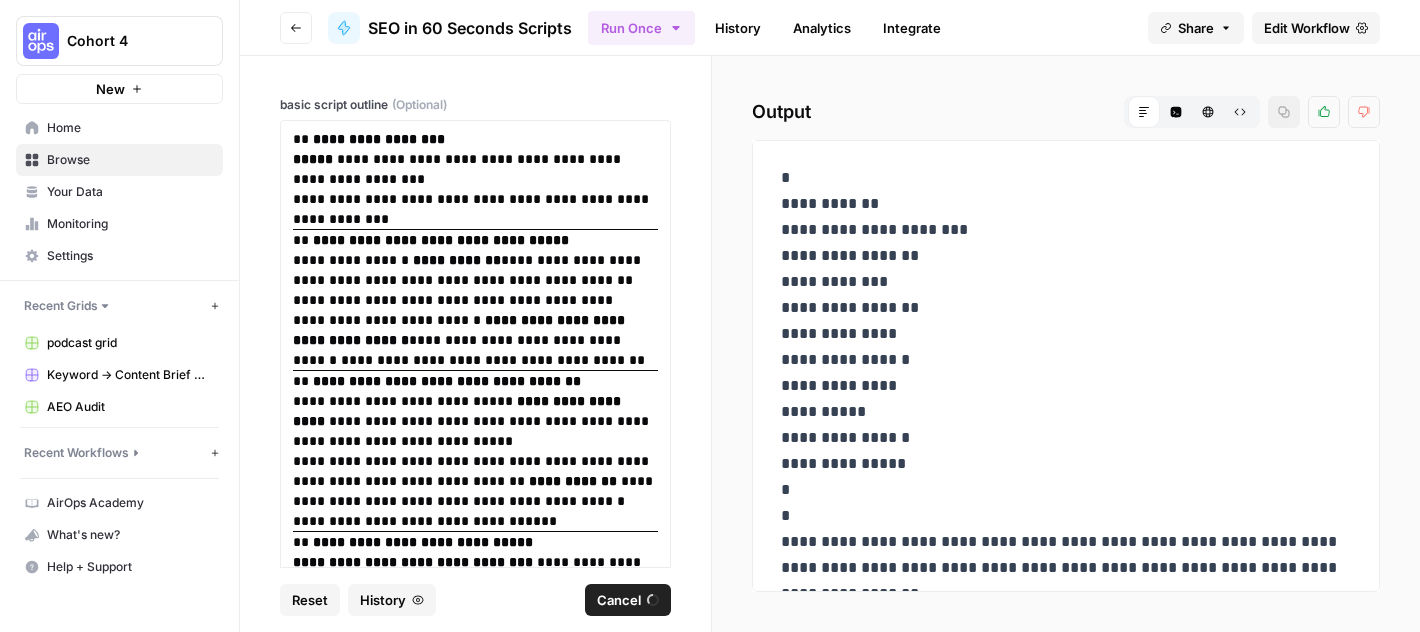 click on "SEO in 60 Seconds Scripts" at bounding box center (470, 28) 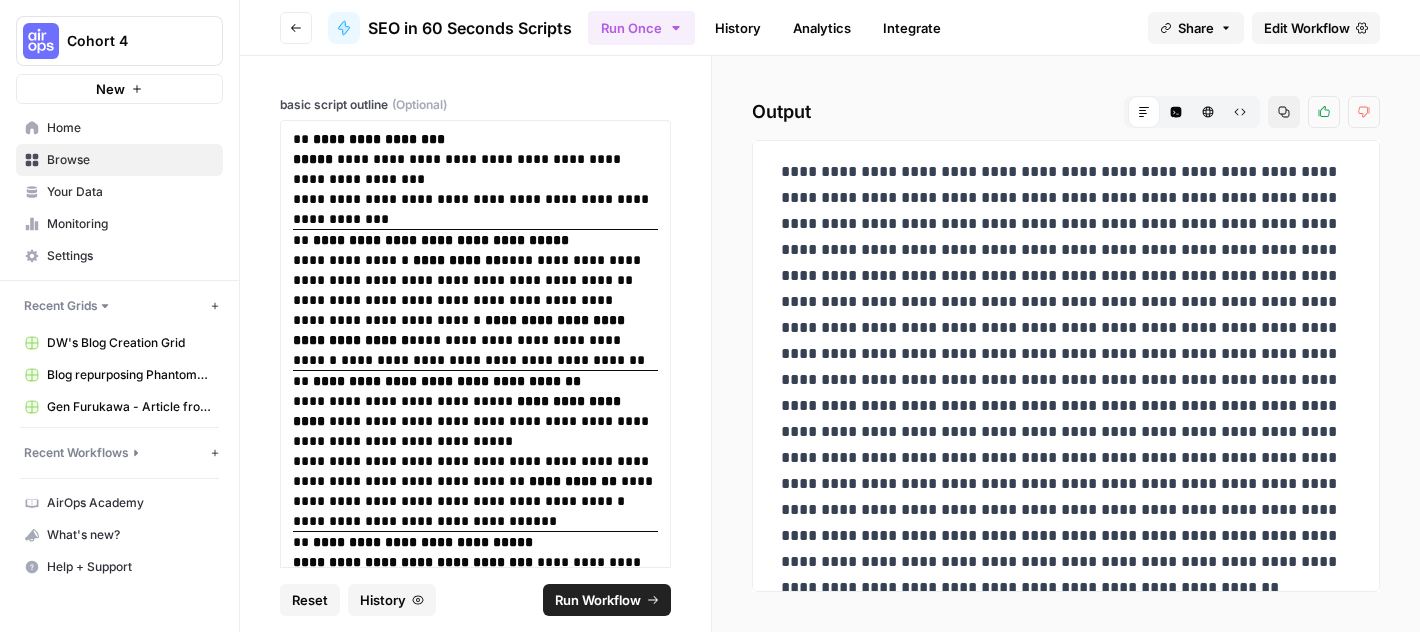 scroll, scrollTop: 0, scrollLeft: 0, axis: both 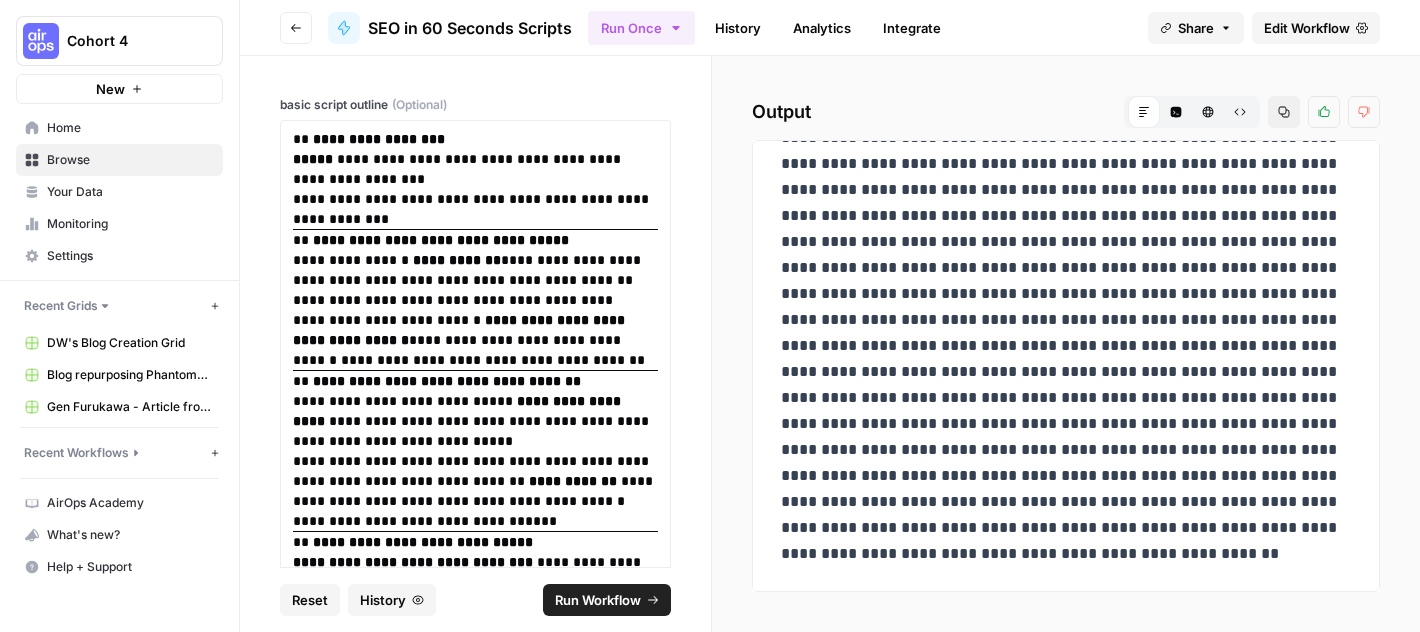 click at bounding box center (1066, 346) 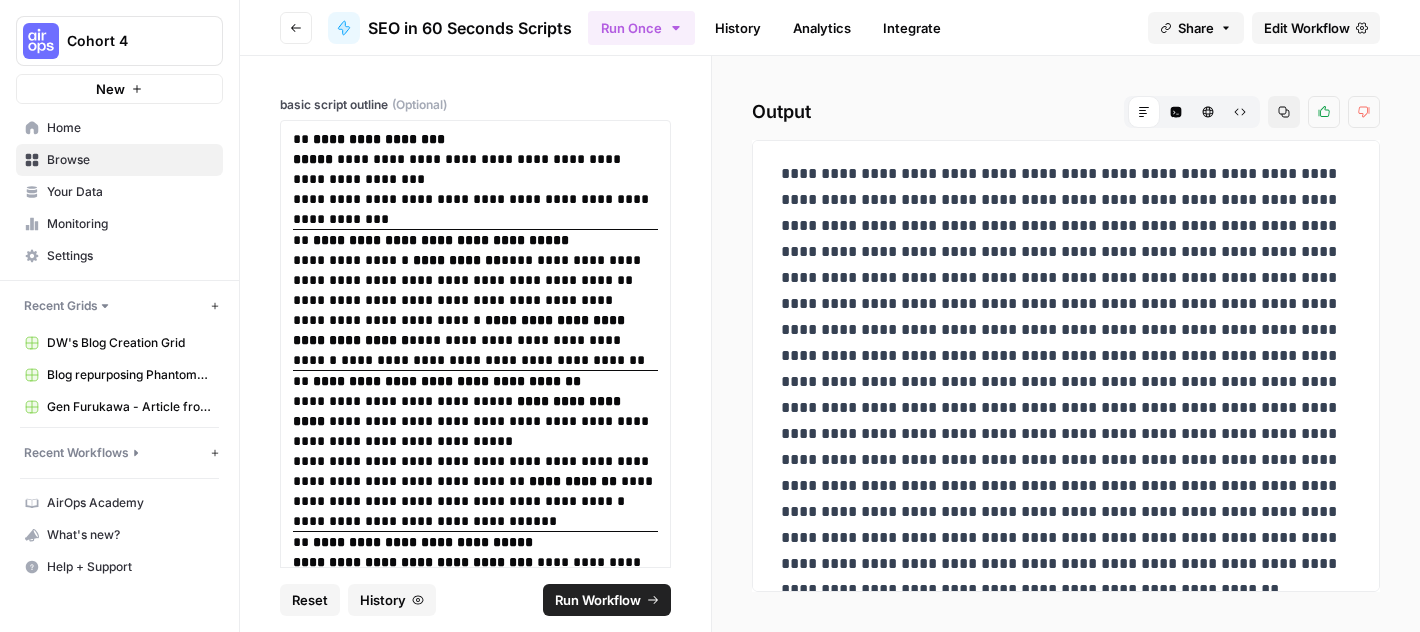 scroll, scrollTop: 0, scrollLeft: 0, axis: both 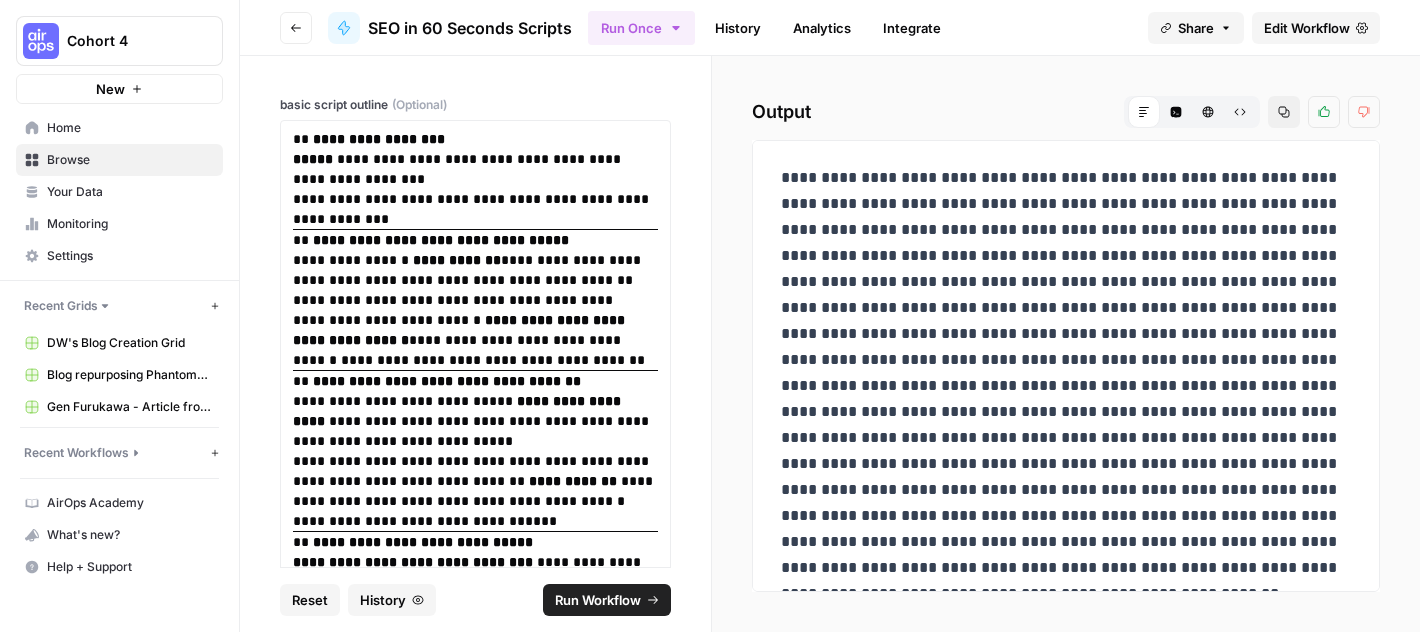 click on "Edit Workflow" at bounding box center [1316, 28] 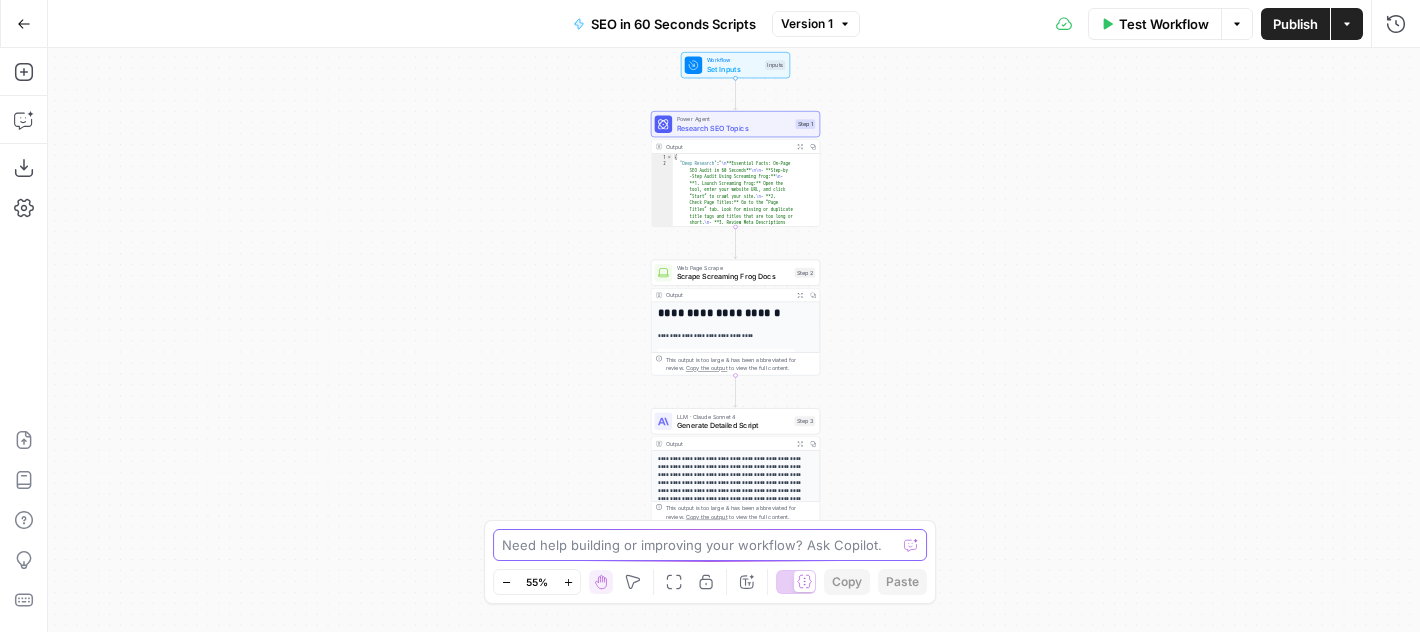 click at bounding box center (699, 545) 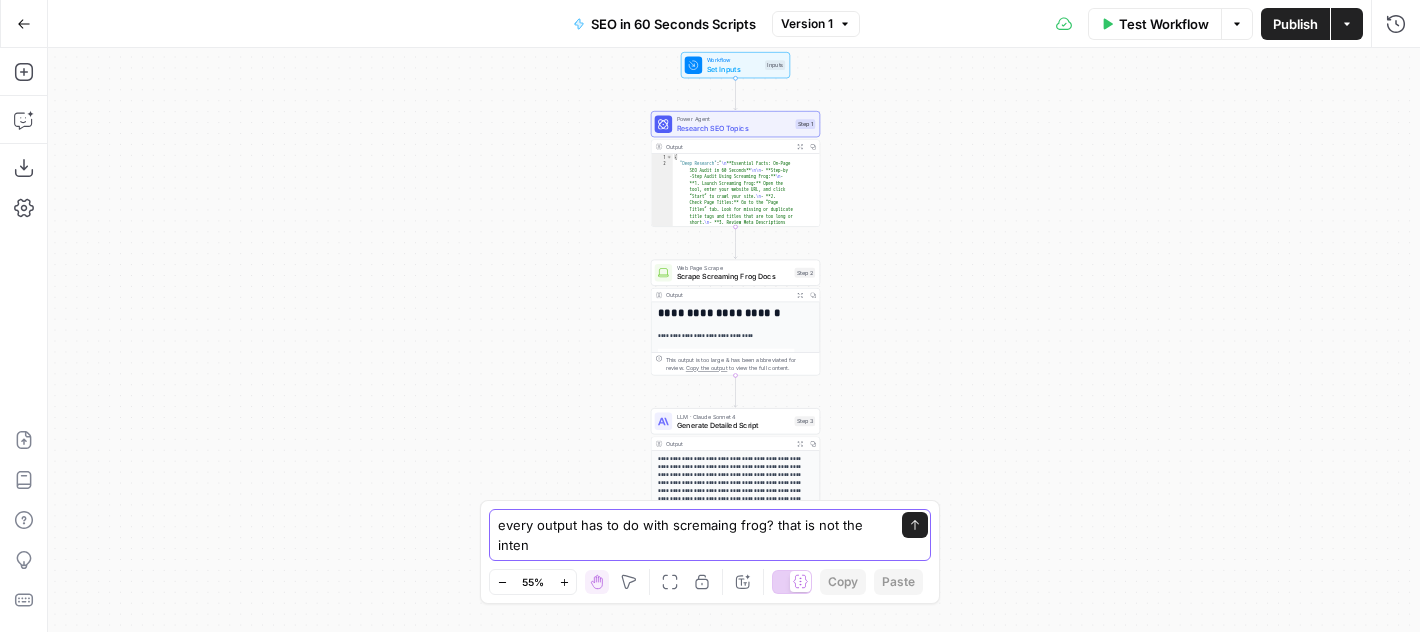 type on "every output has to do with scremaing frog? that is not the intent" 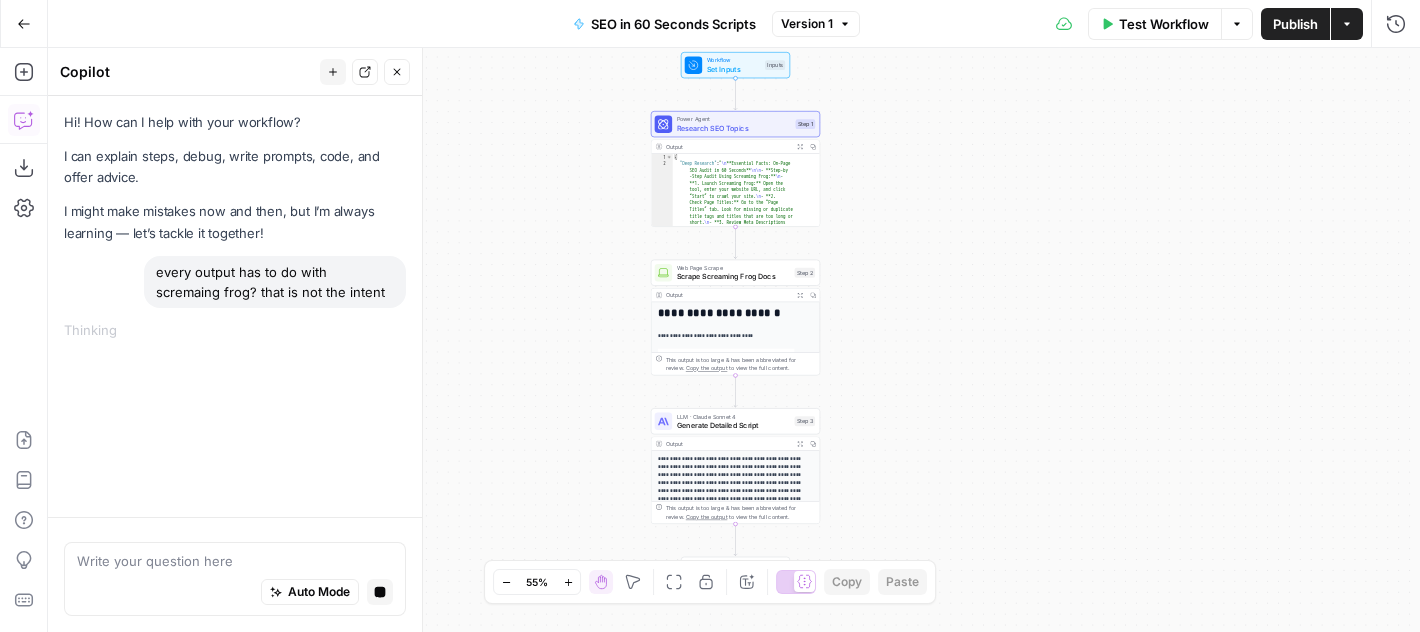 click on "Workflow Set Inputs Inputs Power Agent Research SEO Topics Step 1 Output Expand Output Copy 1 2 {    "Deep Research" :  " \n **Essential Facts: On-Page         SEO Audit in 60 Seconds** \n\n - **Step-by        -Step Audit Using Screaming Frog:** \n   -         **1. Launch Screaming Frog:** Open the         tool, enter your website URL, and click         “Start” to crawl your site. \n   - **2.         Check Page Titles:** Go to the “Page         Titles” tab. Look for missing or duplicate         title tags and titles that are too long or         short. \n   - **3. Review Meta Descriptions        :** Visit the “Meta Description” tab.         Identify any missing, duplicate, or         improperly formatted meta descriptions. \n           - **4. Examine H1 Tags:** Inspect the         “H1” tab to ensure each page has one         unique H1 tag. Flag missing or multiple         H1s. \n        \n\n \n" at bounding box center (734, 340) 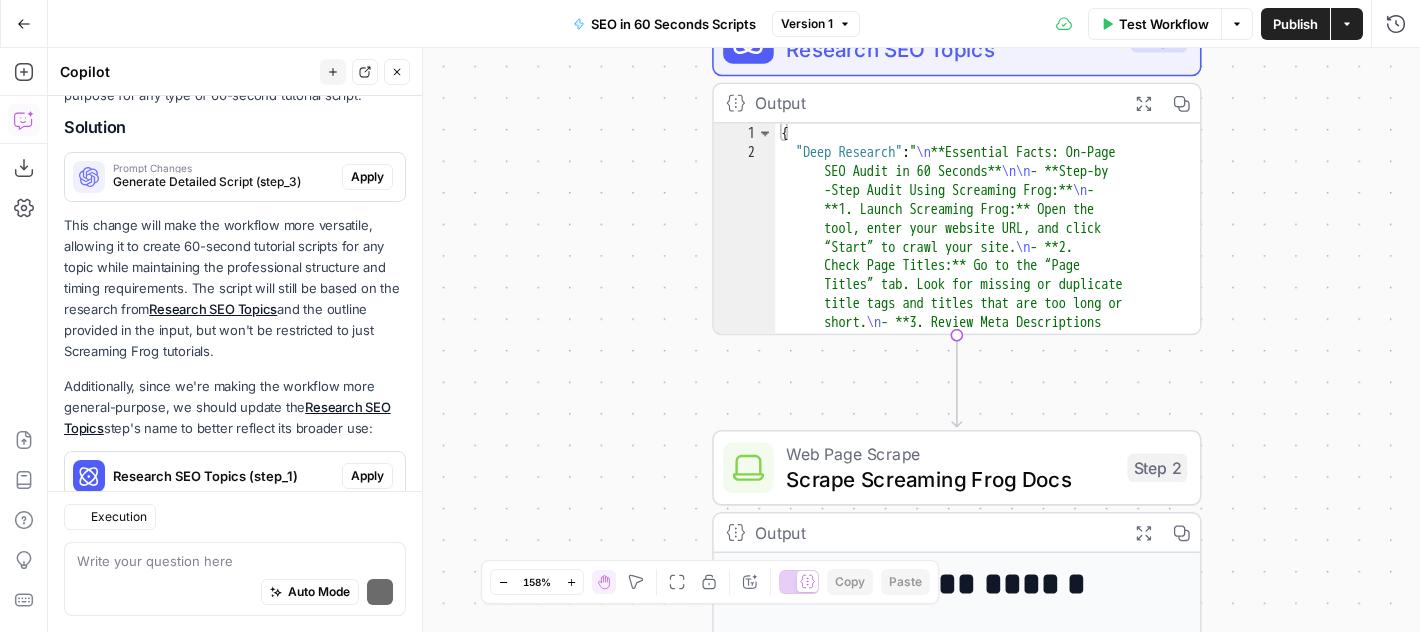 scroll, scrollTop: 475, scrollLeft: 0, axis: vertical 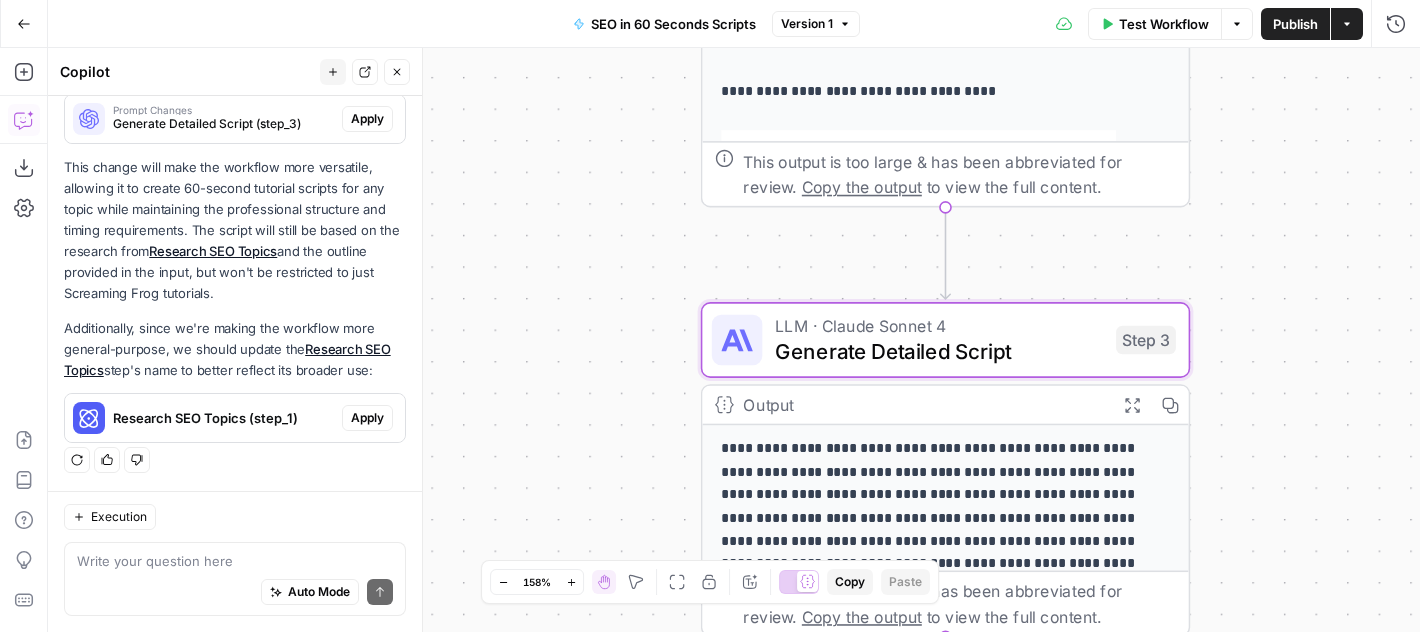 click on "Apply" at bounding box center (367, 119) 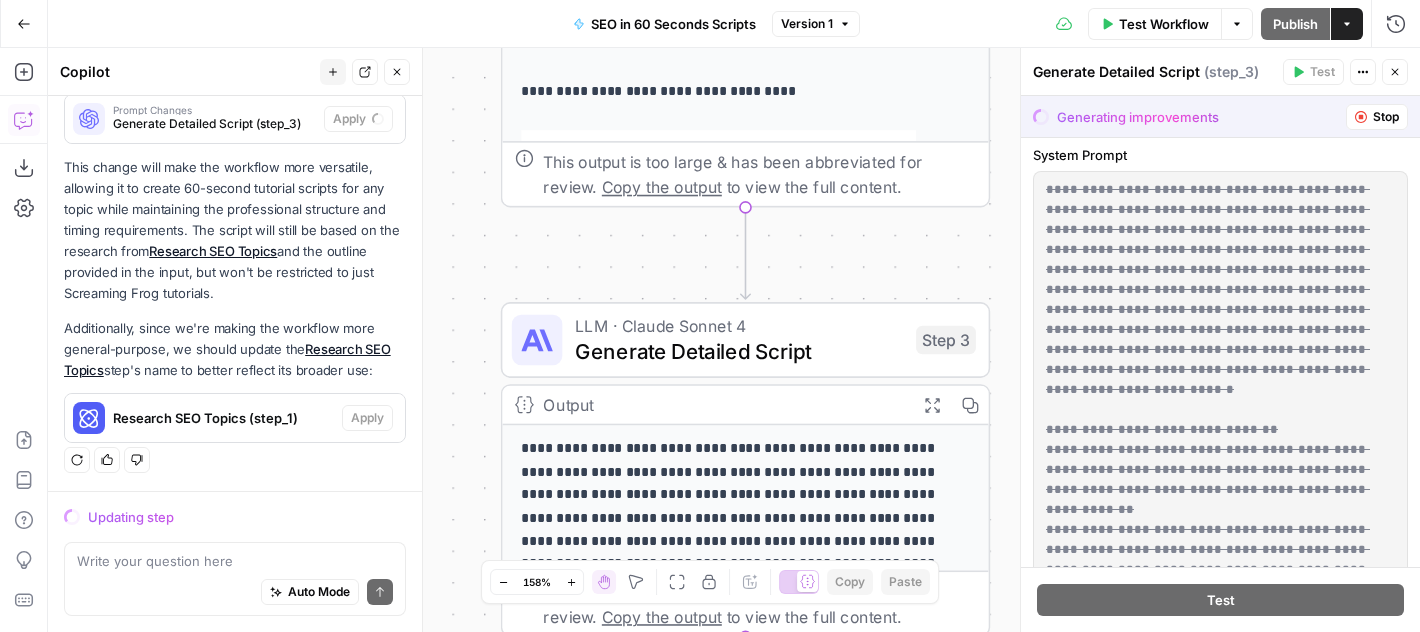 scroll, scrollTop: 56, scrollLeft: 0, axis: vertical 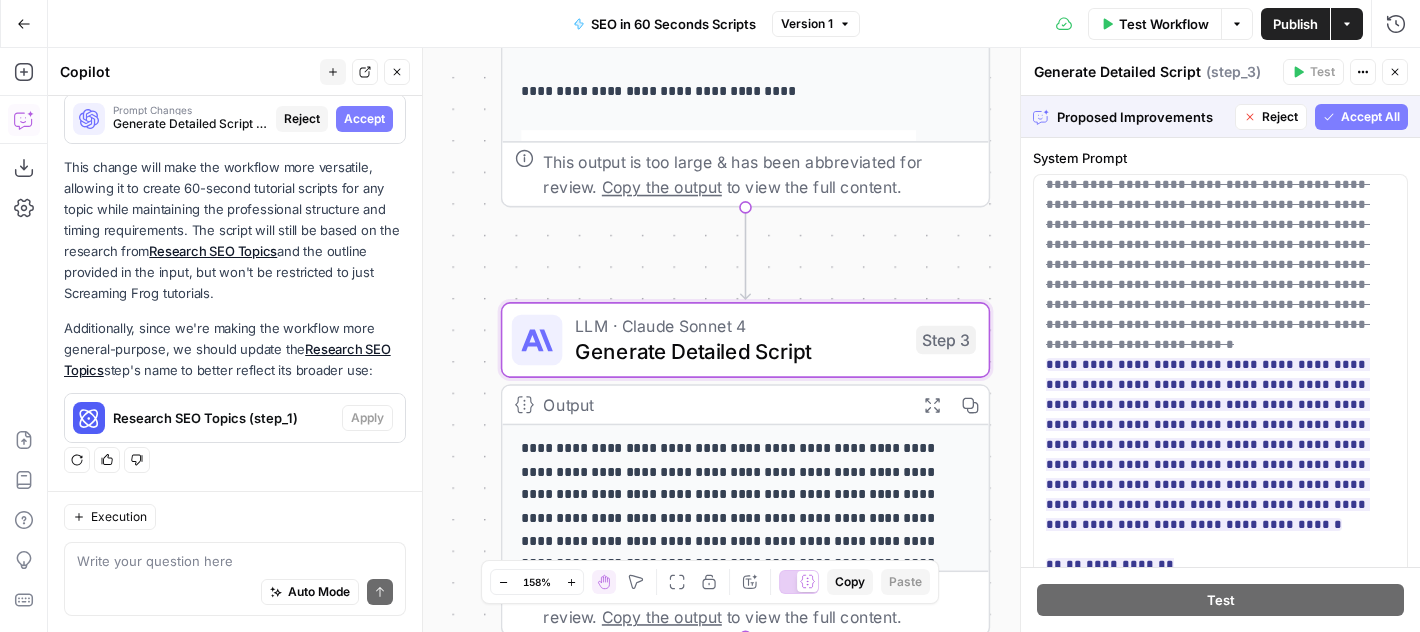 click on "Accept" at bounding box center (364, 119) 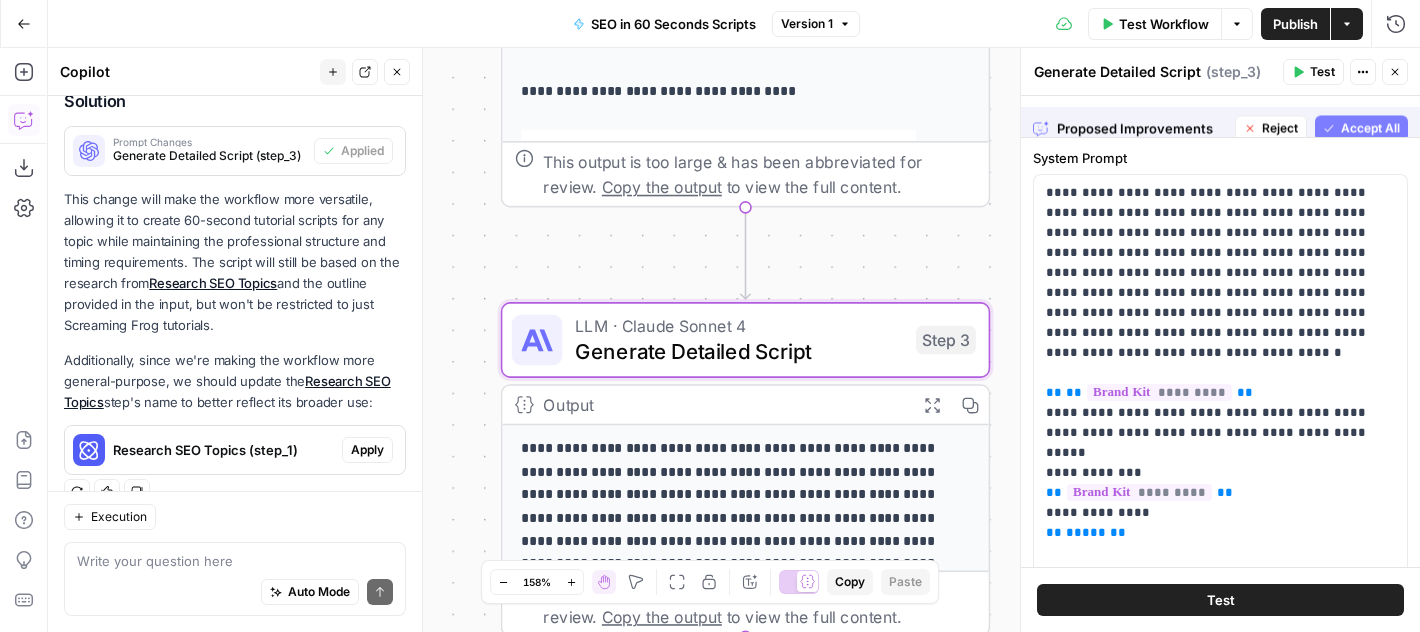 scroll, scrollTop: 507, scrollLeft: 0, axis: vertical 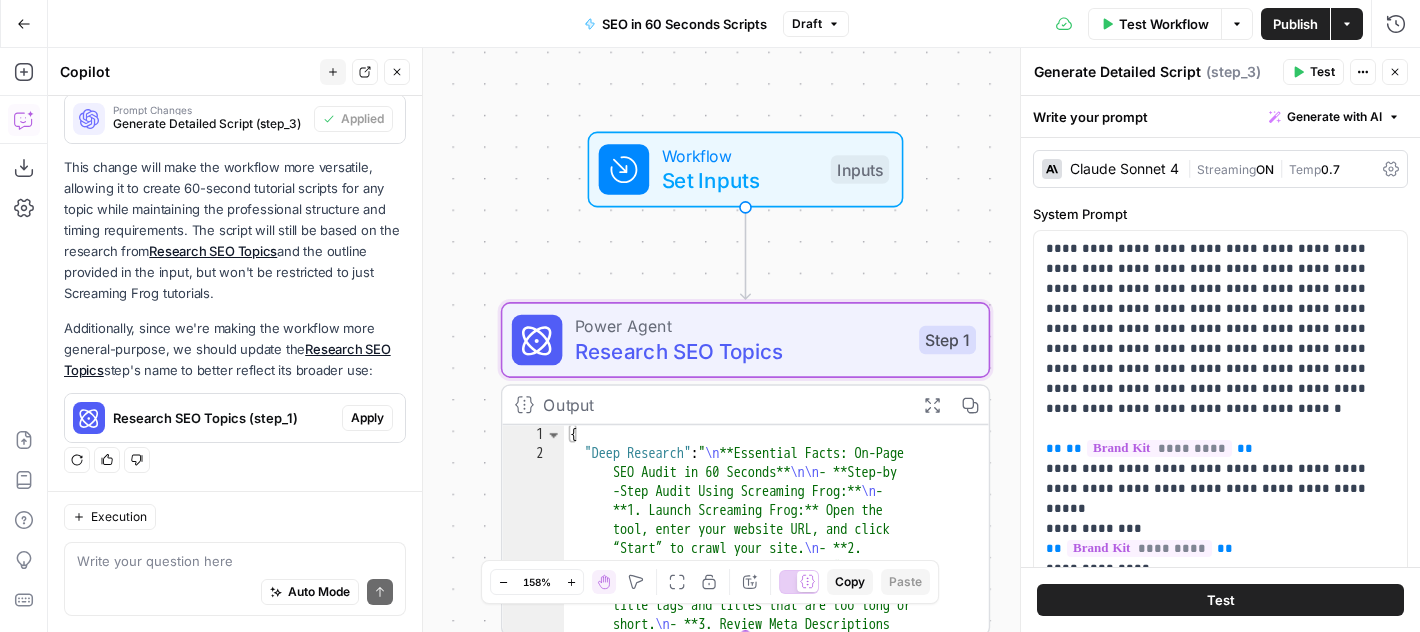 click on "Apply" at bounding box center (367, 418) 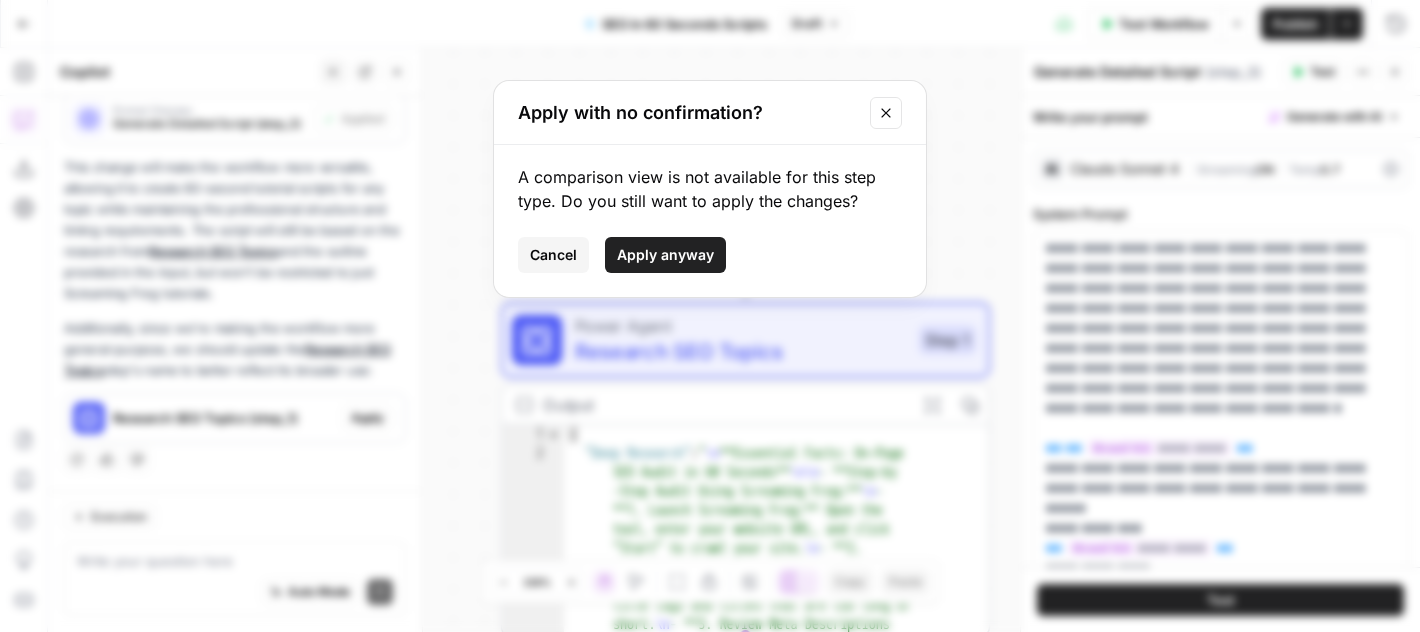 click on "Apply anyway" at bounding box center (665, 255) 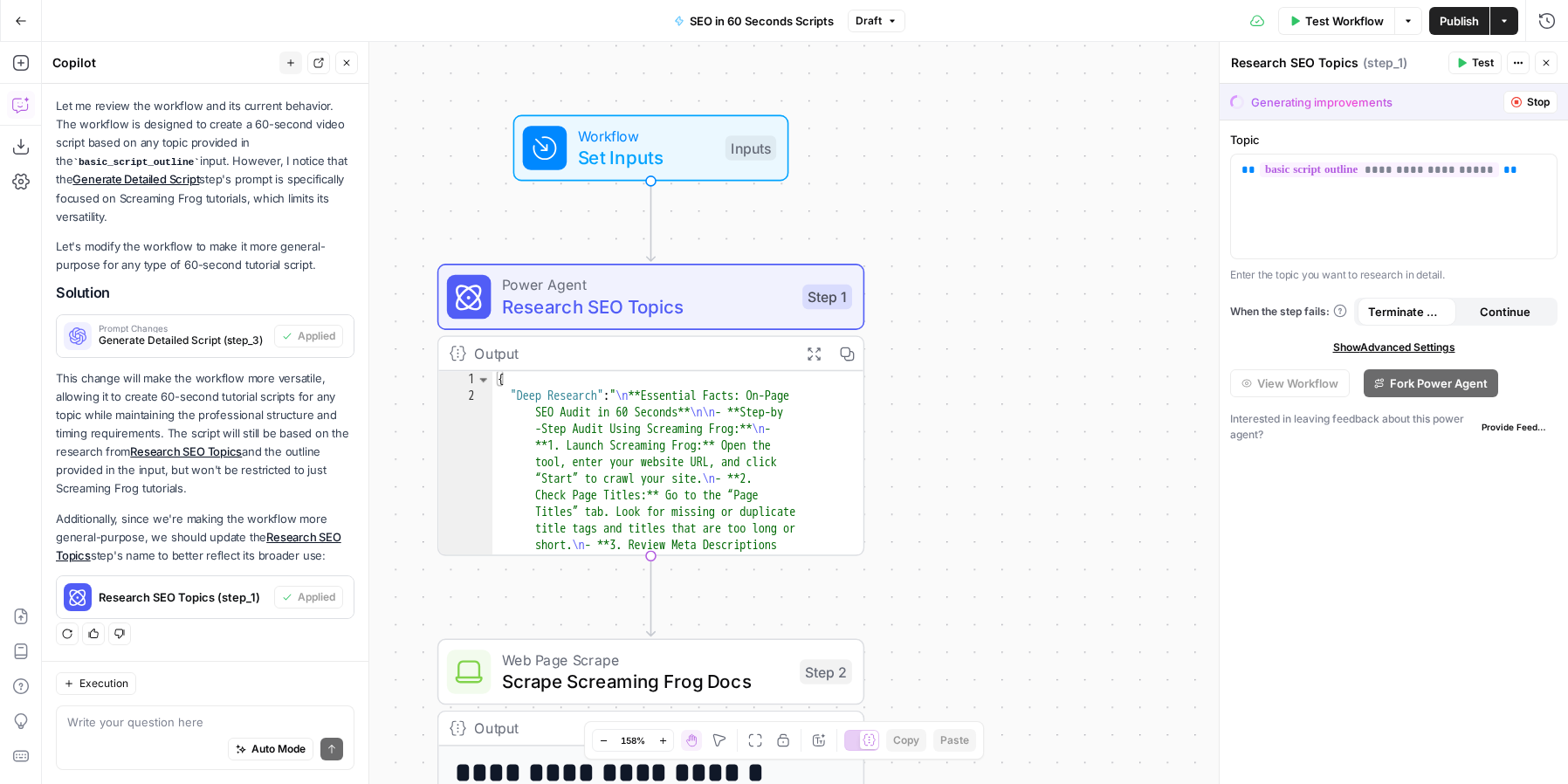 scroll, scrollTop: 210, scrollLeft: 0, axis: vertical 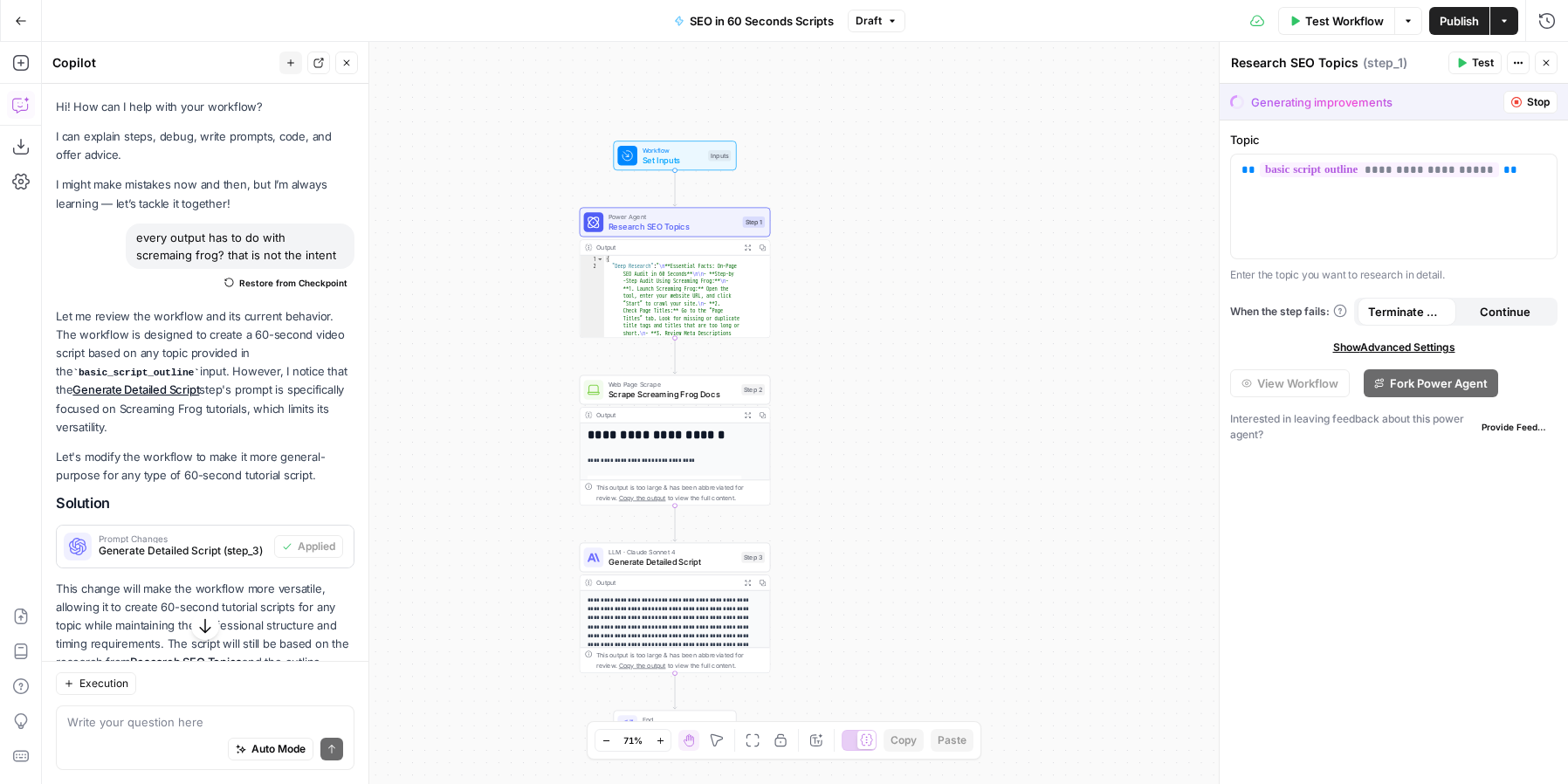 drag, startPoint x: 845, startPoint y: 230, endPoint x: 902, endPoint y: 371, distance: 152.0855 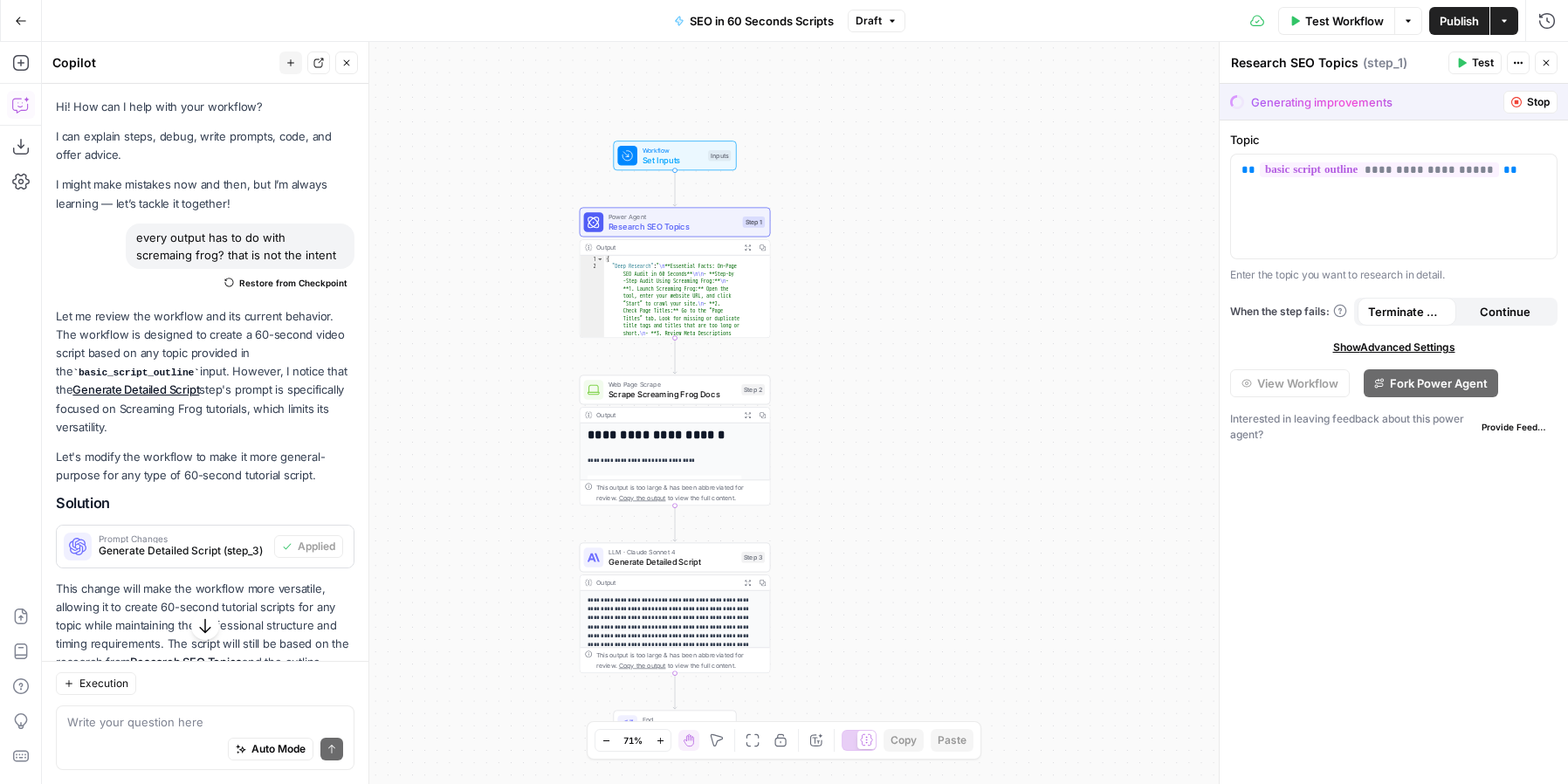 click on "Workflow Set Inputs Inputs Power Agent Research SEO Topics Step 1 Output Expand Output Copy 1 2 {    "Deep Research" :  " \n **Essential Facts: On-Page         SEO Audit in 60 Seconds** \n\n - **Step-by        -Step Audit Using Screaming Frog:** \n   -         **1. Launch Screaming Frog:** Open the         tool, enter your website URL, and click         “Start” to crawl your site. \n   - **2.         Check Page Titles:** Go to the “Page         Titles” tab. Look for missing or duplicate         title tags and titles that are too long or         short. \n   - **3. Review Meta Descriptions        :** Visit the “Meta Description” tab.         Identify any missing, duplicate, or         improperly formatted meta descriptions. \n           - **4. Examine H1 Tags:** Inspect the         “H1” tab to ensure each page has one         unique H1 tag. Flag missing or multiple         H1s. \n        \n\n \n" at bounding box center (805, 413) 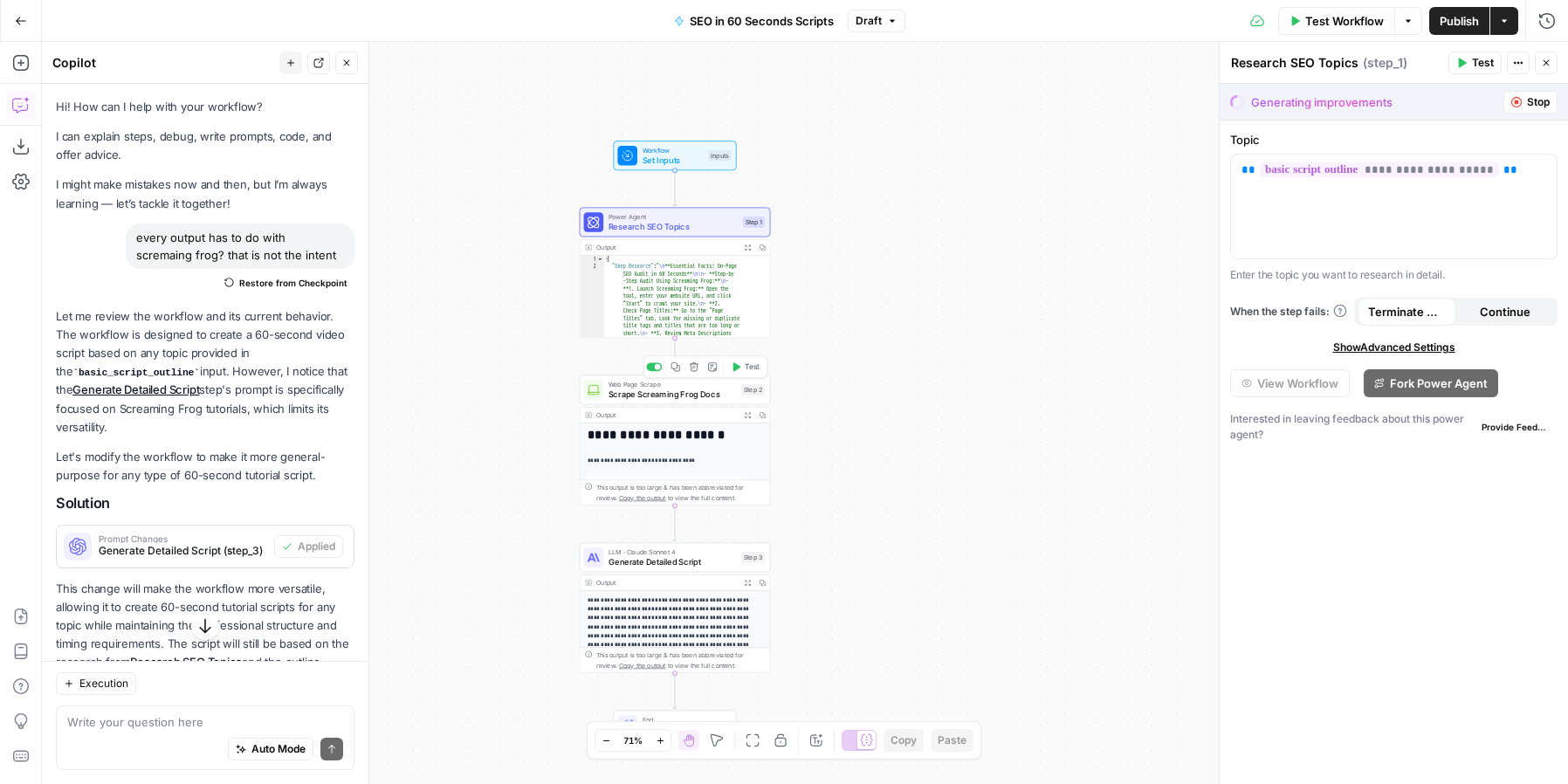 click on "Scrape Screaming Frog Docs" at bounding box center [672, 394] 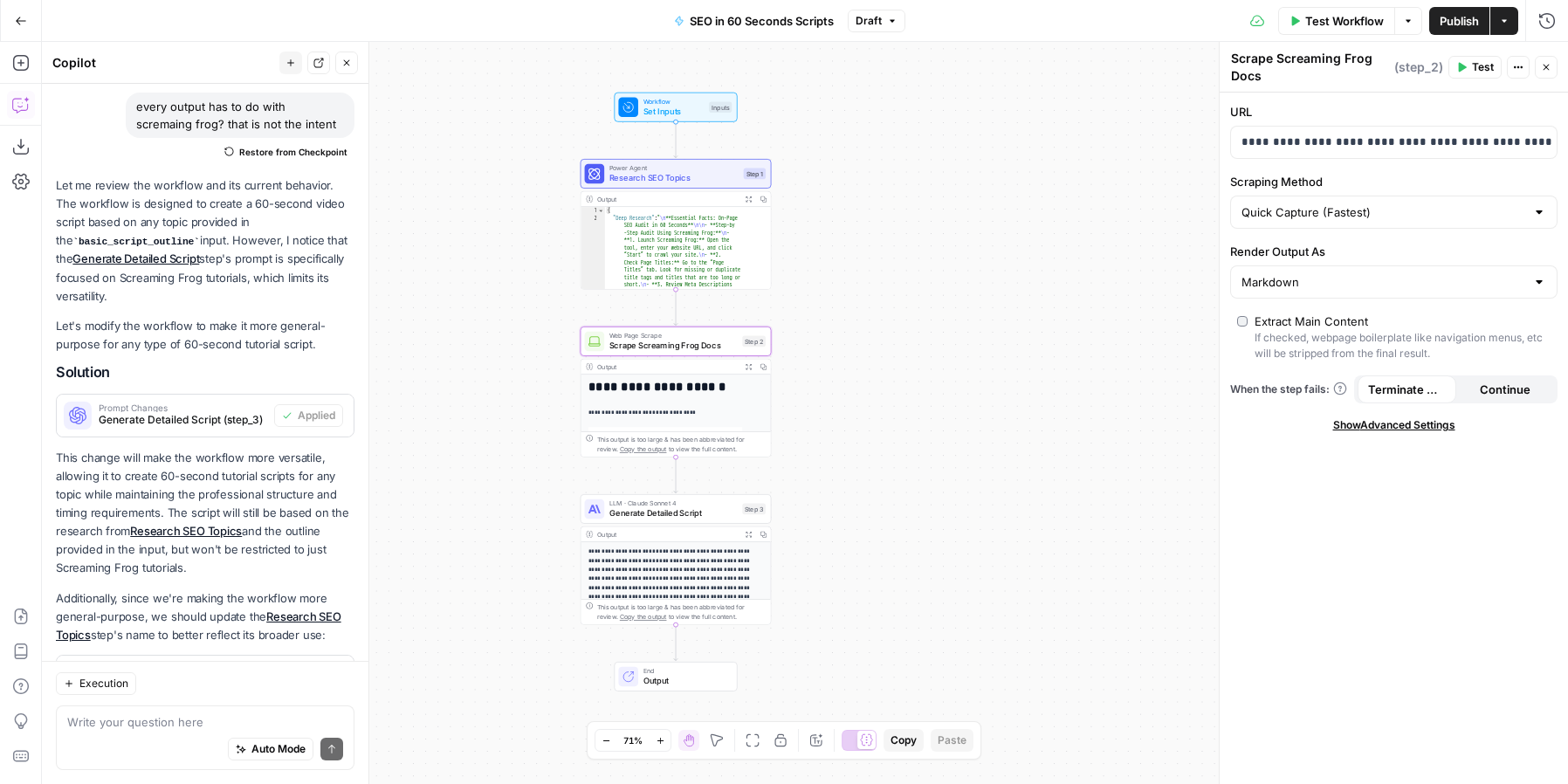 scroll, scrollTop: 210, scrollLeft: 0, axis: vertical 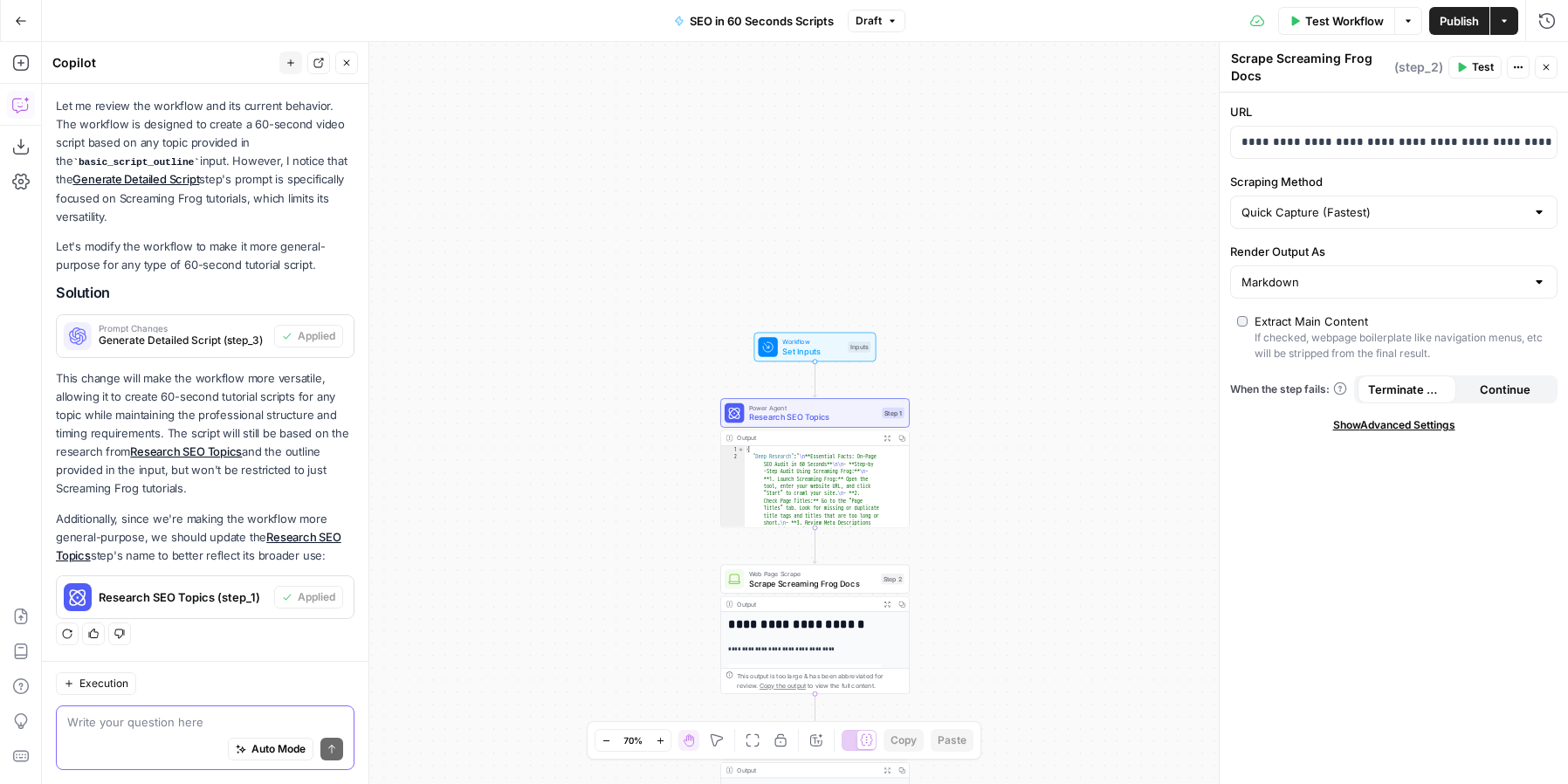 click at bounding box center [205, 722] 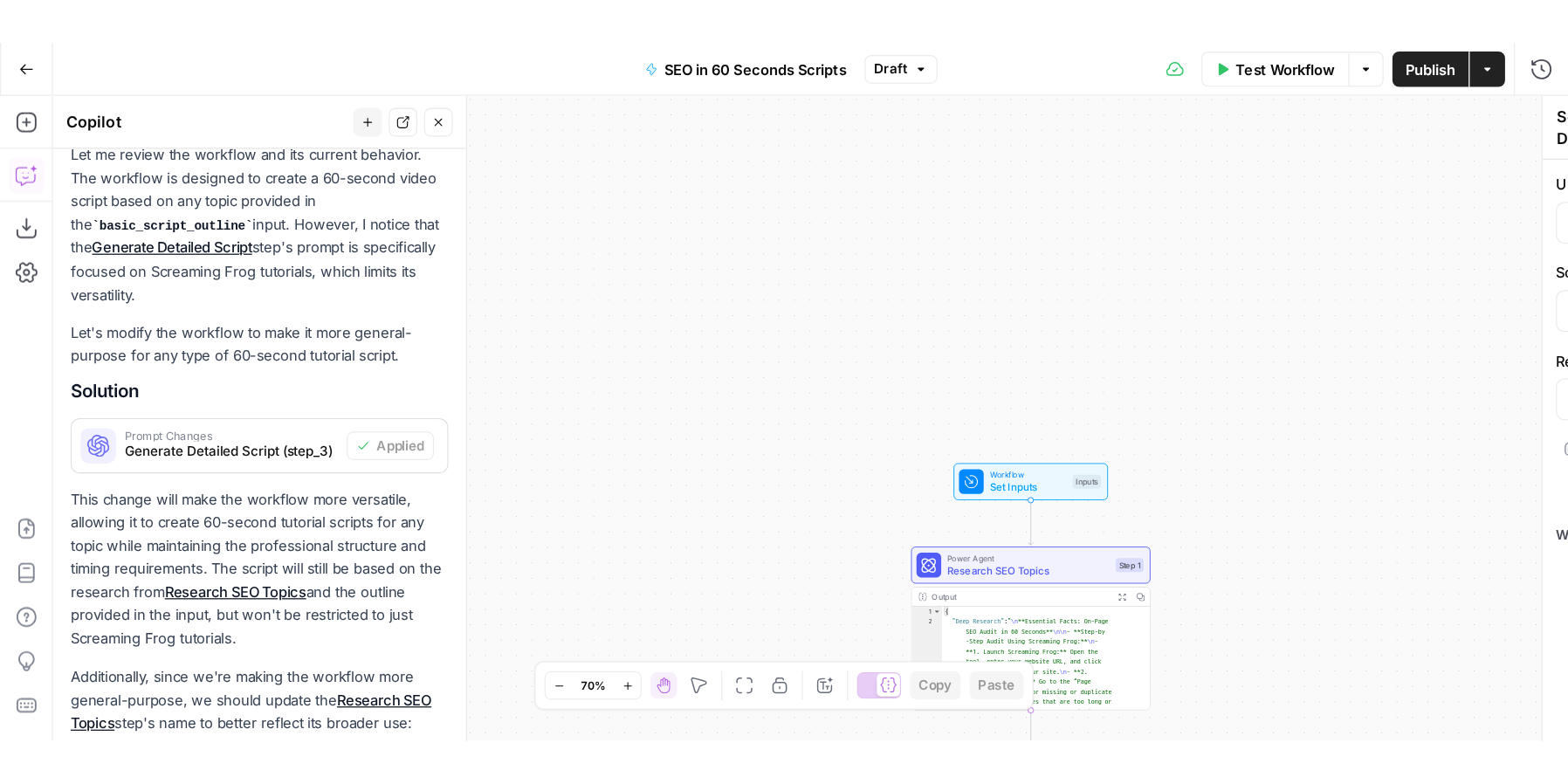 scroll, scrollTop: 228, scrollLeft: 0, axis: vertical 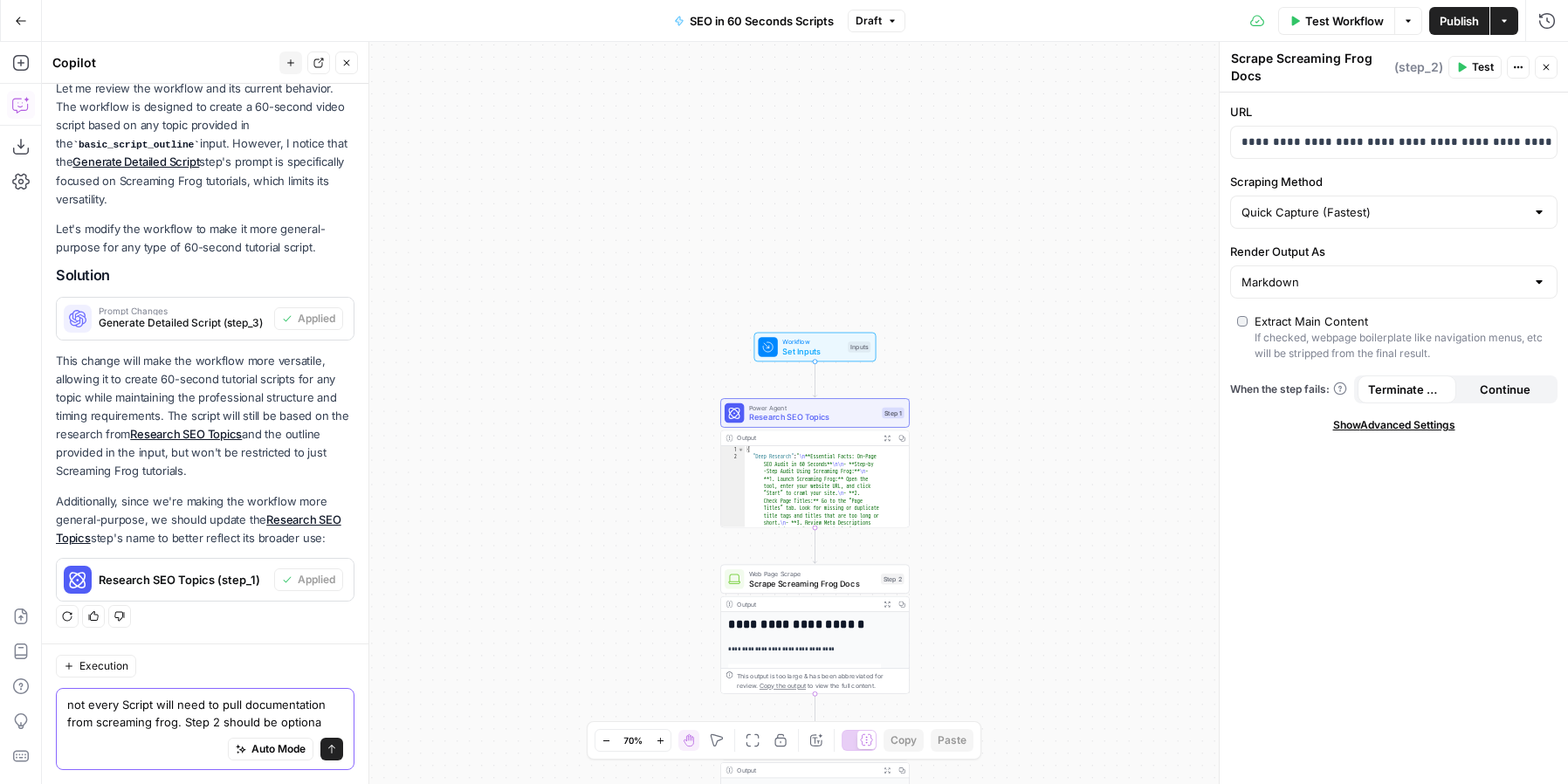 type on "not every Script will need to pull documentation from screaming frog. Step 2 should be optional" 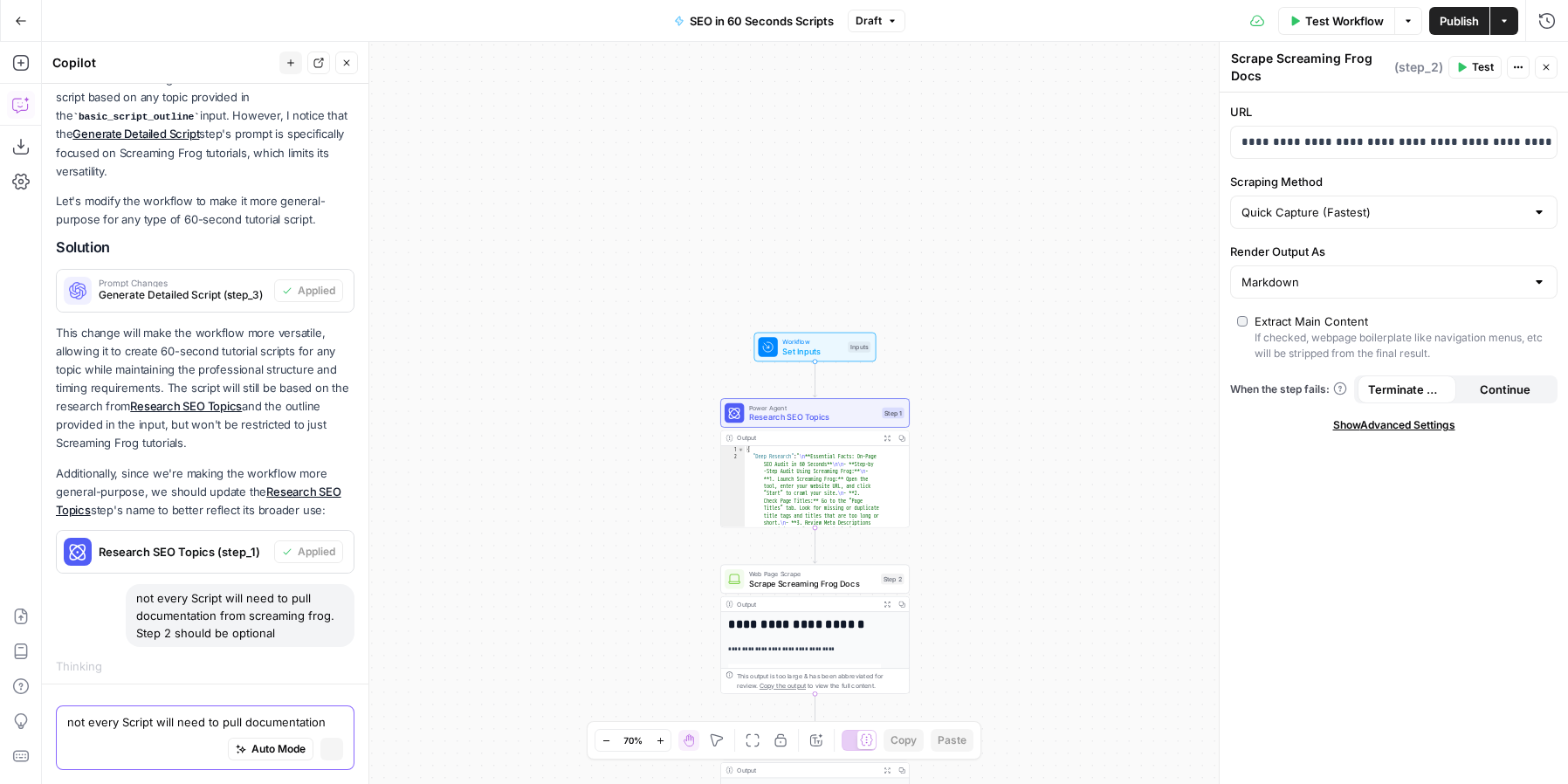 type 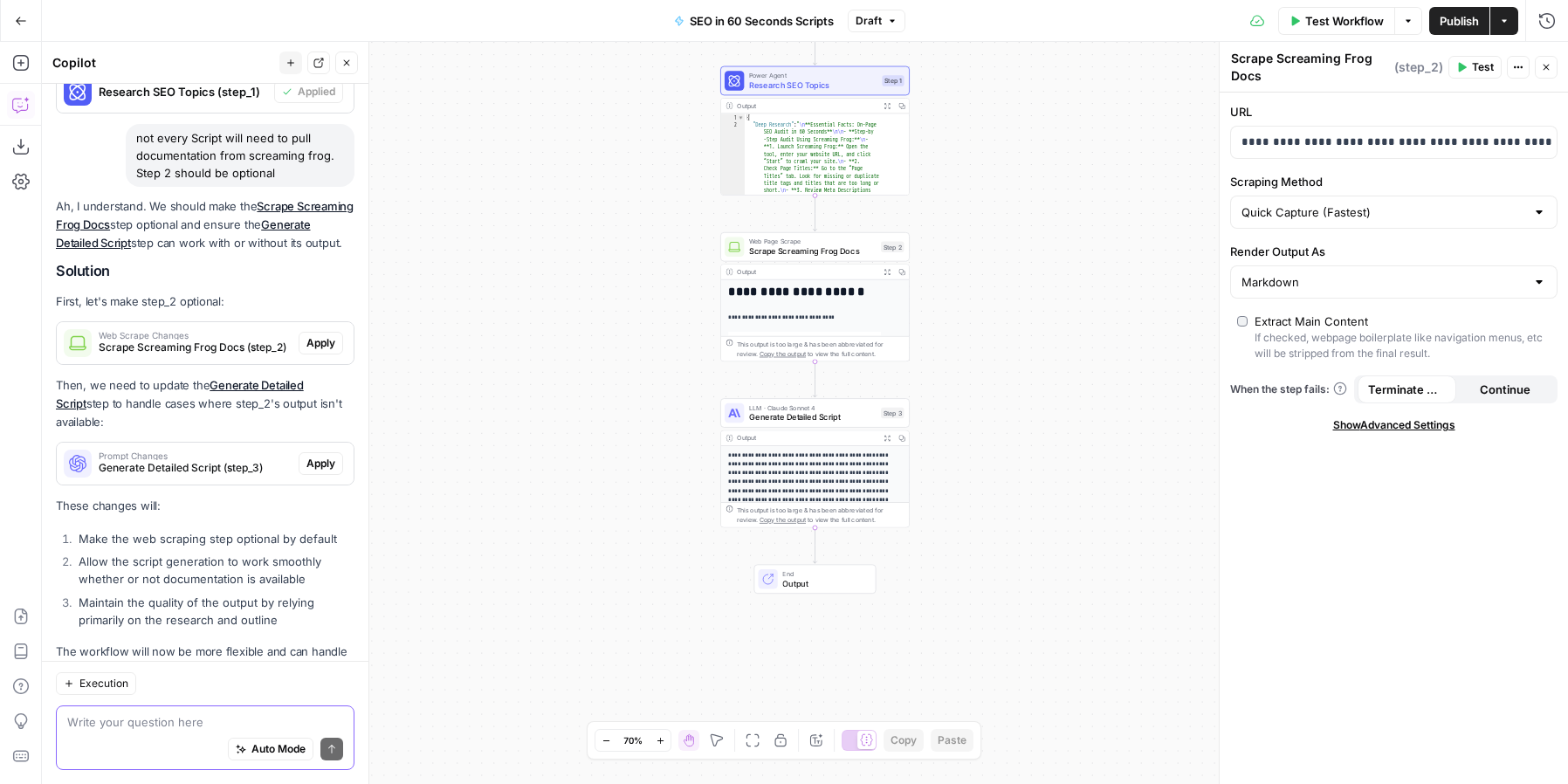 scroll, scrollTop: 794, scrollLeft: 0, axis: vertical 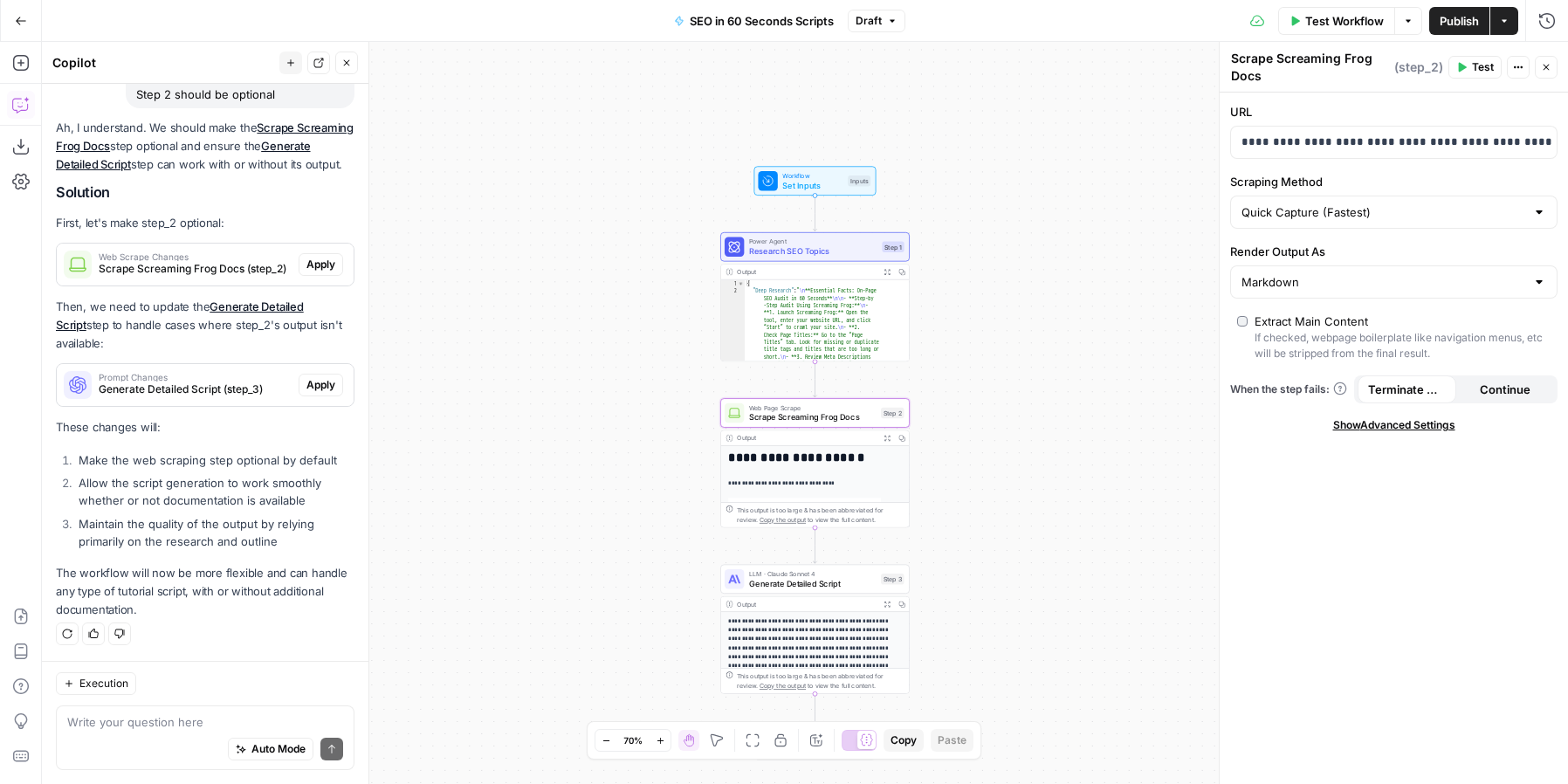 click on "Apply" at bounding box center [320, 265] 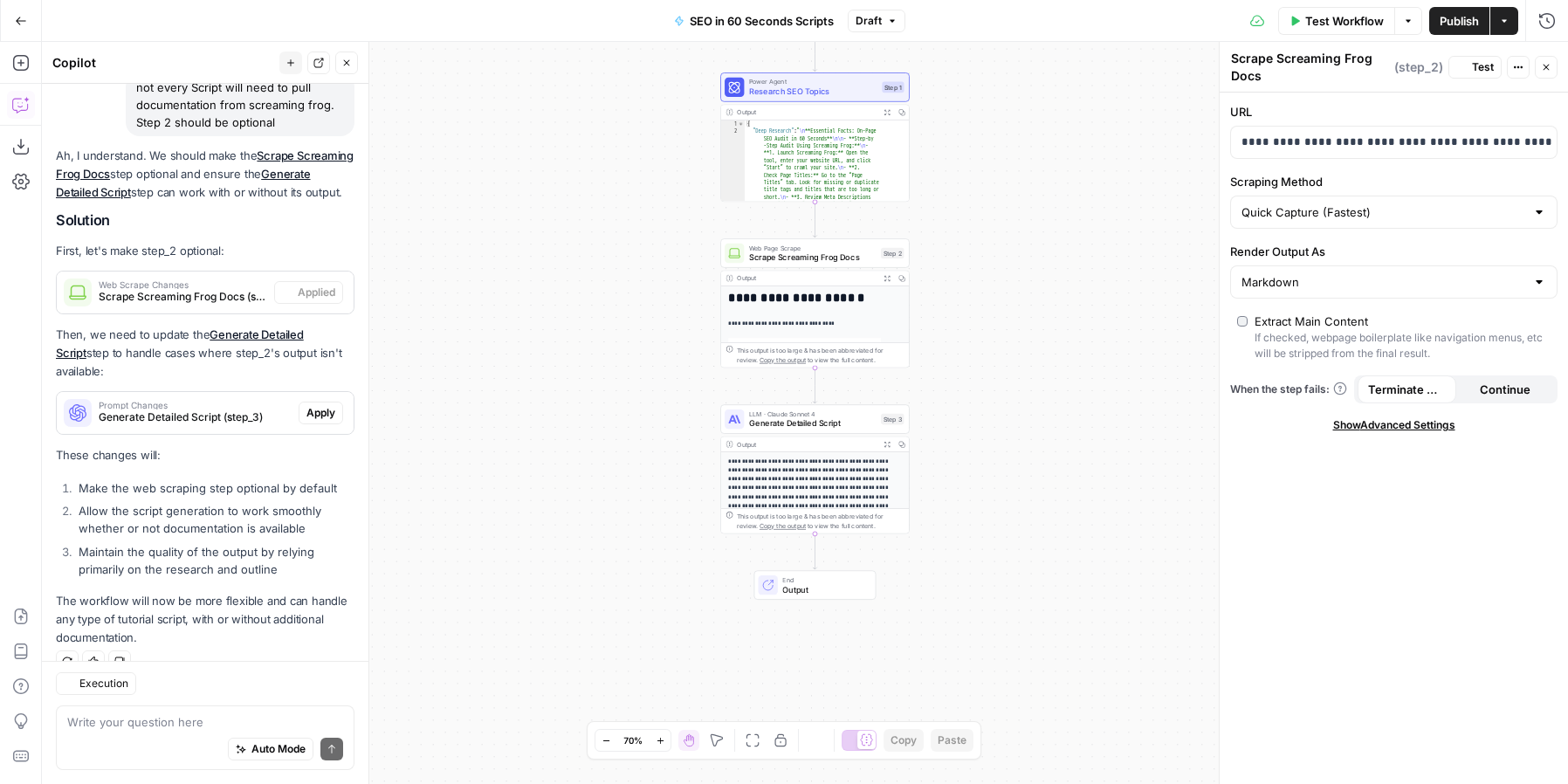 scroll, scrollTop: 794, scrollLeft: 0, axis: vertical 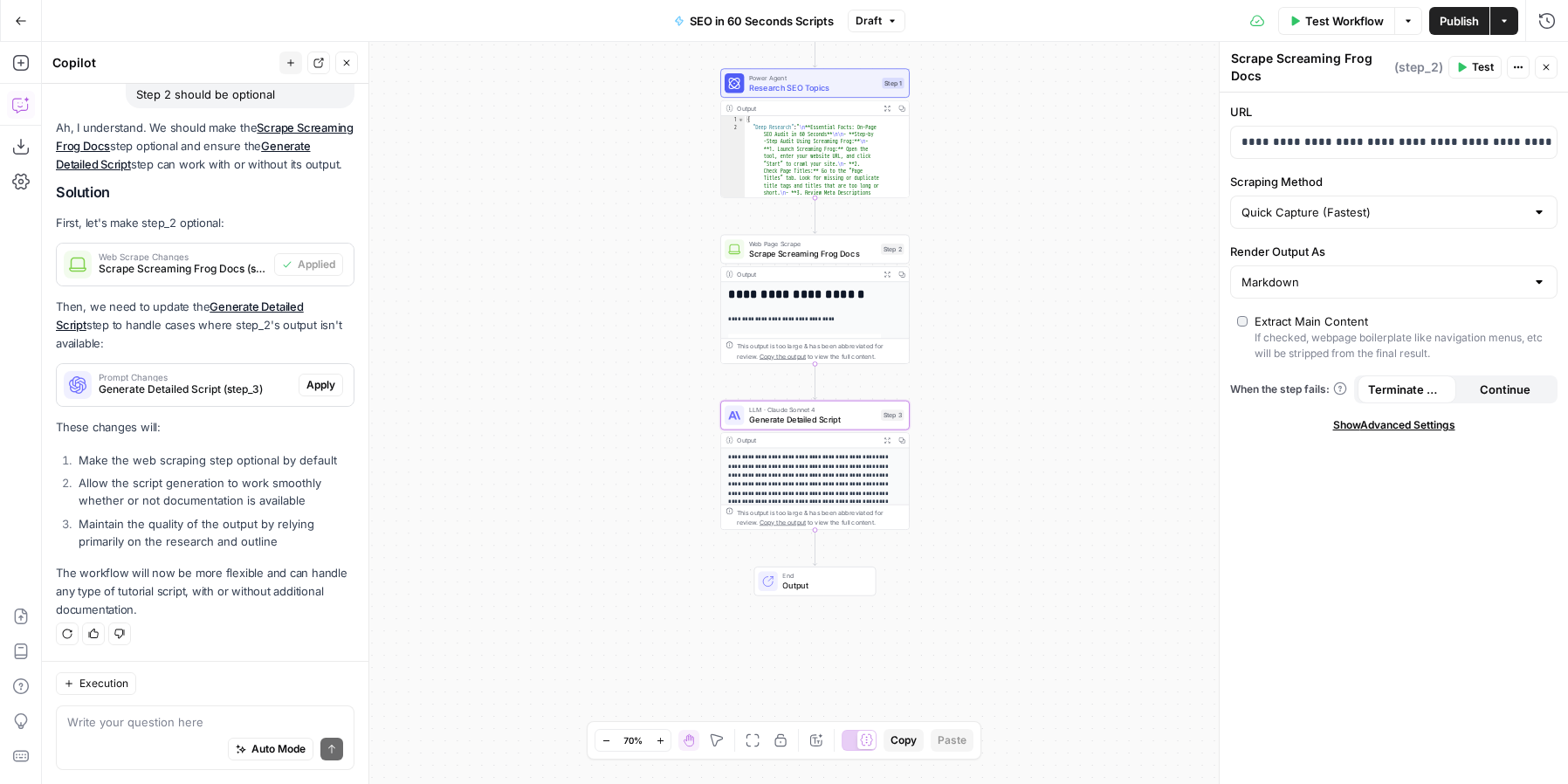 click on "Apply" at bounding box center (320, 385) 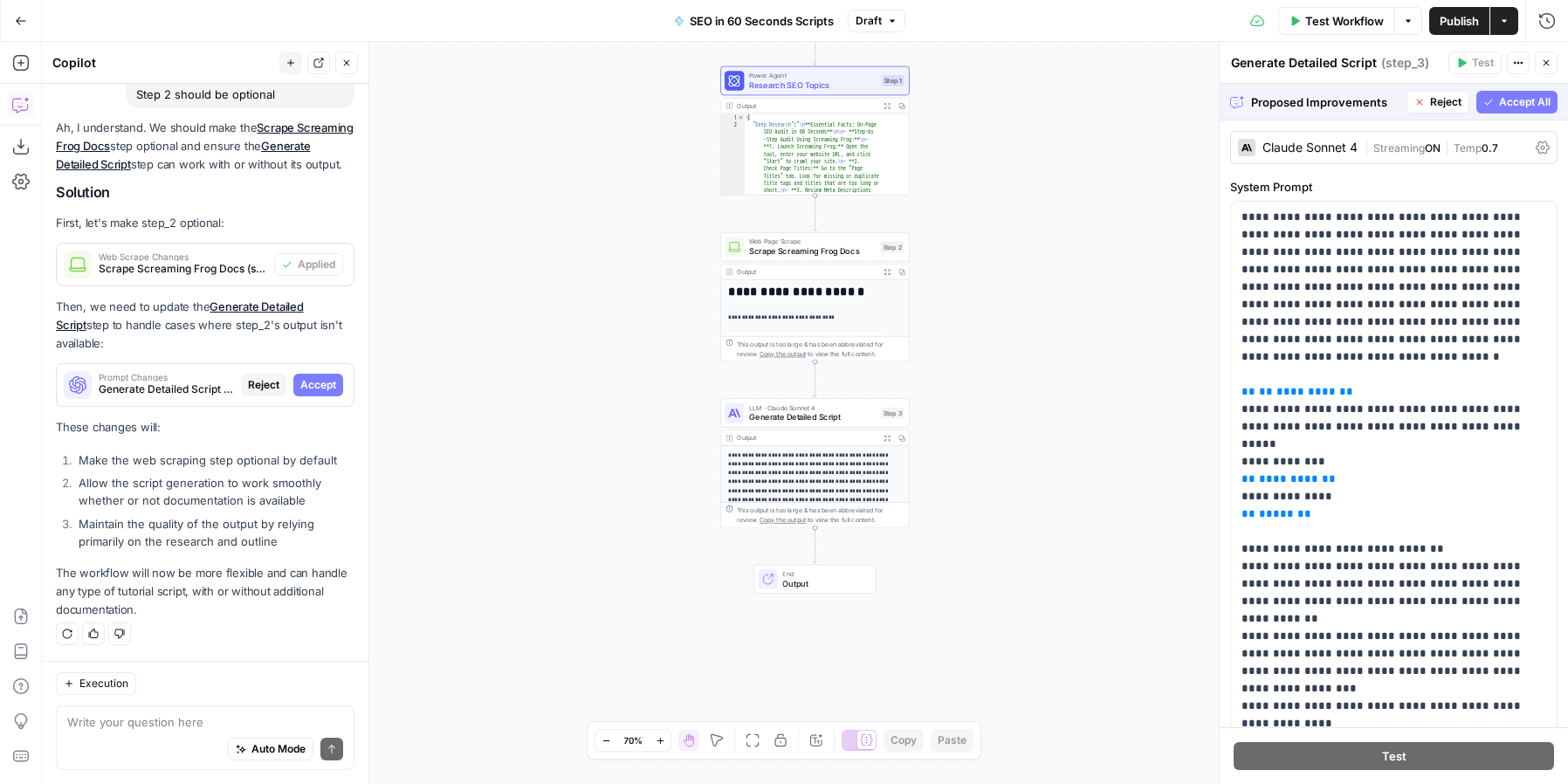 scroll, scrollTop: 755, scrollLeft: 0, axis: vertical 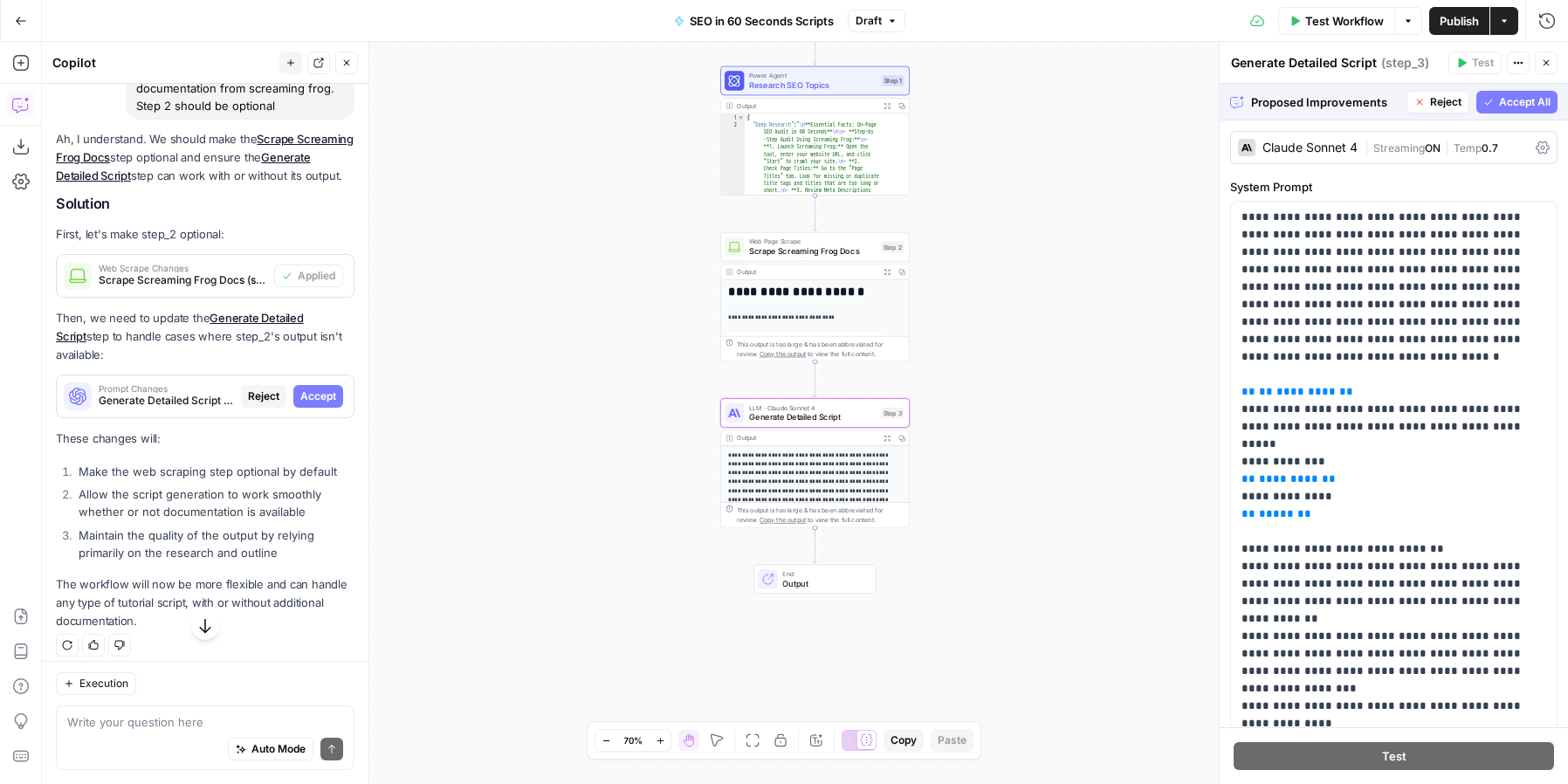 click on "Accept" at bounding box center [318, 396] 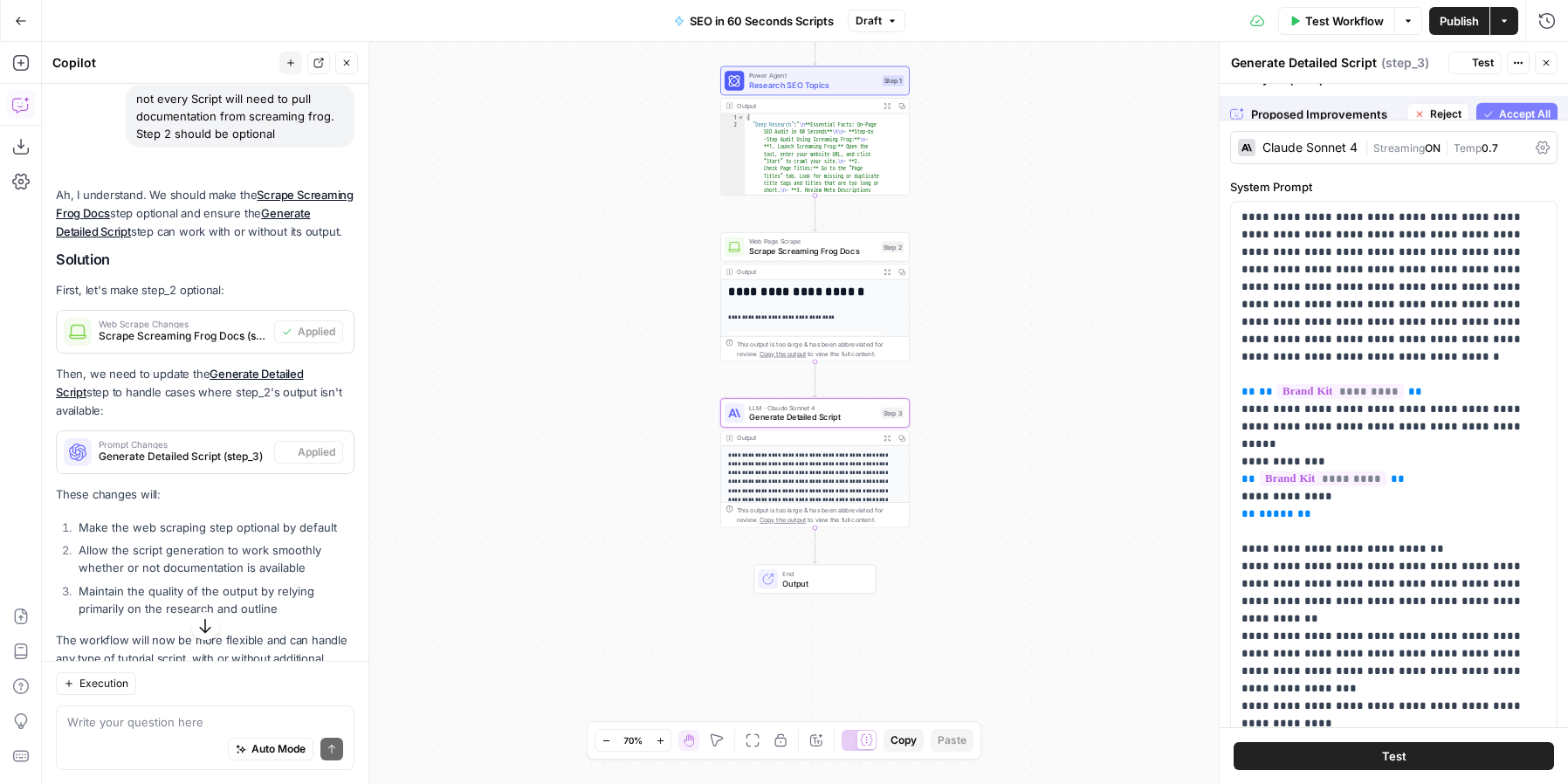 scroll, scrollTop: 783, scrollLeft: 0, axis: vertical 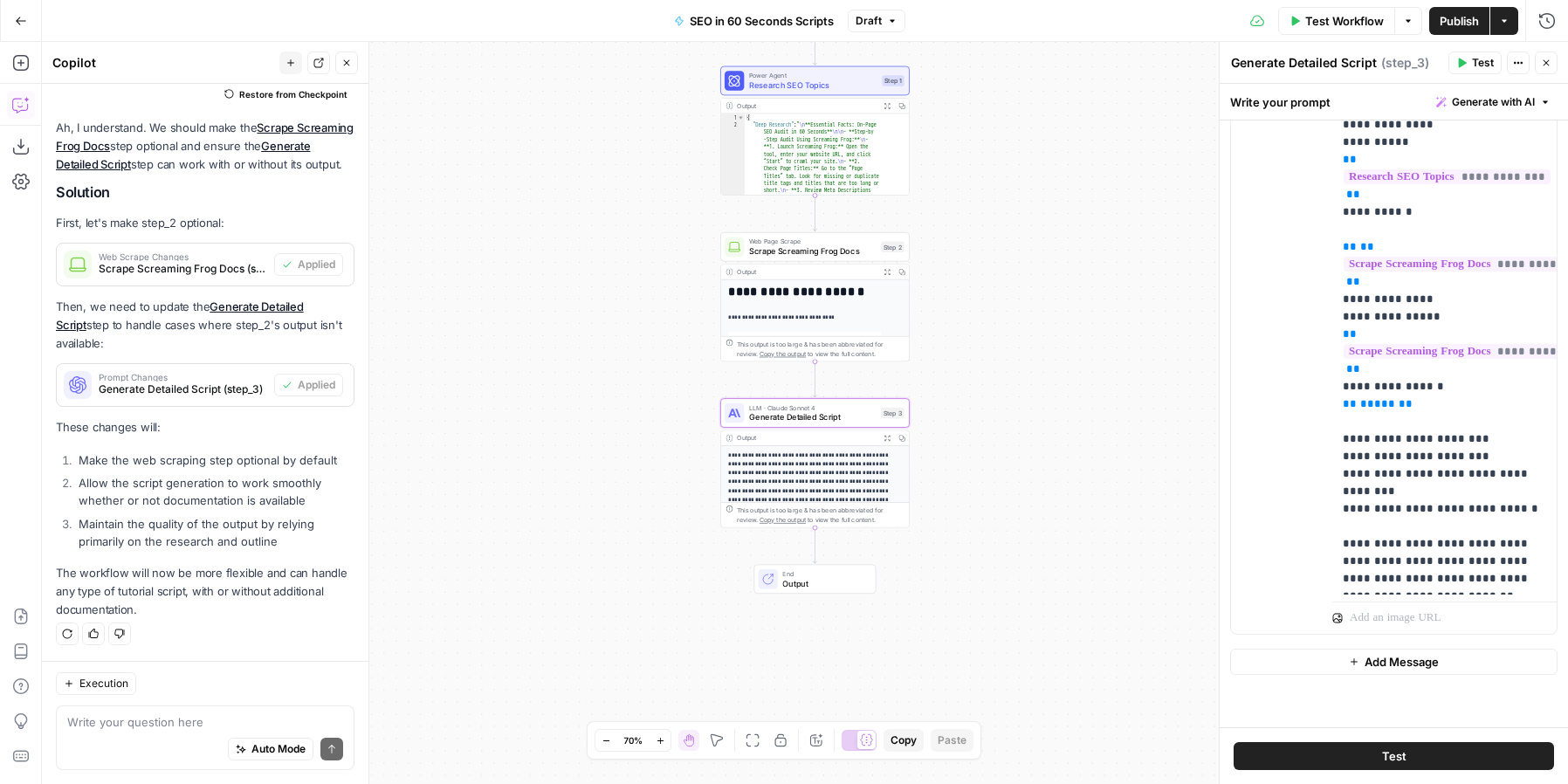 click on "Test Workflow" at bounding box center (1344, 21) 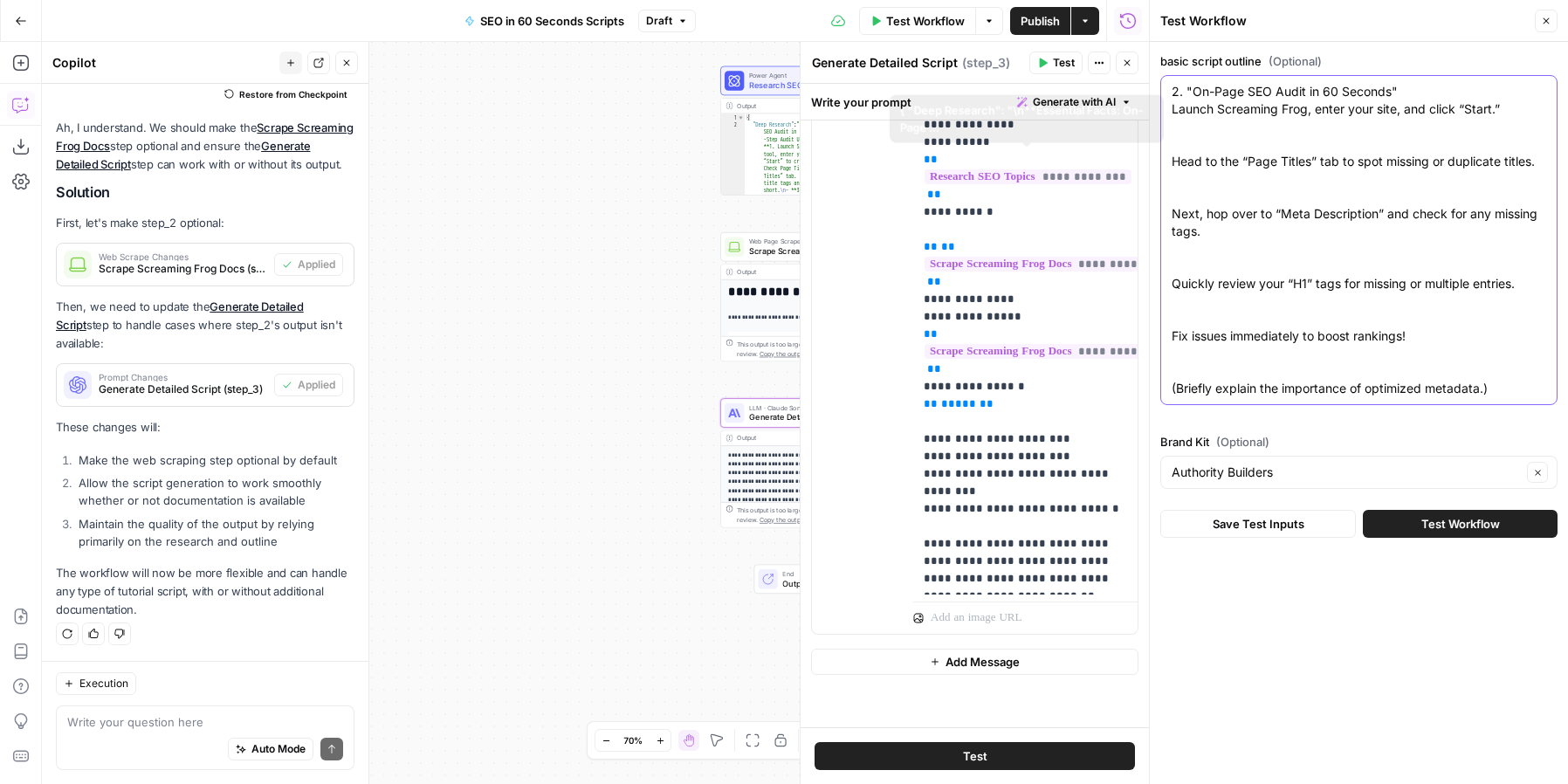 drag, startPoint x: 1500, startPoint y: 395, endPoint x: 966, endPoint y: 31, distance: 646.26001 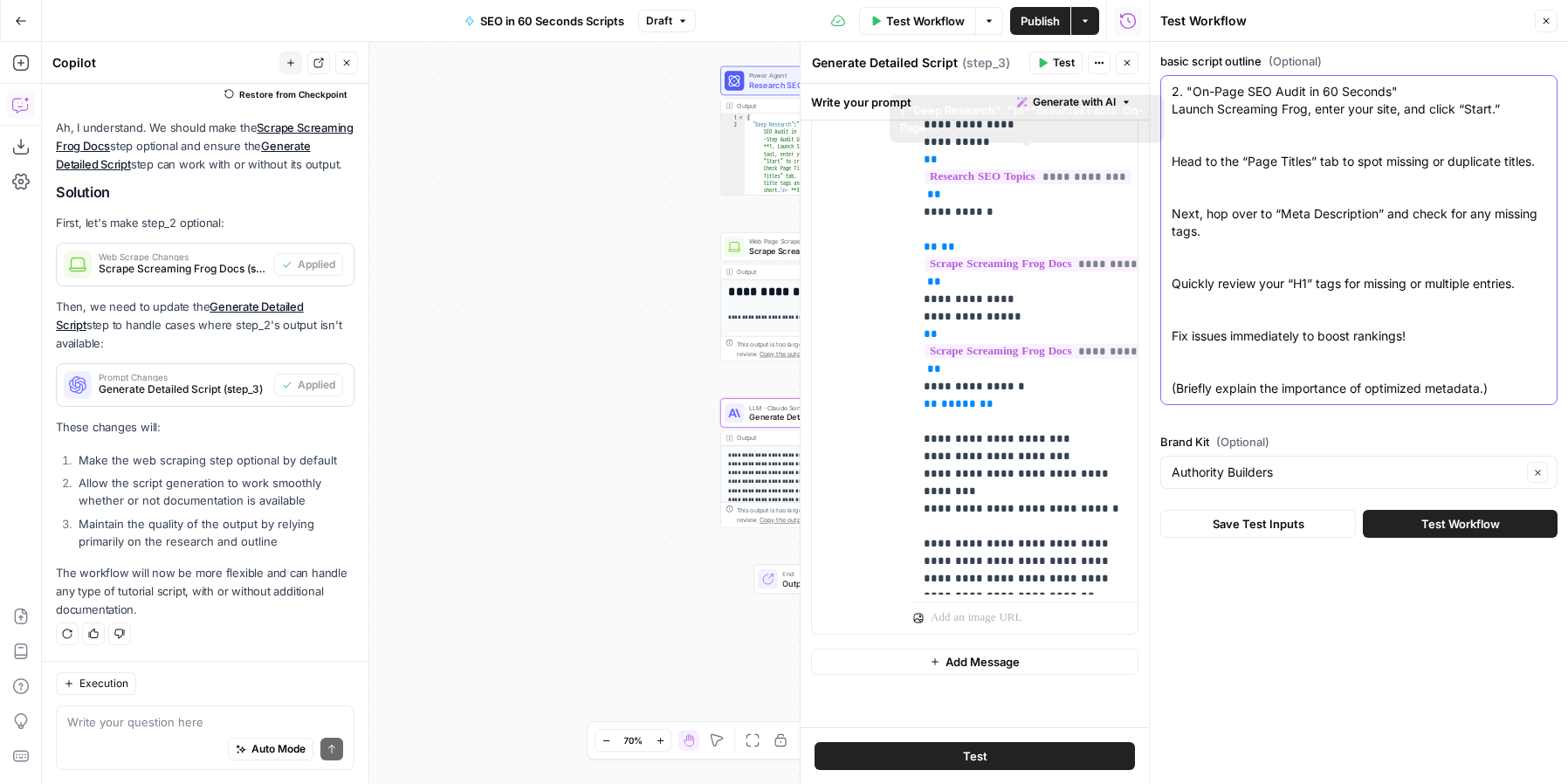 click on "Cohort 4 New Home Browse Your Data Monitoring Settings Recent Grids New grid Mounjaro Articles DW's Blog Creation Grid Blog repurposing PhantomBuster- grid variables Grid Recent Workflows New Workflow SEO in 60 Seconds Scripts DW Article Outline Workflow Untitled AirOps Academy What's new? Help + Support Go Back SEO in 60 Seconds Scripts Draft Test Workflow Options Publish Actions Run History Add Steps Copilot Download as JSON Settings Import JSON AirOps Academy Help Give Feedback Shortcuts Workflow Set Inputs Inputs Power Agent Research SEO Topics Step 1 Output Expand Output Copy 1 2 {    "Deep Research" :  " \n **Essential Facts: On-Page         SEO Audit in 60 Seconds** \n\n - **Step-by        -Step Audit Using Screaming Frog:** \n   -         **1. Launch Screaming Frog:** Open the         tool, enter your website URL, and click         “Start” to crawl your site. \n   - **2.         Check Page Titles:** Go to the “Page                short." at bounding box center [784, 392] 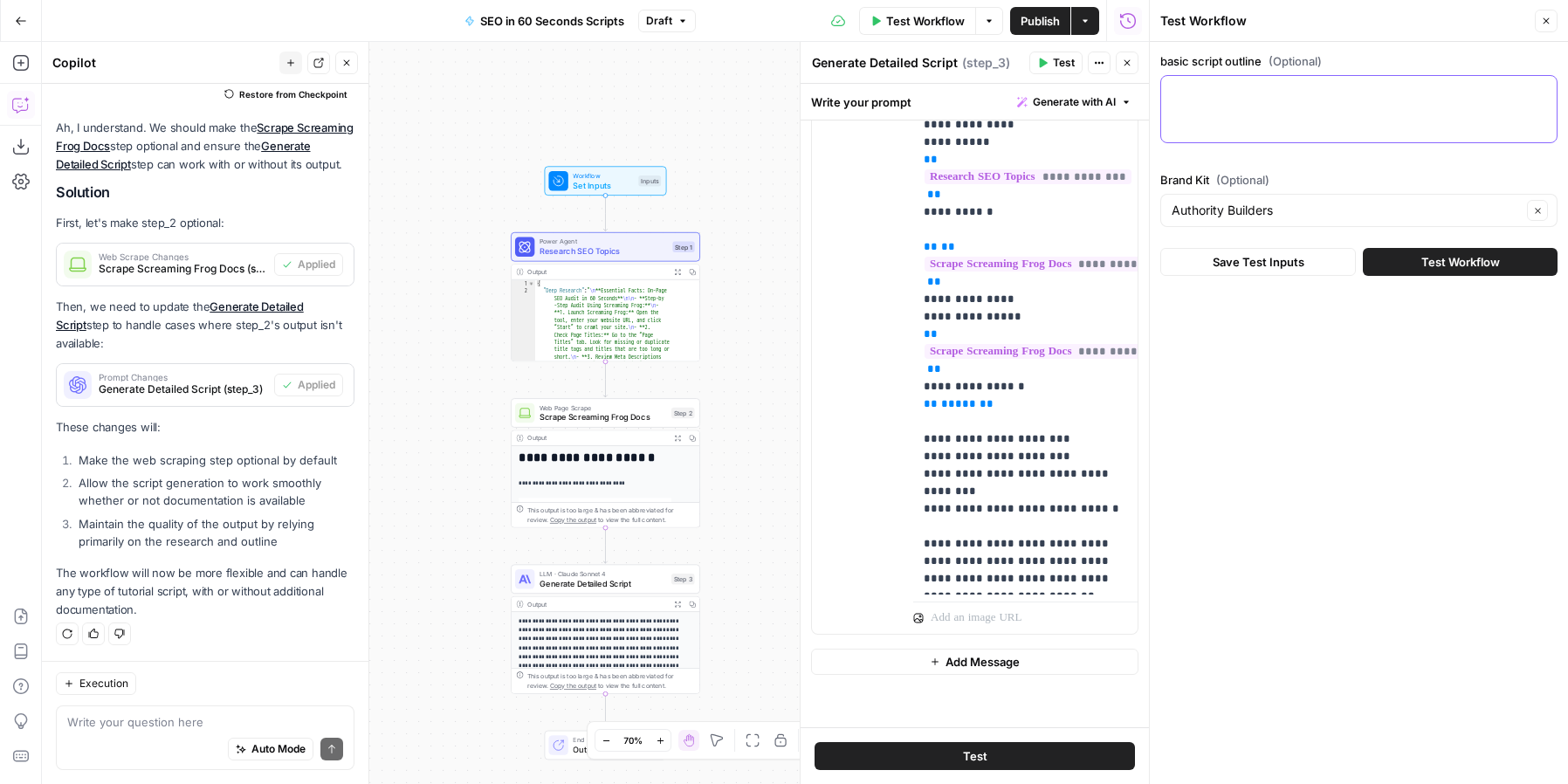 click on "basic script outline   (Optional)" at bounding box center [1358, 92] 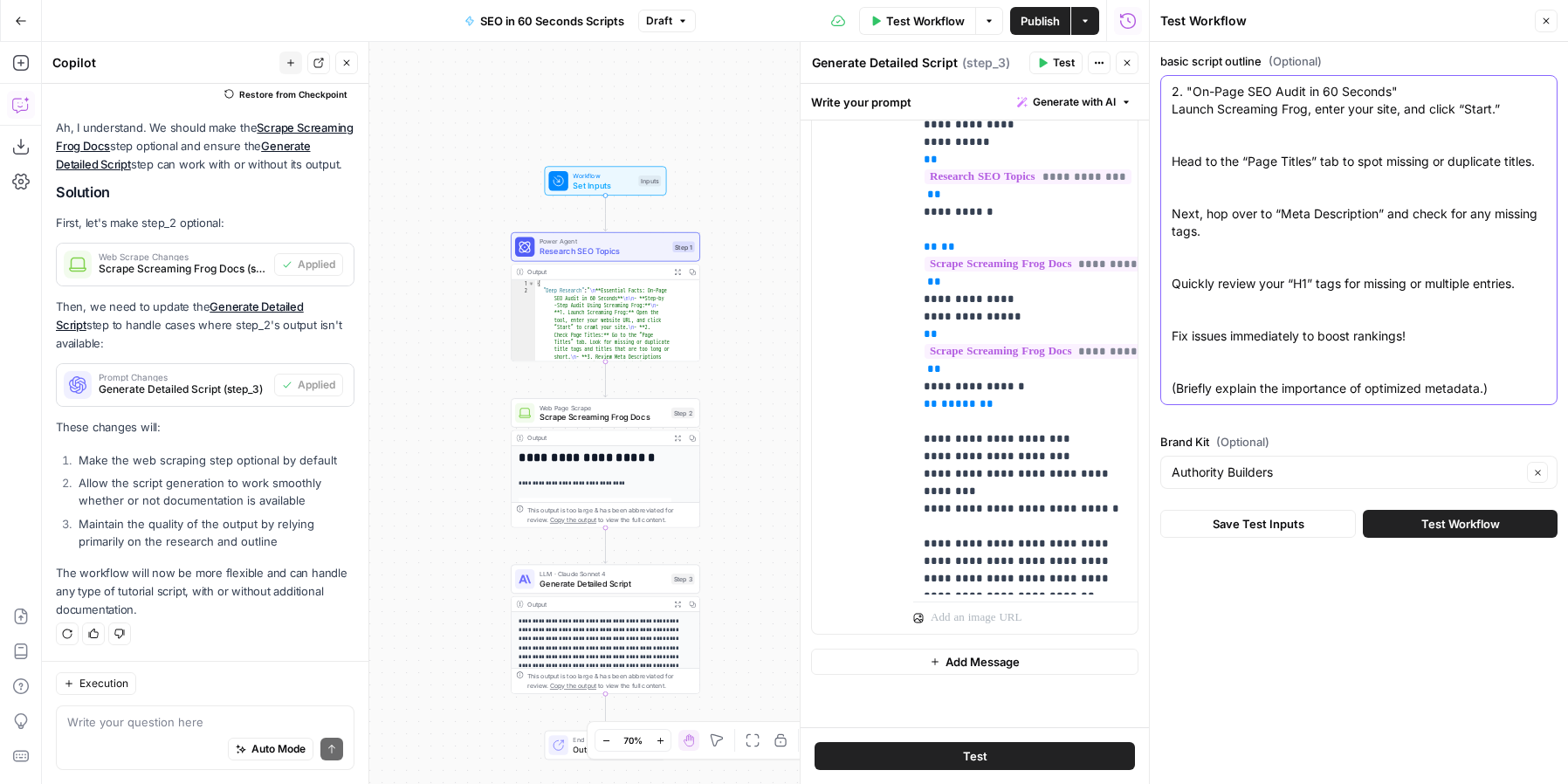 click on "2. "On-Page SEO Audit in 60 Seconds"
Launch Screaming Frog, enter your site, and click “Start.”
Head to the “Page Titles” tab to spot missing or duplicate titles.
Next, hop over to “Meta Description” and check for any missing tags.
Quickly review your “H1” tags for missing or multiple entries.
Fix issues immediately to boost rankings!
(Briefly explain the importance of optimized metadata.)" at bounding box center [1358, 240] 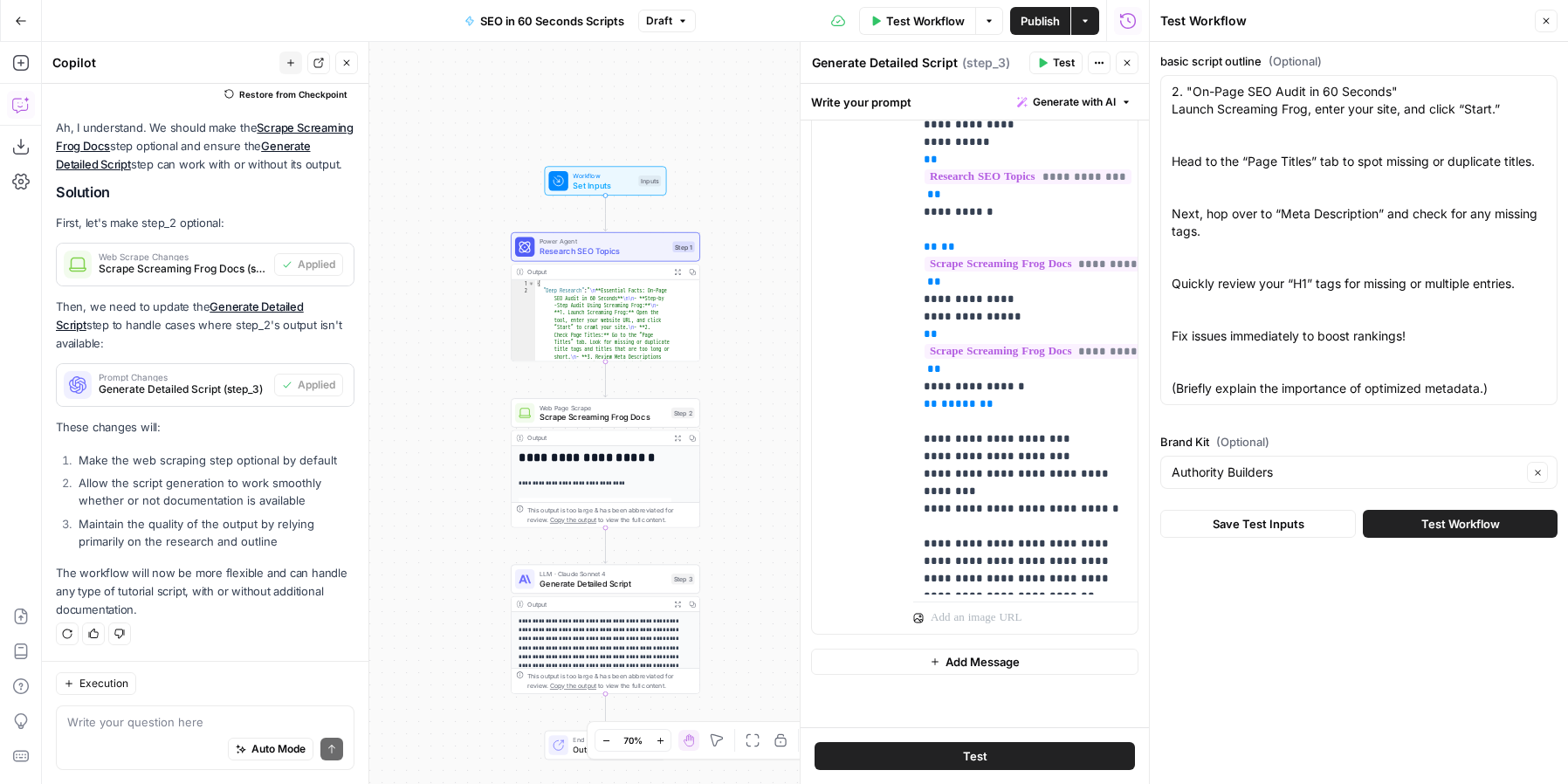 drag, startPoint x: 1501, startPoint y: 397, endPoint x: 1110, endPoint y: -3, distance: 559.358 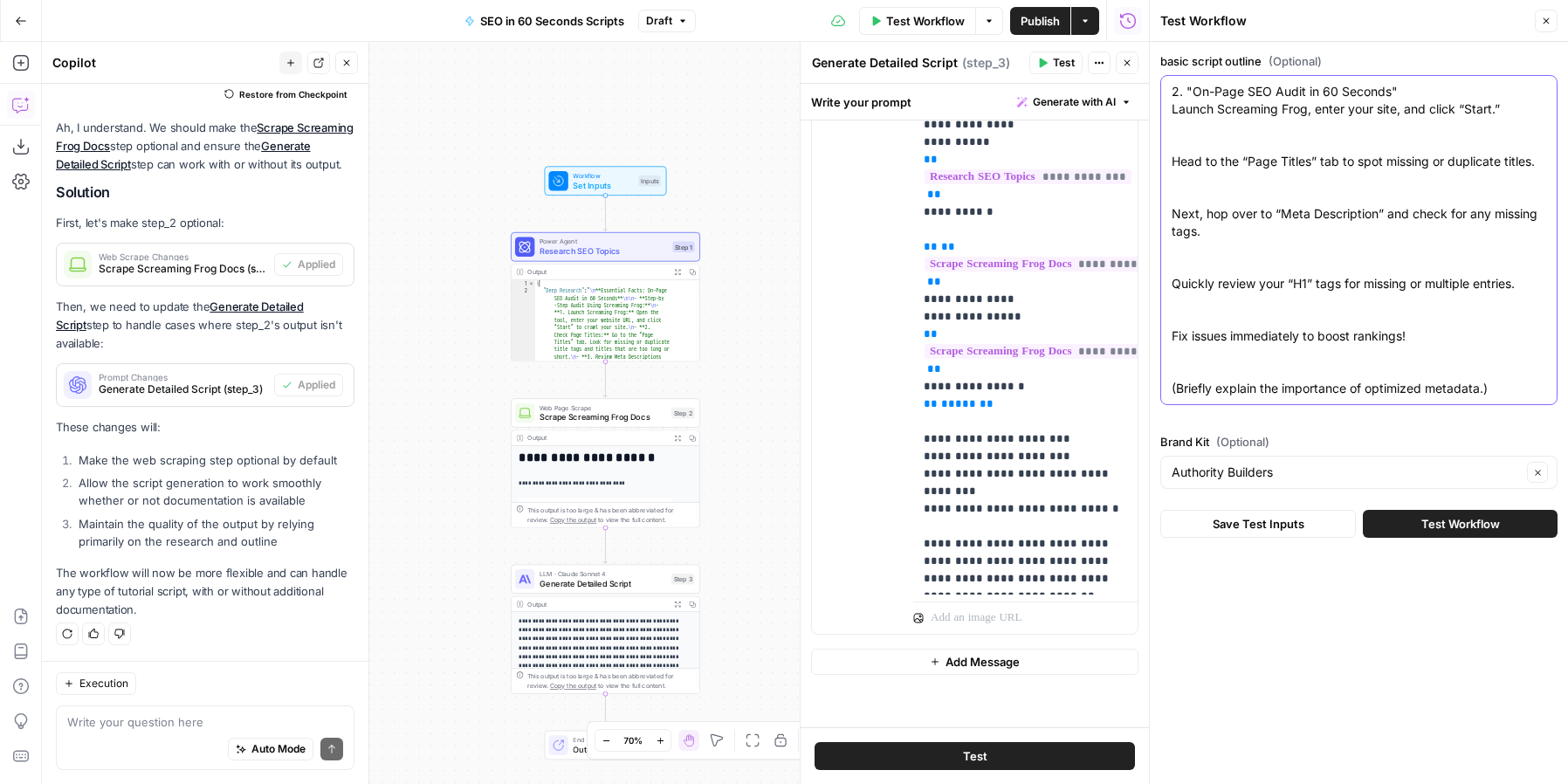 click on "2. "On-Page SEO Audit in 60 Seconds"
Launch Screaming Frog, enter your site, and click “Start.”
Head to the “Page Titles” tab to spot missing or duplicate titles.
Next, hop over to “Meta Description” and check for any missing tags.
Quickly review your “H1” tags for missing or multiple entries.
Fix issues immediately to boost rankings!
(Briefly explain the importance of optimized metadata.)" at bounding box center [1358, 240] 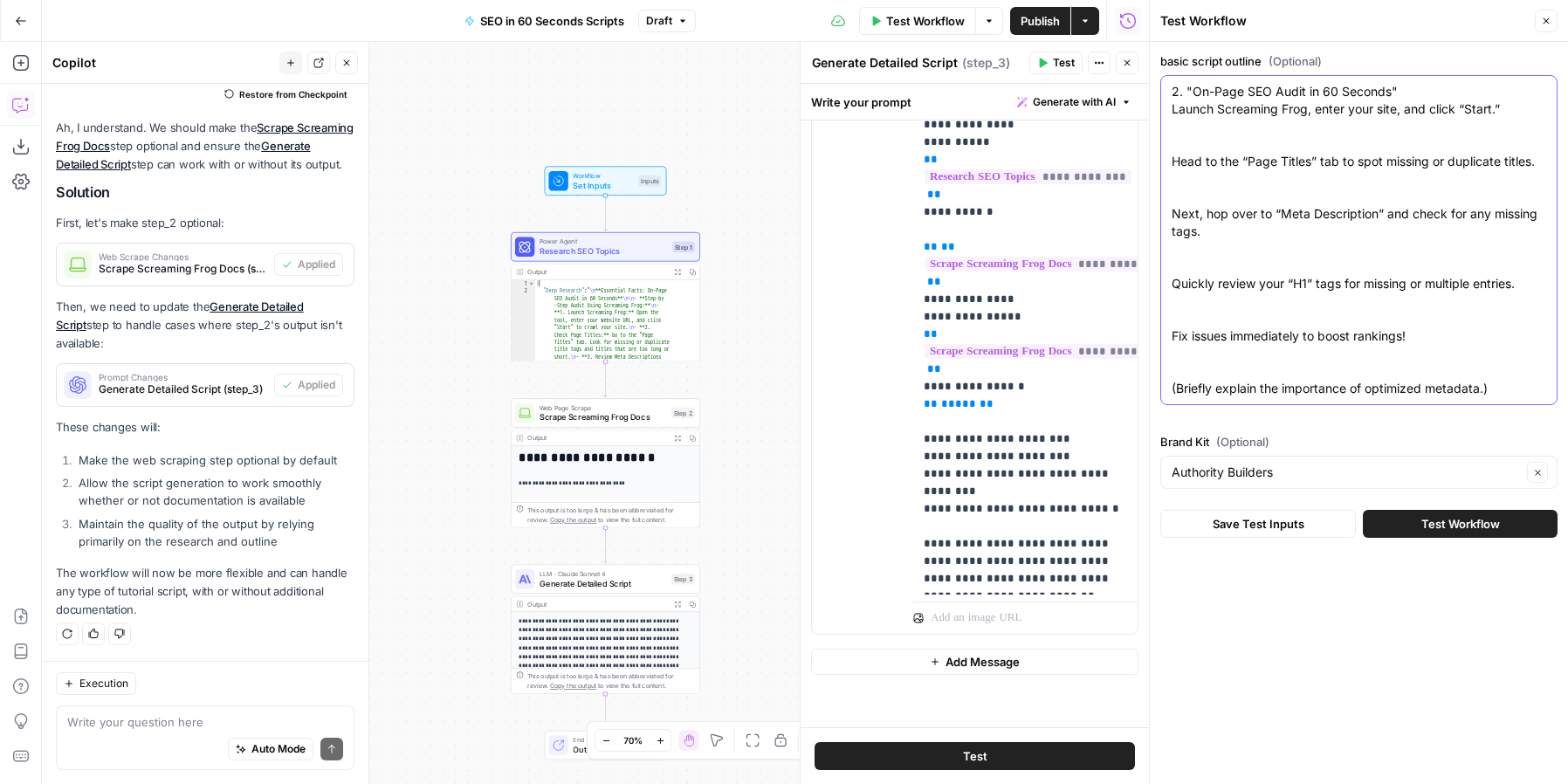 drag, startPoint x: 1495, startPoint y: 391, endPoint x: 1158, endPoint y: 44, distance: 483.71272 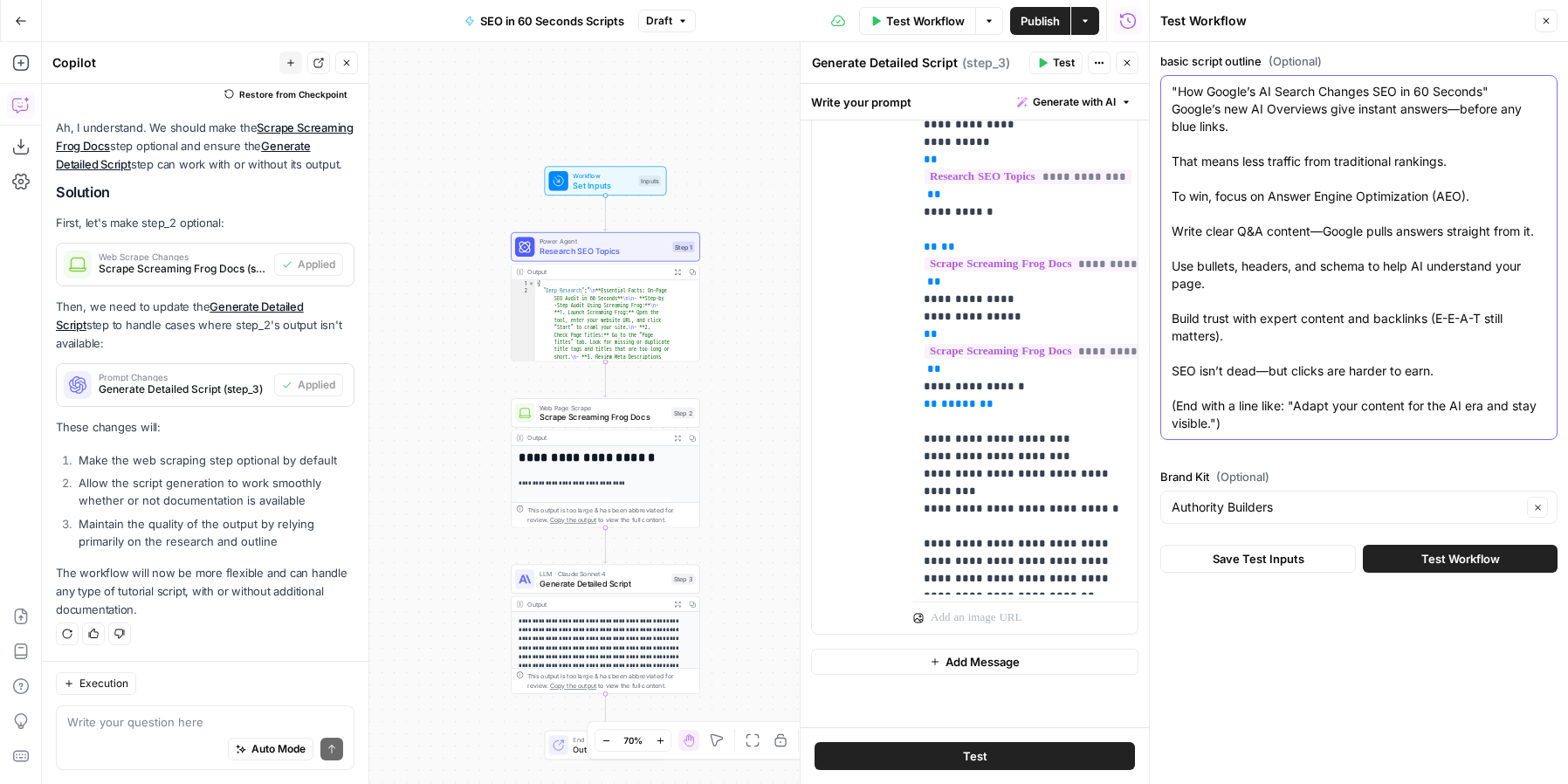 scroll, scrollTop: 0, scrollLeft: 0, axis: both 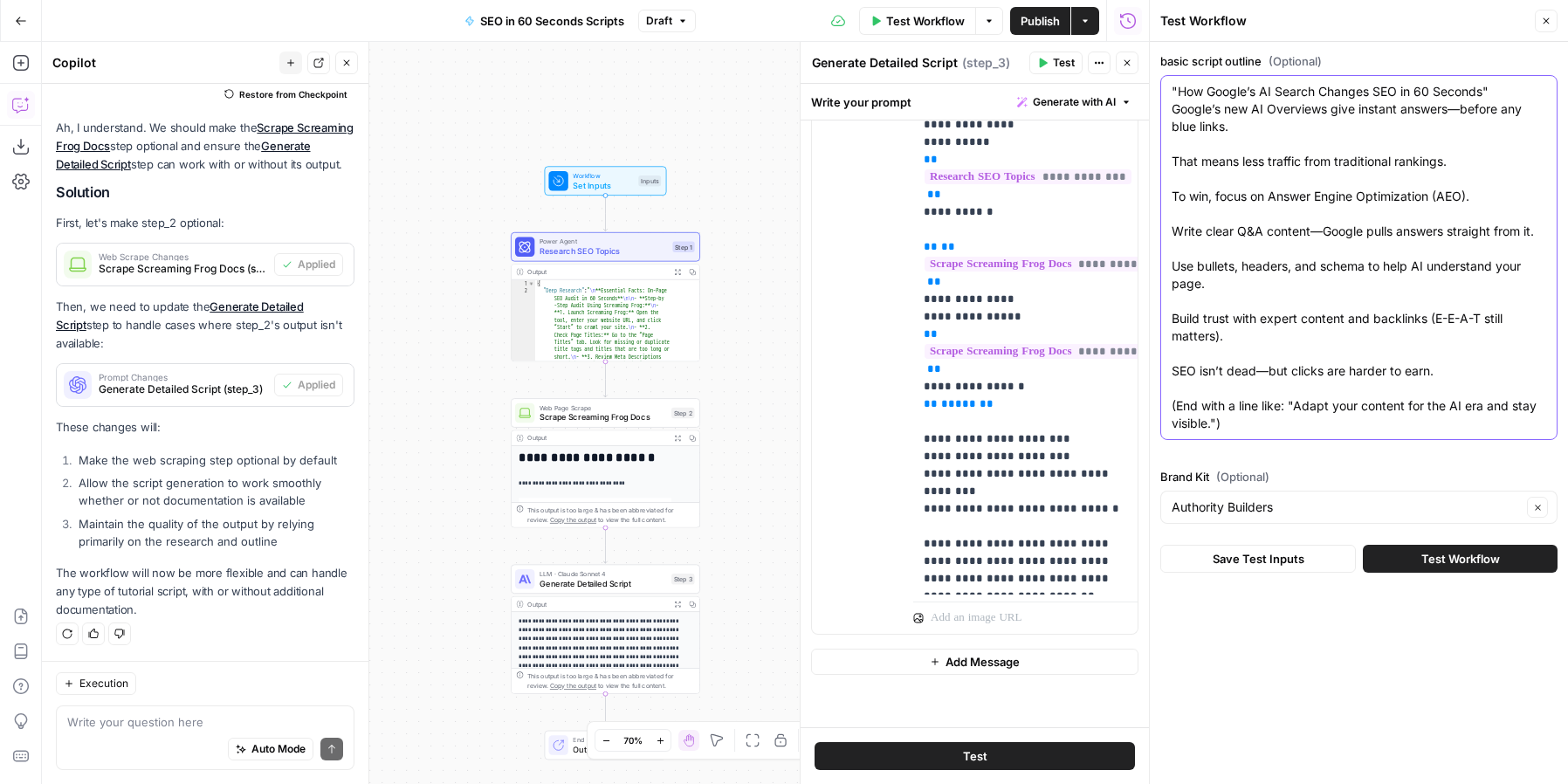 click on ""How Google’s AI Search Changes SEO in 60 Seconds"
Google’s new AI Overviews give instant answers—before any blue links.
That means less traffic from traditional rankings.
To win, focus on Answer Engine Optimization (AEO).
Write clear Q&A content—Google pulls answers straight from it.
Use bullets, headers, and schema to help AI understand your page.
Build trust with expert content and backlinks (E-E-A-T still matters).
SEO isn’t dead—but clicks are harder to earn.
(End with a line like: "Adapt your content for the AI era and stay visible.")" at bounding box center [1358, 258] 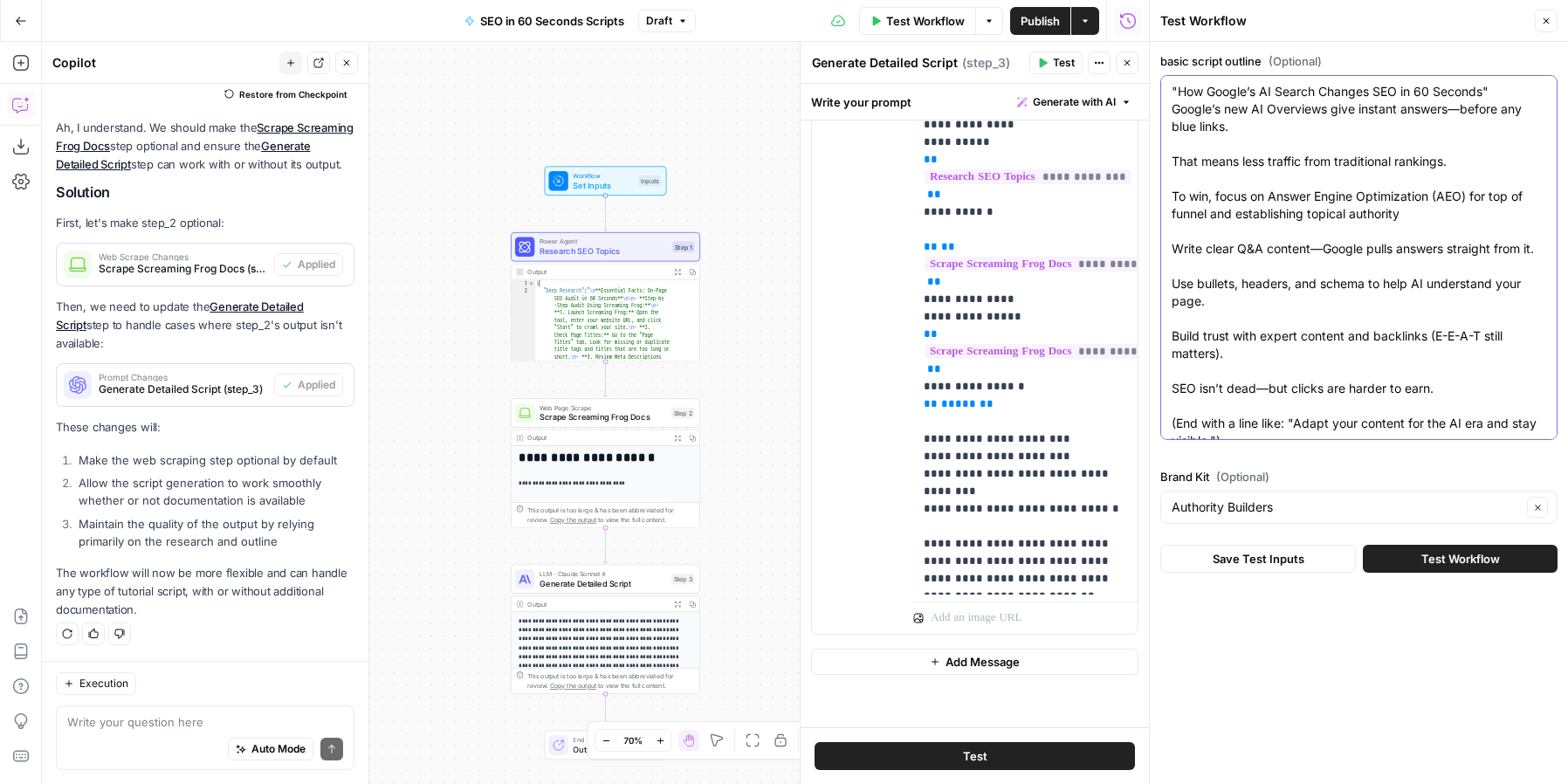 drag, startPoint x: 1179, startPoint y: 246, endPoint x: 1152, endPoint y: 247, distance: 27.018512 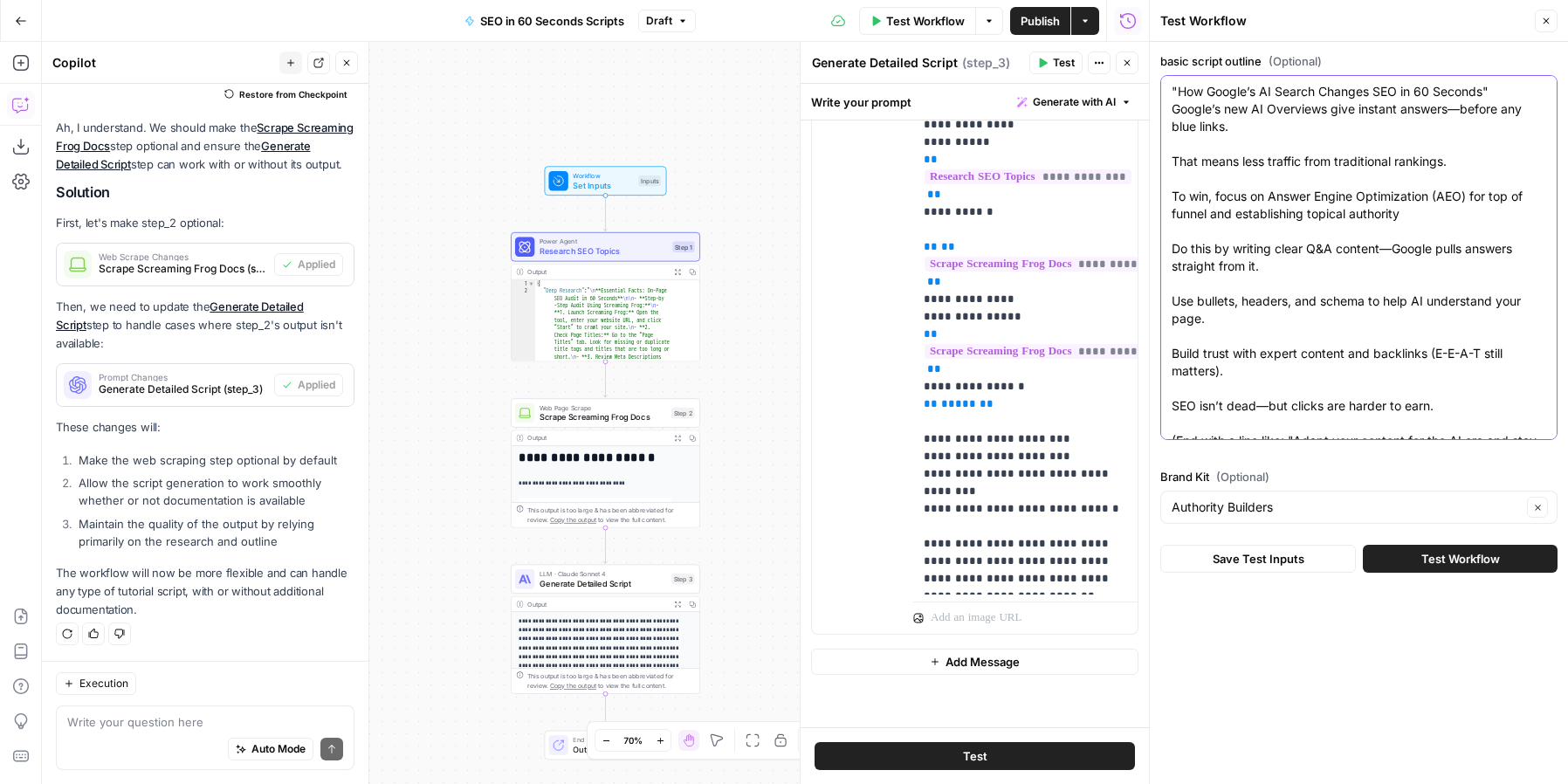 click on ""How Google’s AI Search Changes SEO in 60 Seconds"
Google’s new AI Overviews give instant answers—before any blue links.
That means less traffic from traditional rankings.
To win, focus on Answer Engine Optimization (AEO) for top of funnel and establishing topical authority
Do this by writing clear Q&A content—Google pulls answers straight from it.
Use bullets, headers, and schema to help AI understand your page.
Build trust with expert content and backlinks (E-E-A-T still matters).
SEO isn’t dead—but clicks are harder to earn.
(End with a line like: "Adapt your content for the AI era and stay visible.")" at bounding box center [1358, 275] 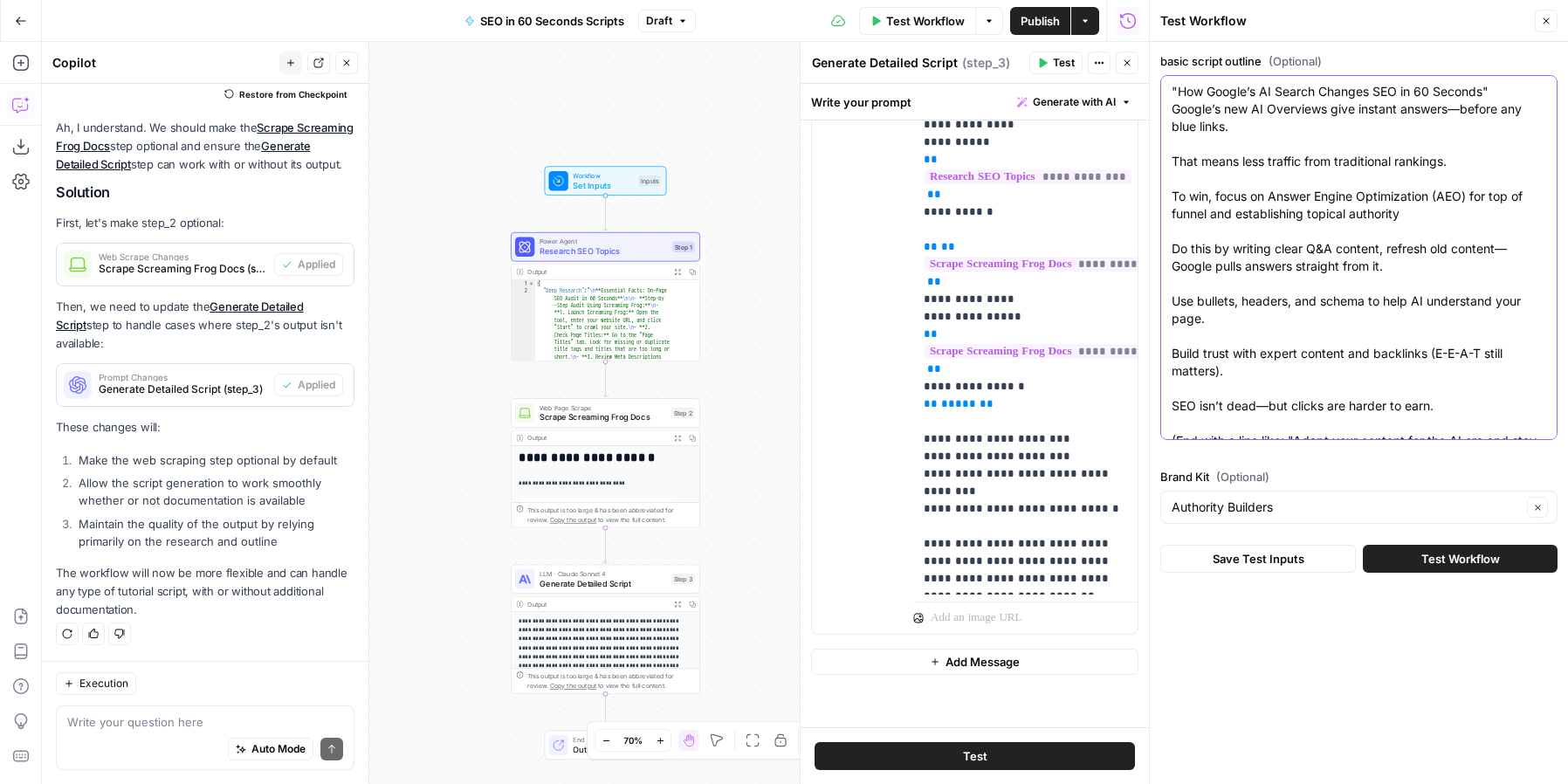 drag, startPoint x: 1406, startPoint y: 265, endPoint x: 1160, endPoint y: 272, distance: 246.09957 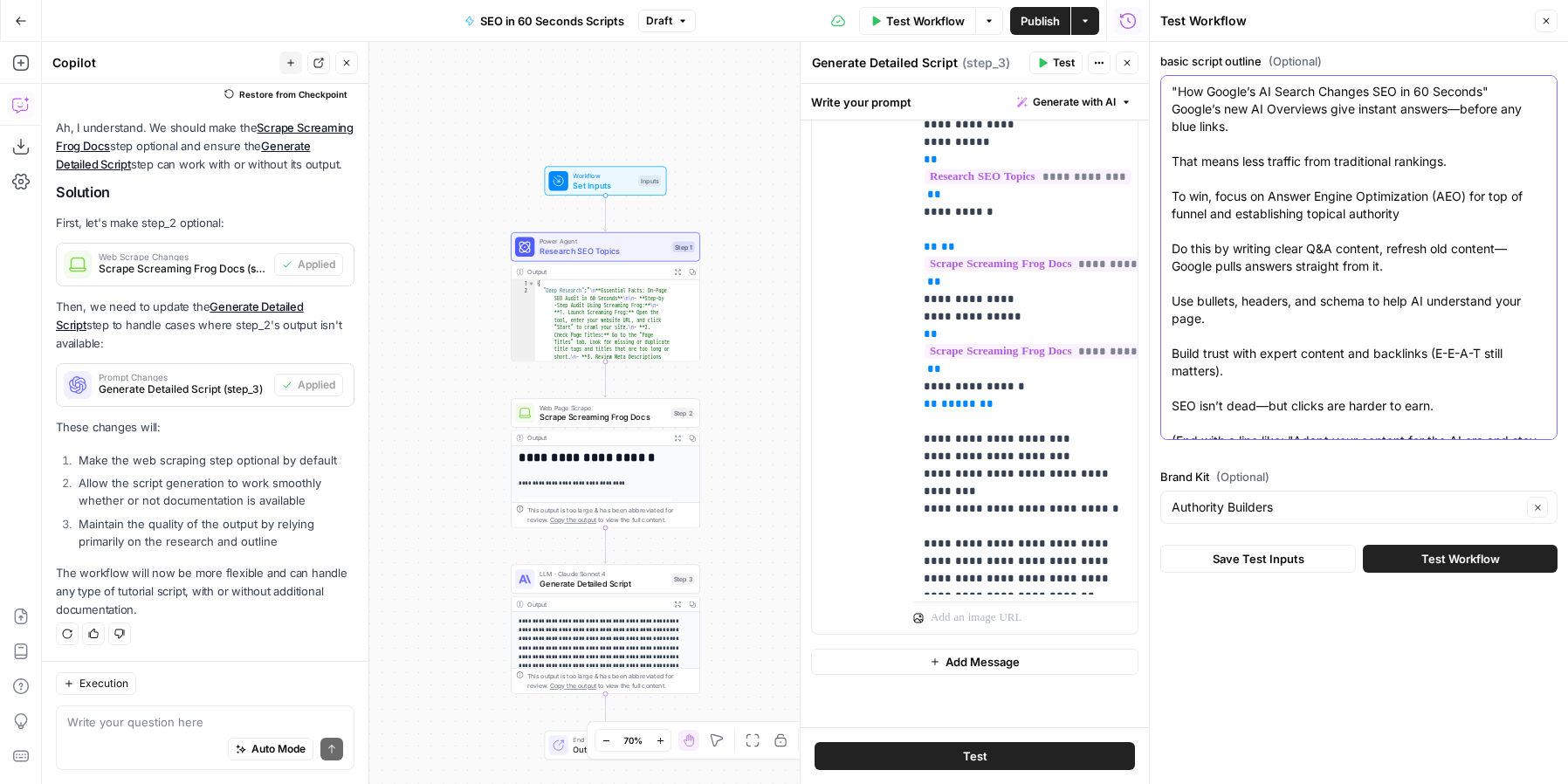 click on ""How Google’s AI Search Changes SEO in 60 Seconds"
Google’s new AI Overviews give instant answers—before any blue links.
That means less traffic from traditional rankings.
To win, focus on Answer Engine Optimization (AEO) for top of funnel and establishing topical authority
Do this by writing clear Q&A content, refresh old content—Google pulls answers straight from it.
Use bullets, headers, and schema to help AI understand your page.
Build trust with expert content and backlinks (E-E-A-T still matters).
SEO isn’t dead—but clicks are harder to earn.
(End with a line like: "Adapt your content for the AI era and stay visible.")" at bounding box center [1358, 258] 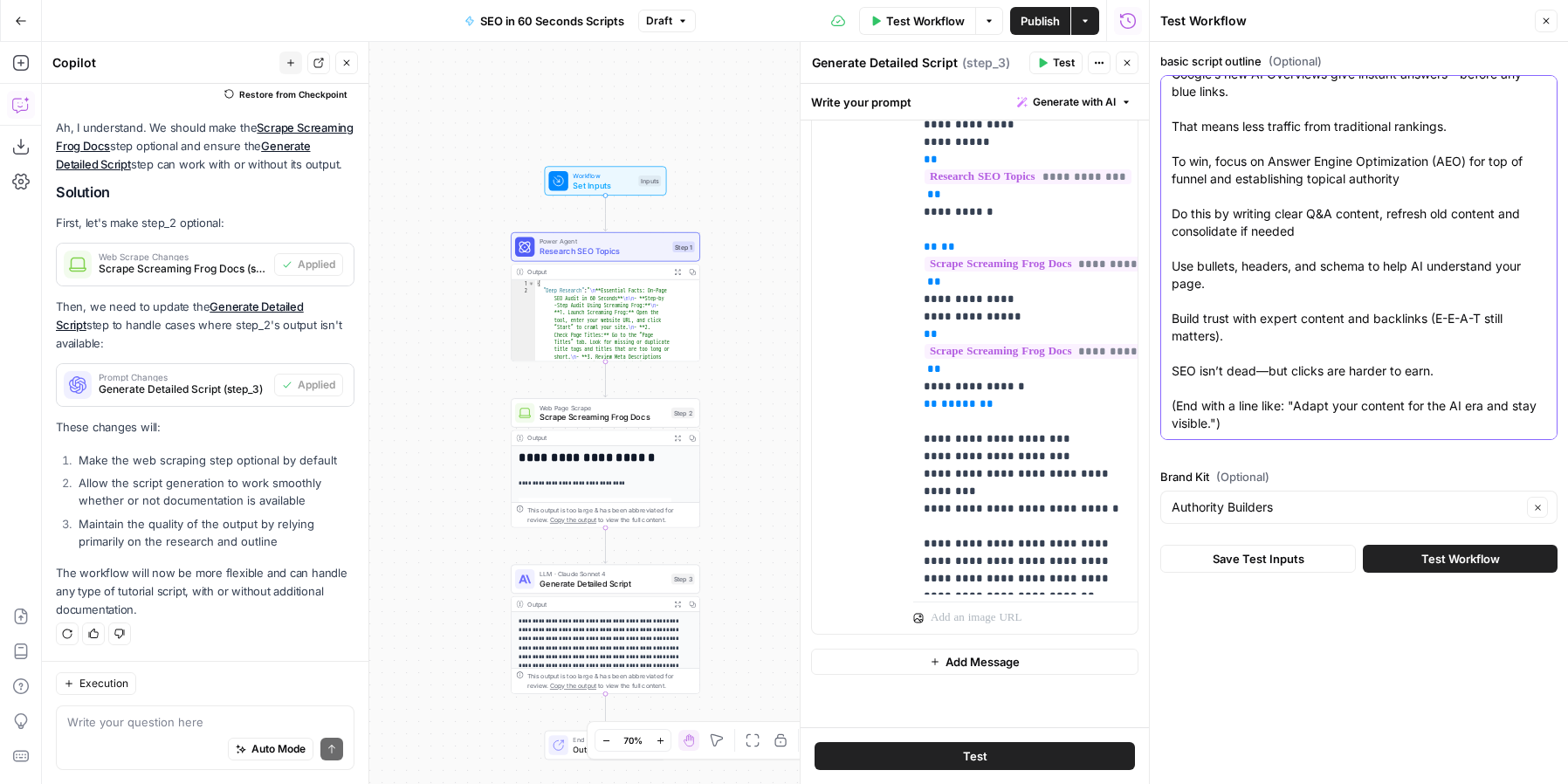 scroll, scrollTop: 70, scrollLeft: 0, axis: vertical 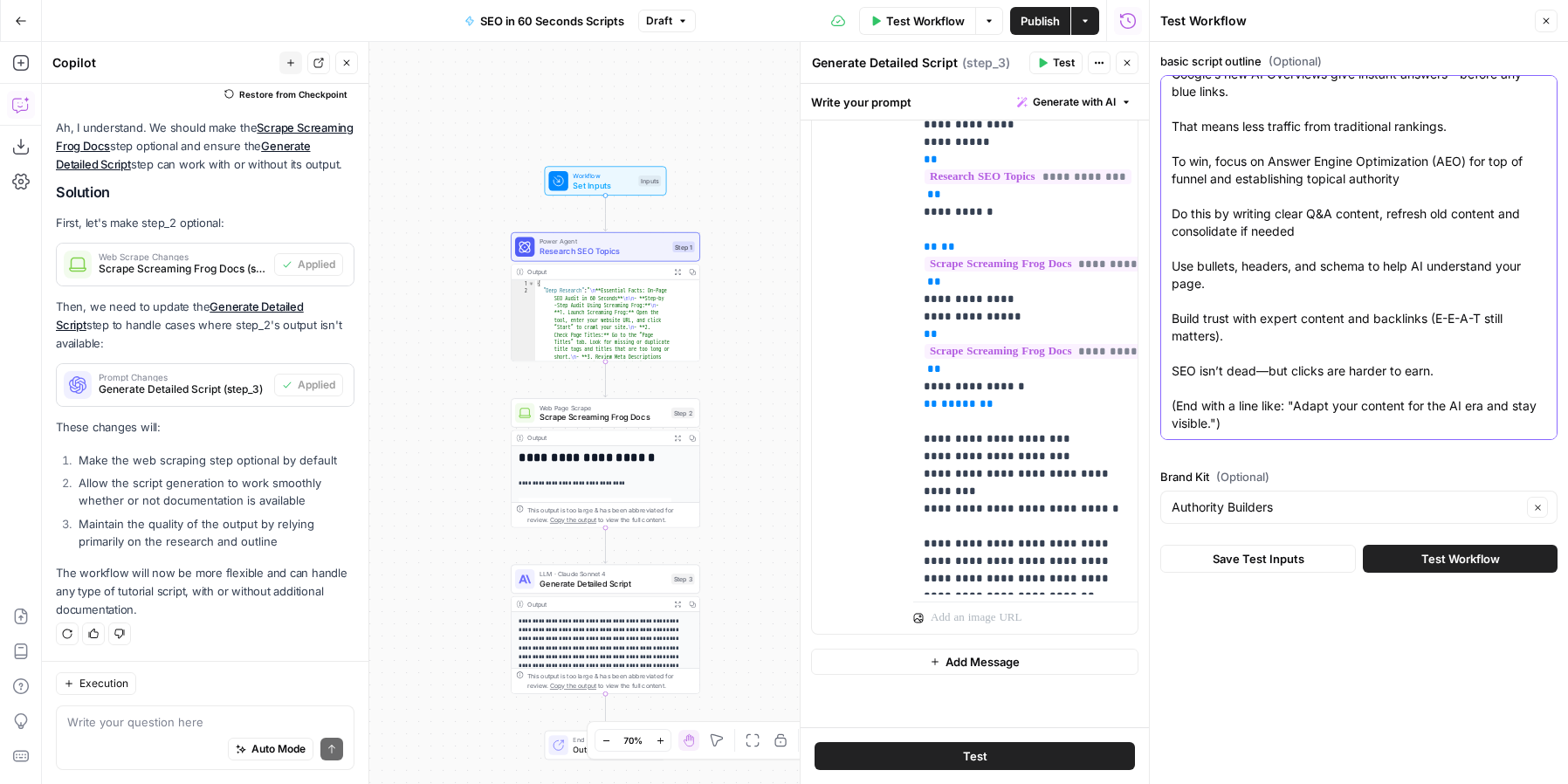 type on ""How Google’s AI Search Changes SEO in 60 Seconds"
Google’s new AI Overviews give instant answers—before any blue links.
That means less traffic from traditional rankings.
To win, focus on Answer Engine Optimization (AEO) for top of funnel and establishing topical authority
Do this by writing clear Q&A content, refresh old content and consolidate if needed
Use bullets, headers, and schema to help AI understand your page.
Build trust with expert content and backlinks (E-E-A-T still matters).
SEO isn’t dead—but clicks are harder to earn.
(End with a line like: "Adapt your content for the AI era and stay visible.")" 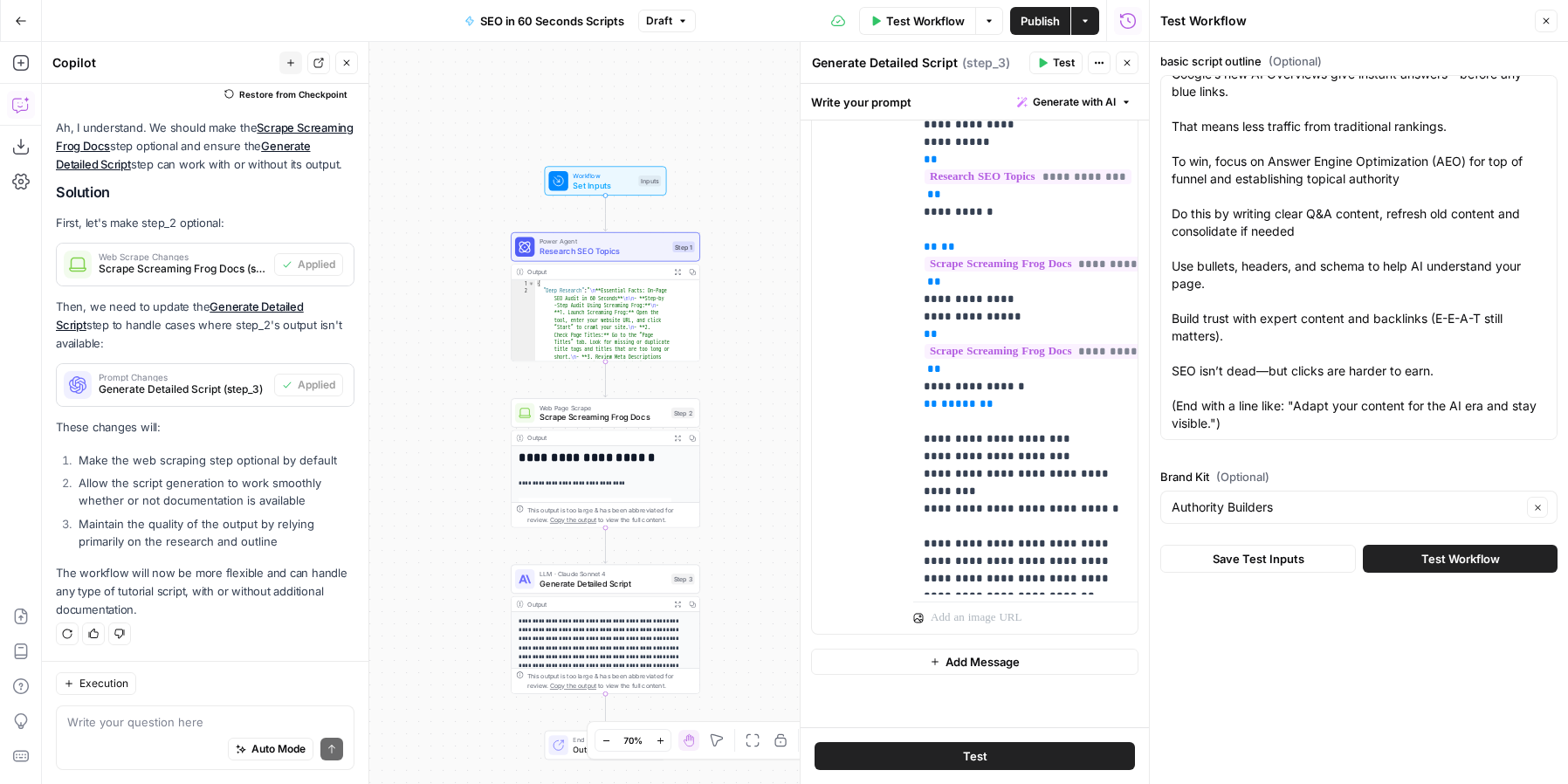 click on "Test Workflow" at bounding box center (1461, 559) 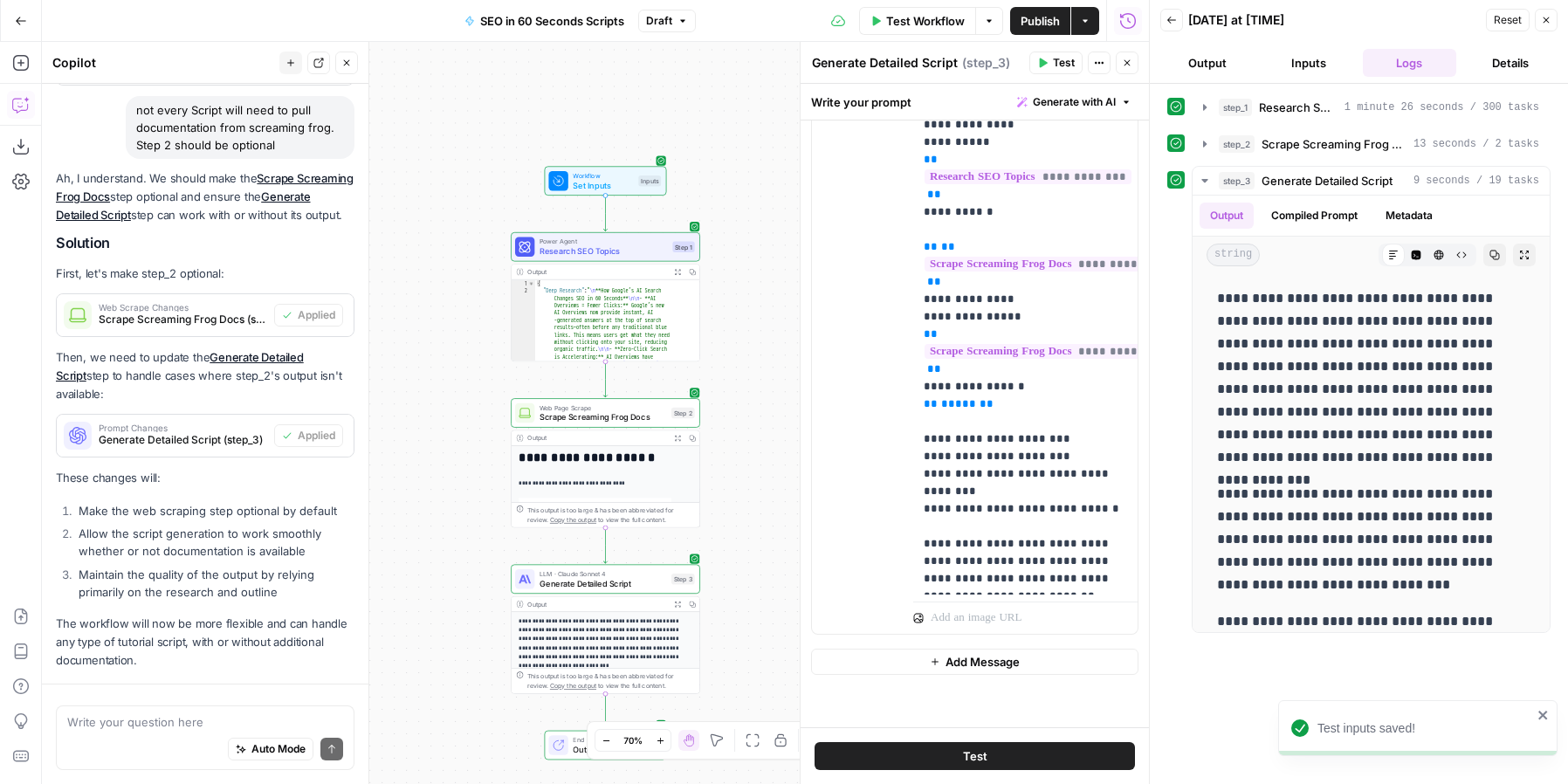scroll, scrollTop: 822, scrollLeft: 0, axis: vertical 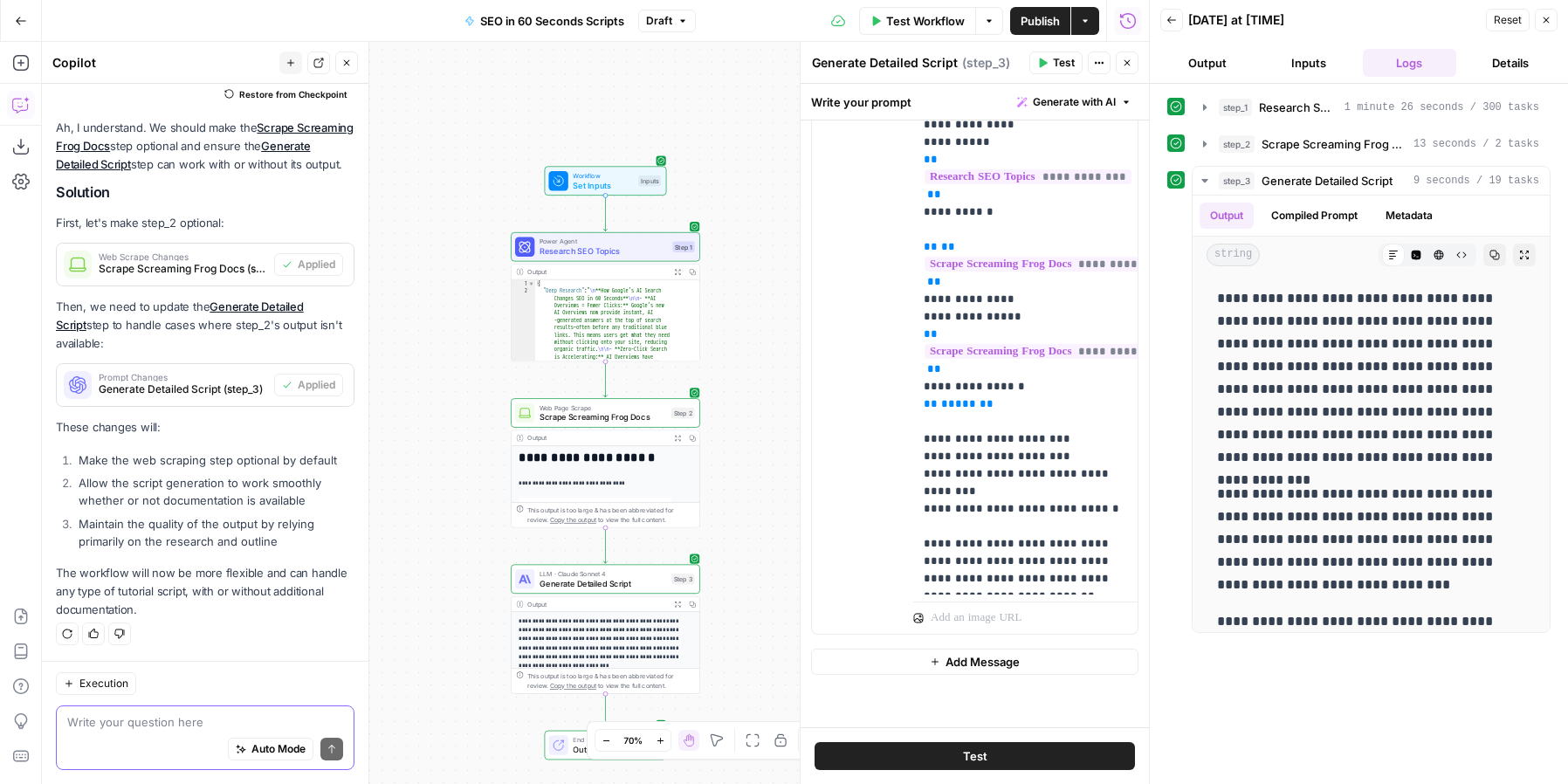 click at bounding box center (205, 722) 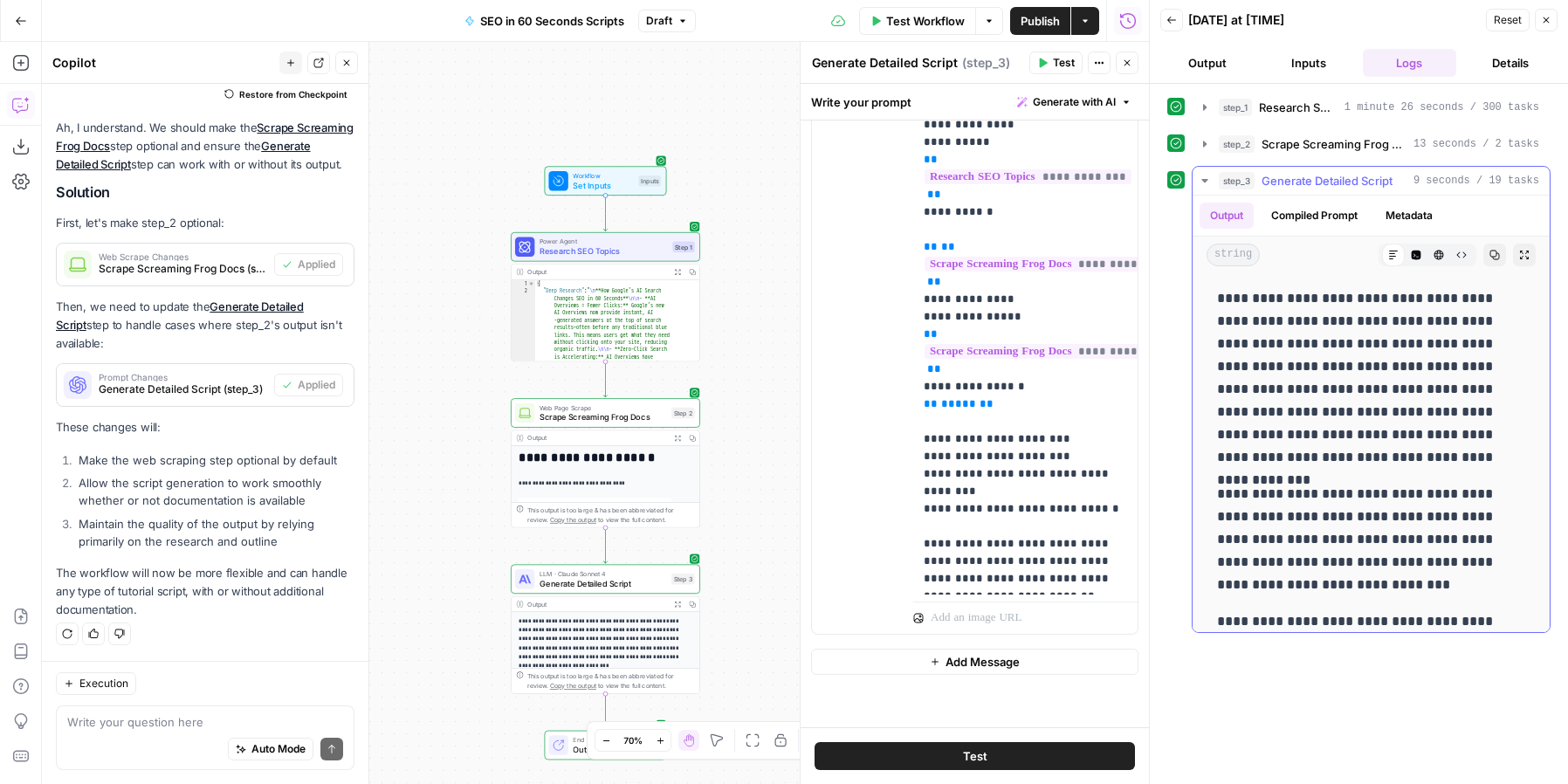 drag, startPoint x: 1381, startPoint y: 512, endPoint x: 1271, endPoint y: 301, distance: 237.95168 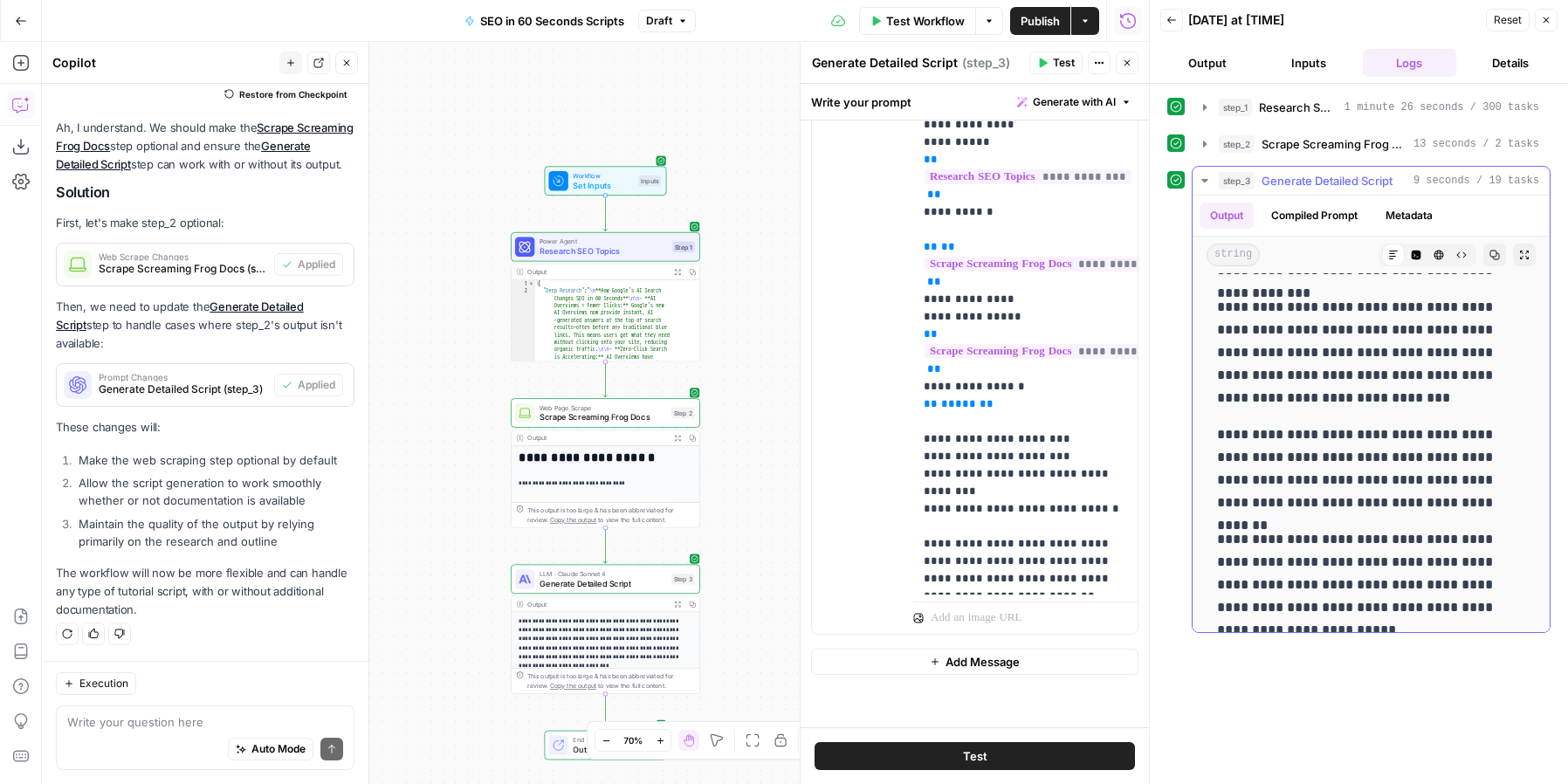 scroll, scrollTop: 488, scrollLeft: 0, axis: vertical 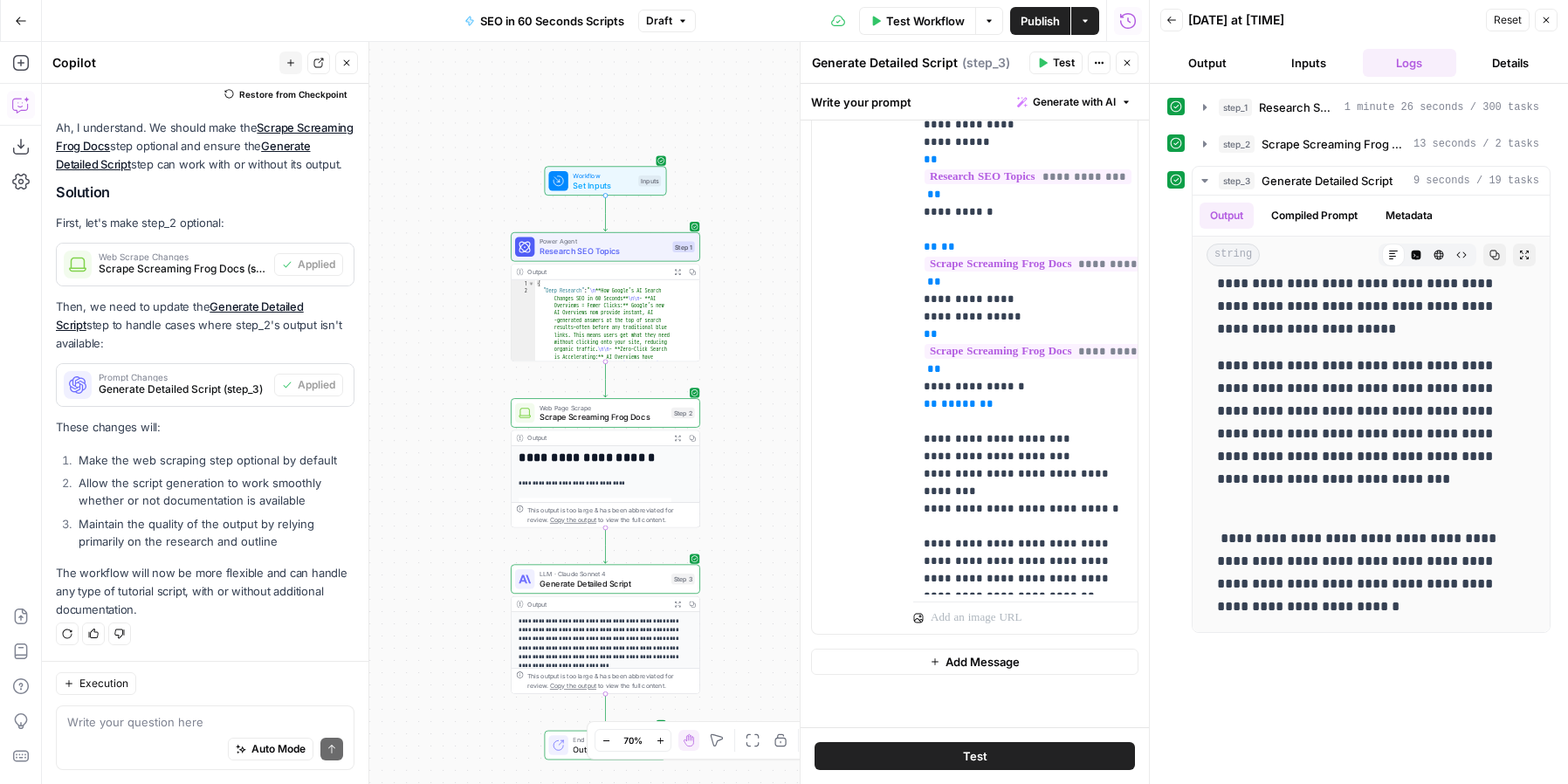 drag, startPoint x: 1221, startPoint y: 288, endPoint x: 1421, endPoint y: 679, distance: 439.18219 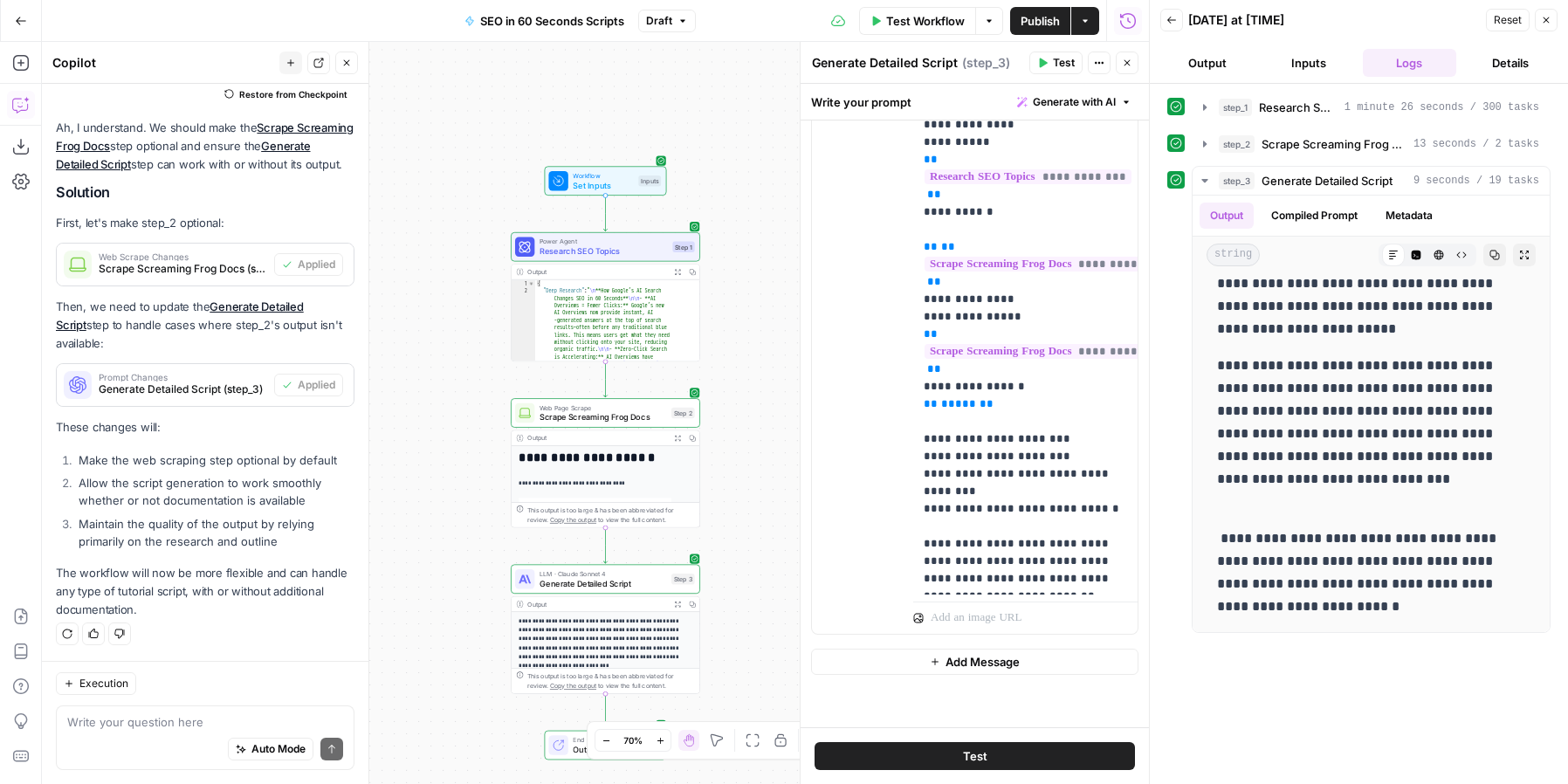 click on "**********" at bounding box center [1358, 434] 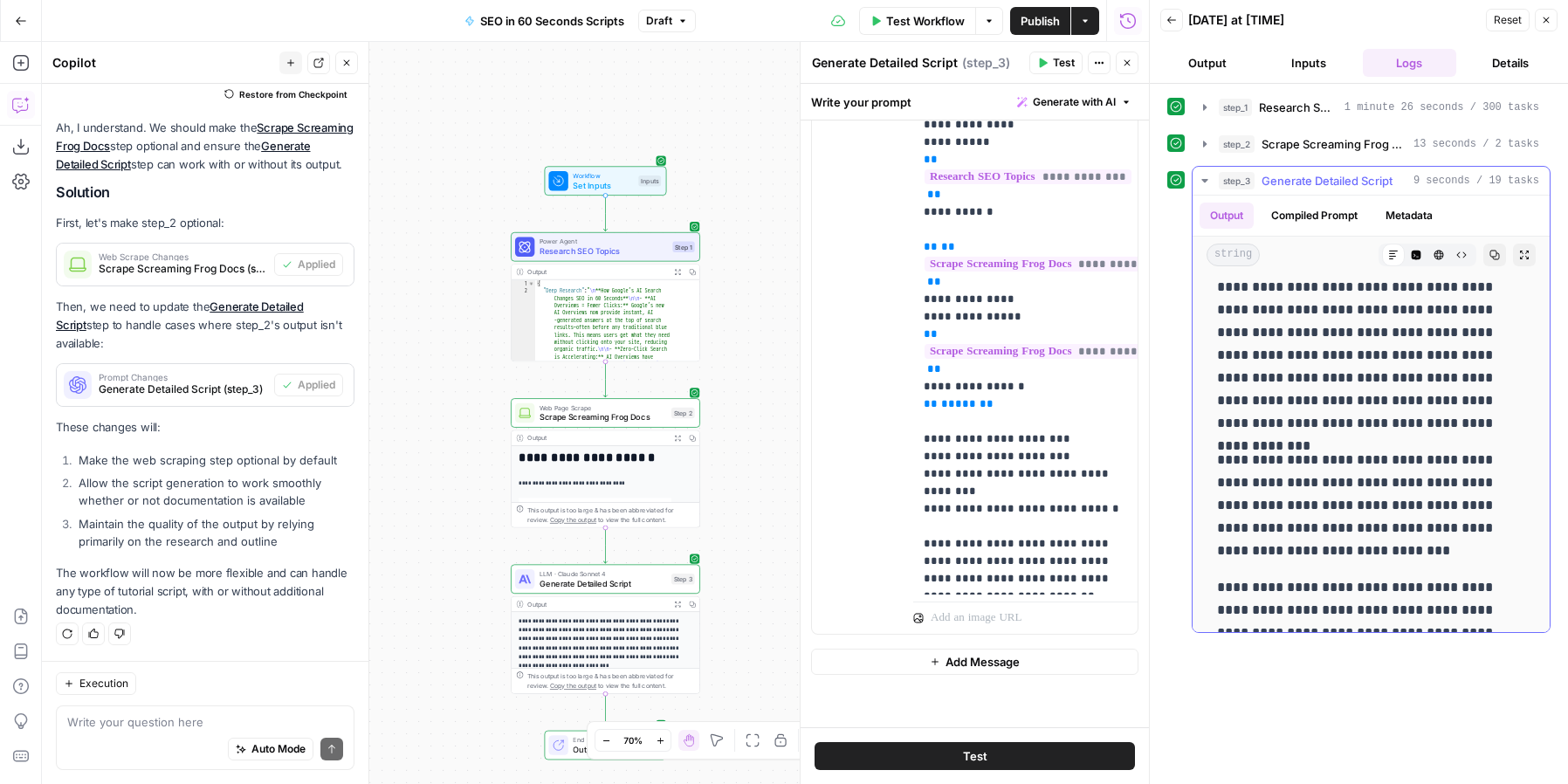 scroll, scrollTop: 0, scrollLeft: 0, axis: both 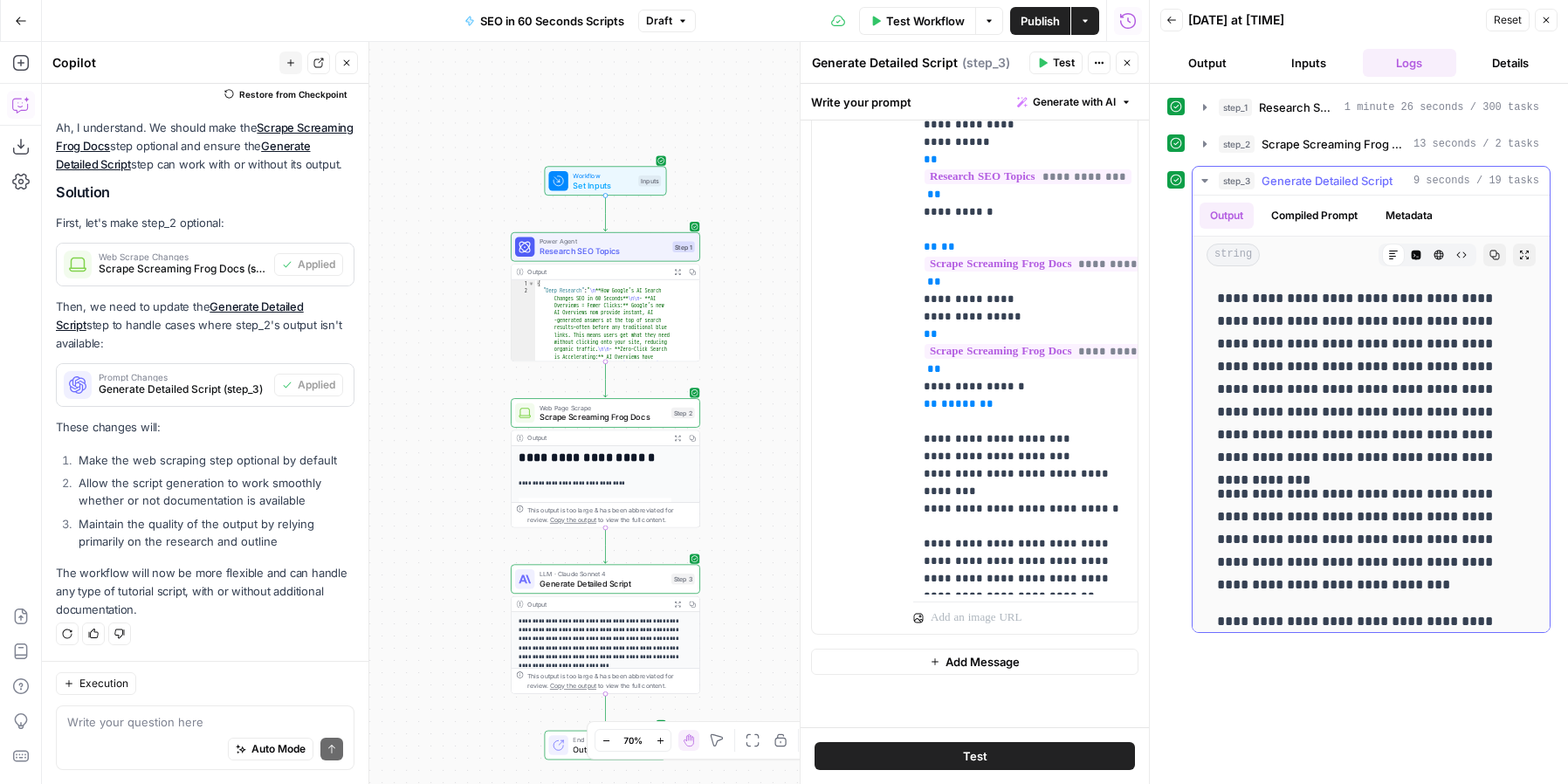 click on "**********" at bounding box center [1371, 540] 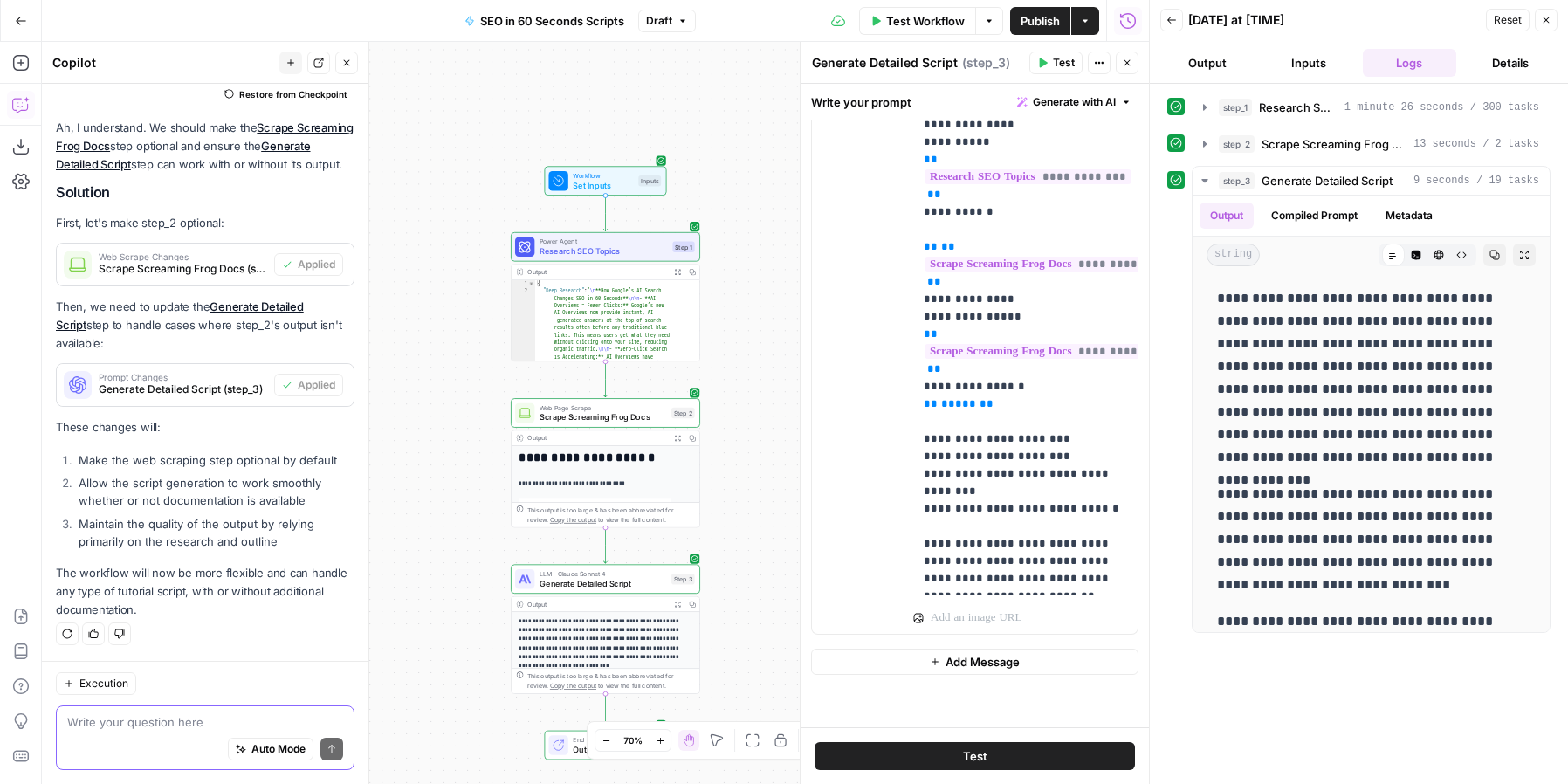 click at bounding box center [205, 722] 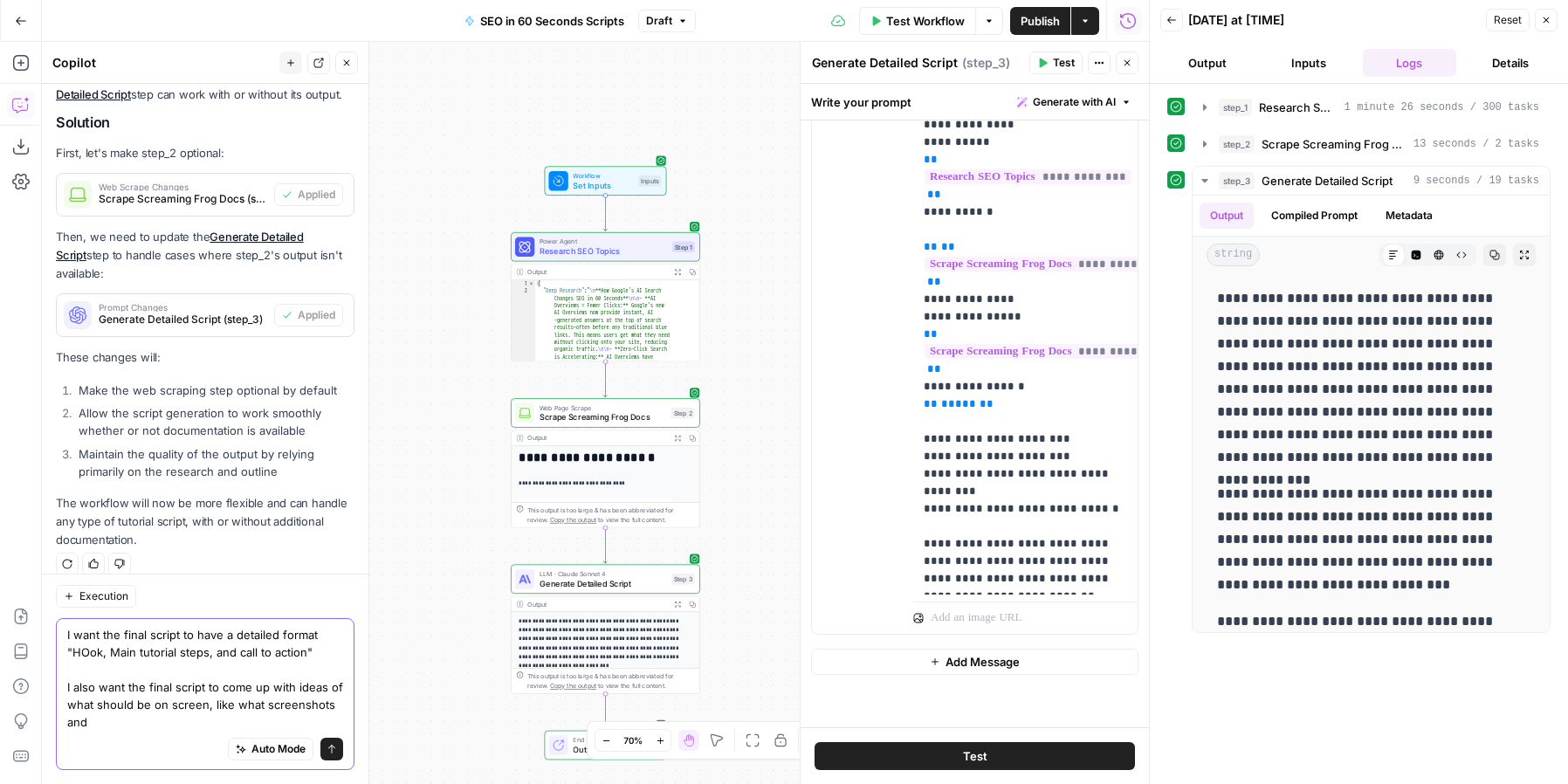 scroll, scrollTop: 910, scrollLeft: 0, axis: vertical 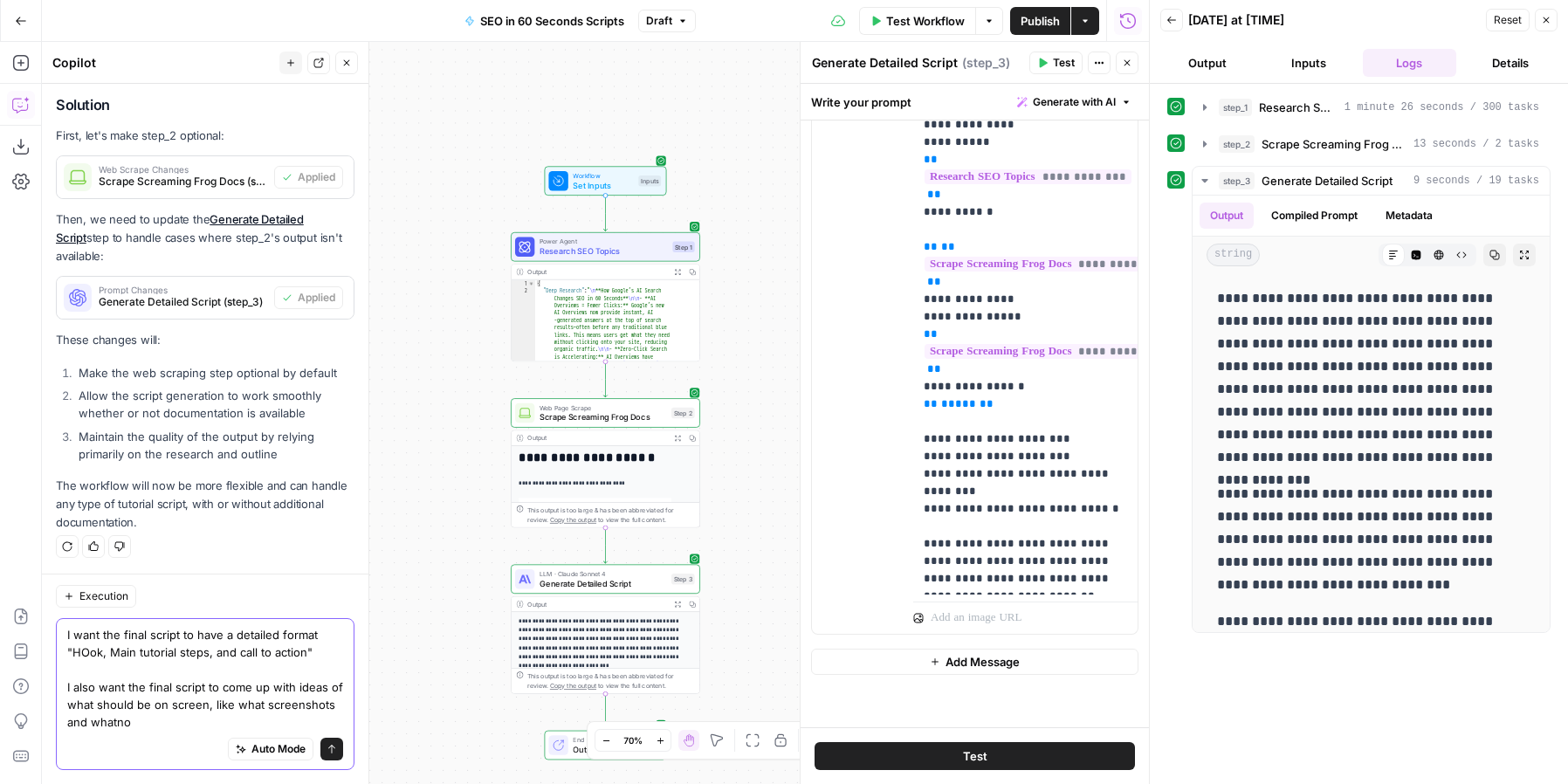 type on "I want the final script to have a detailed format "HOok, Main tutorial steps, and call to action"
I also want the final script to come up with ideas of what should be on screen, like what screenshots and whatnot" 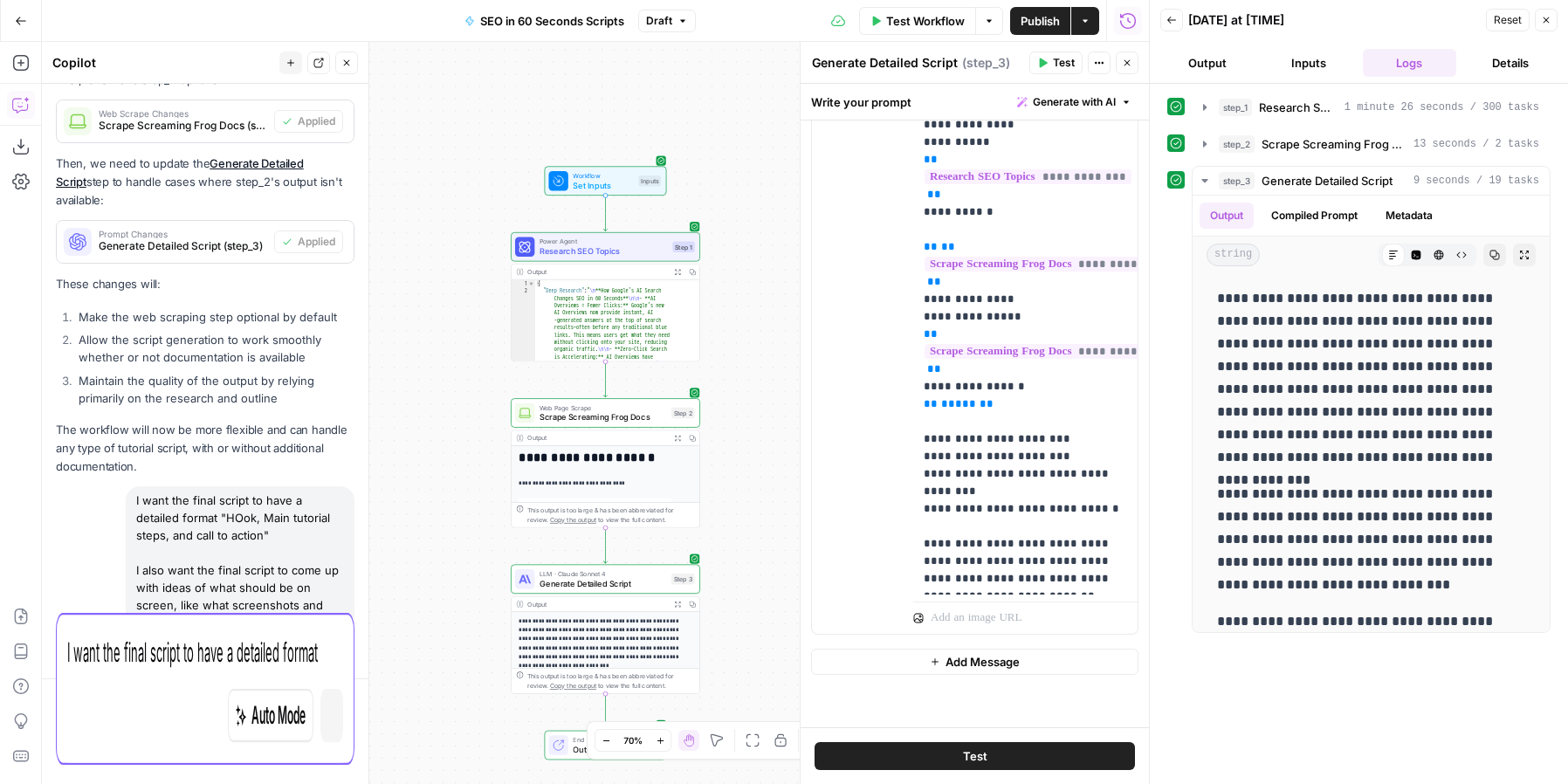 type 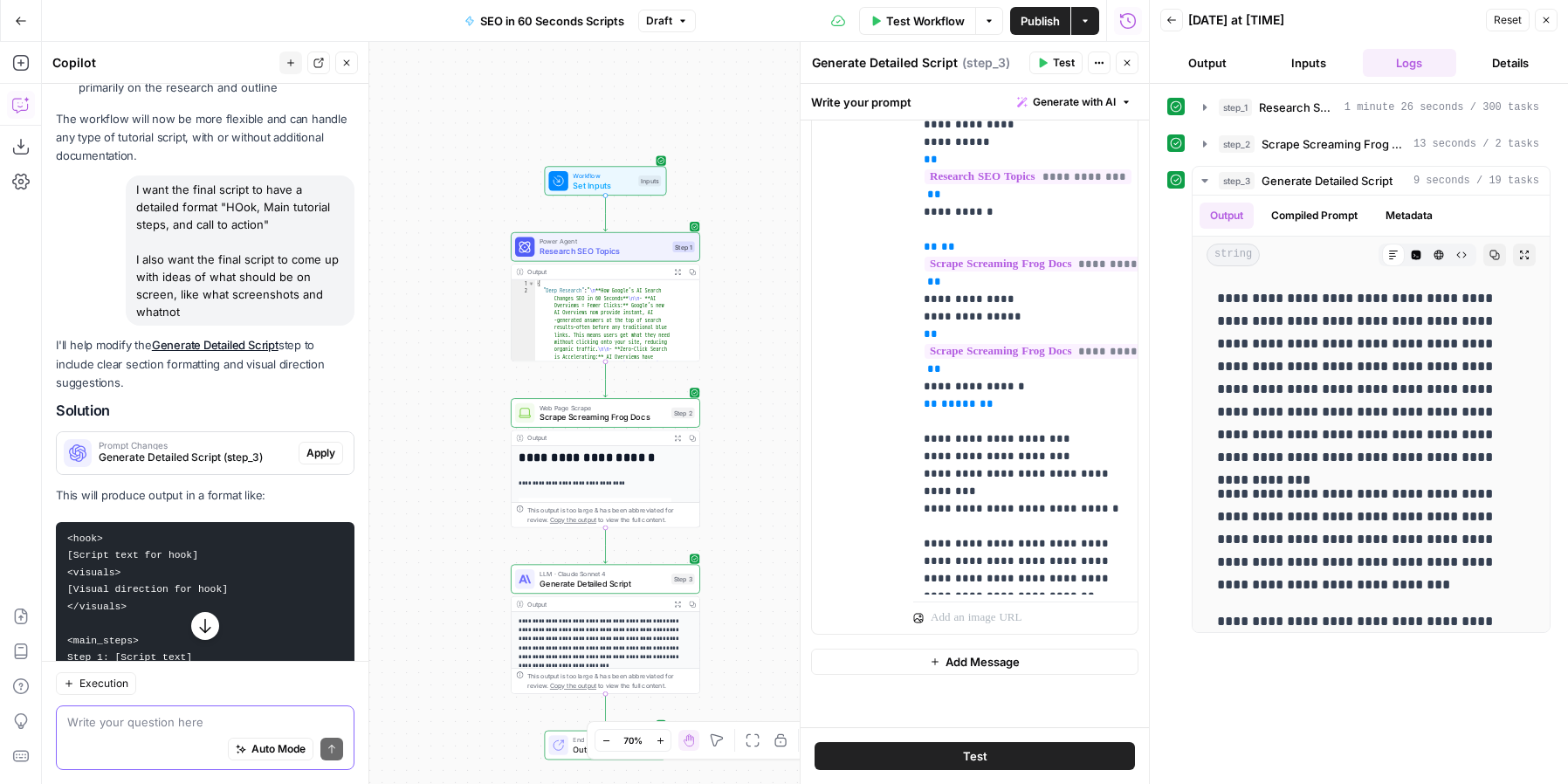 scroll, scrollTop: 1237, scrollLeft: 0, axis: vertical 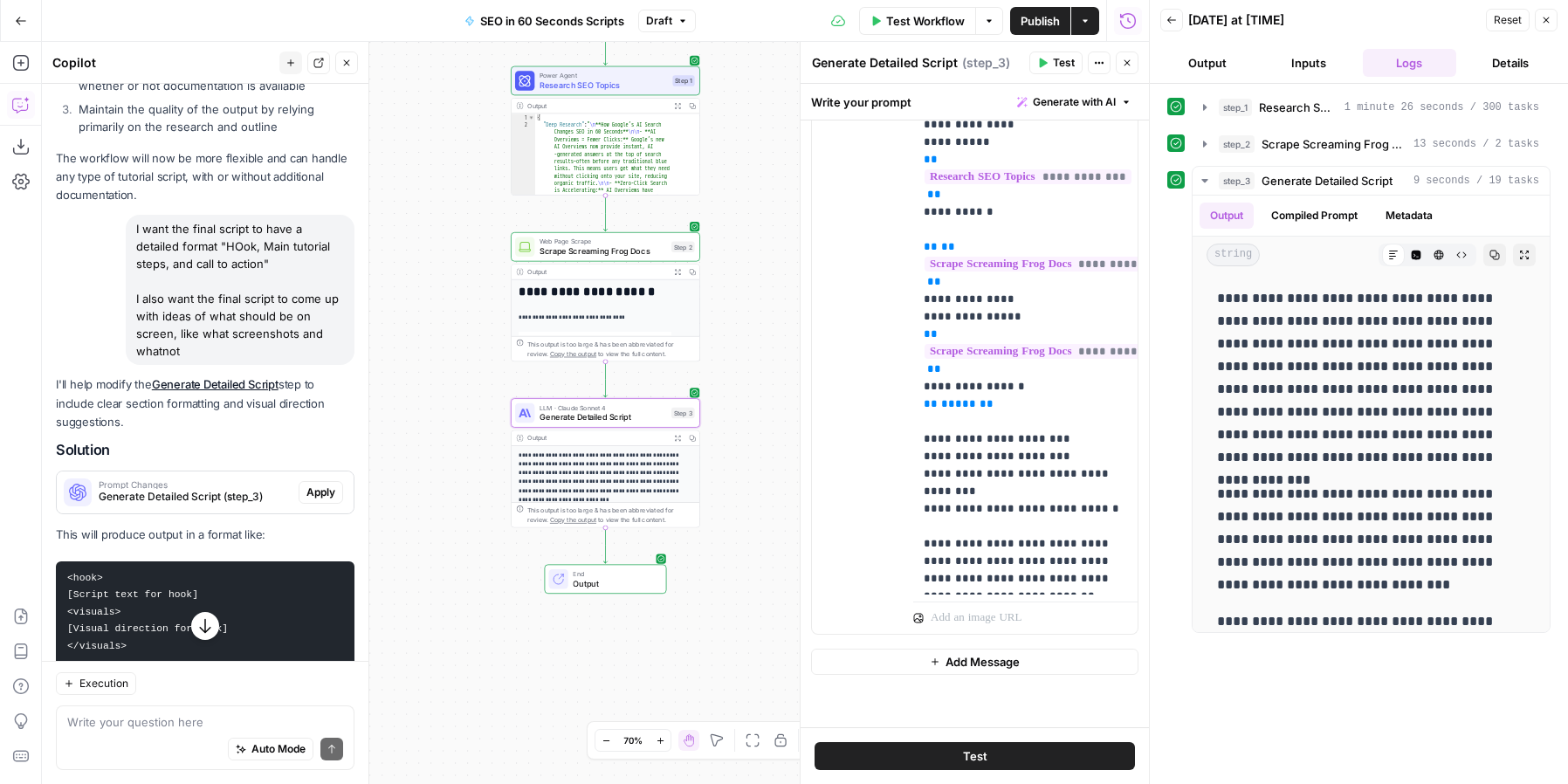 click on "Apply" at bounding box center (320, 492) 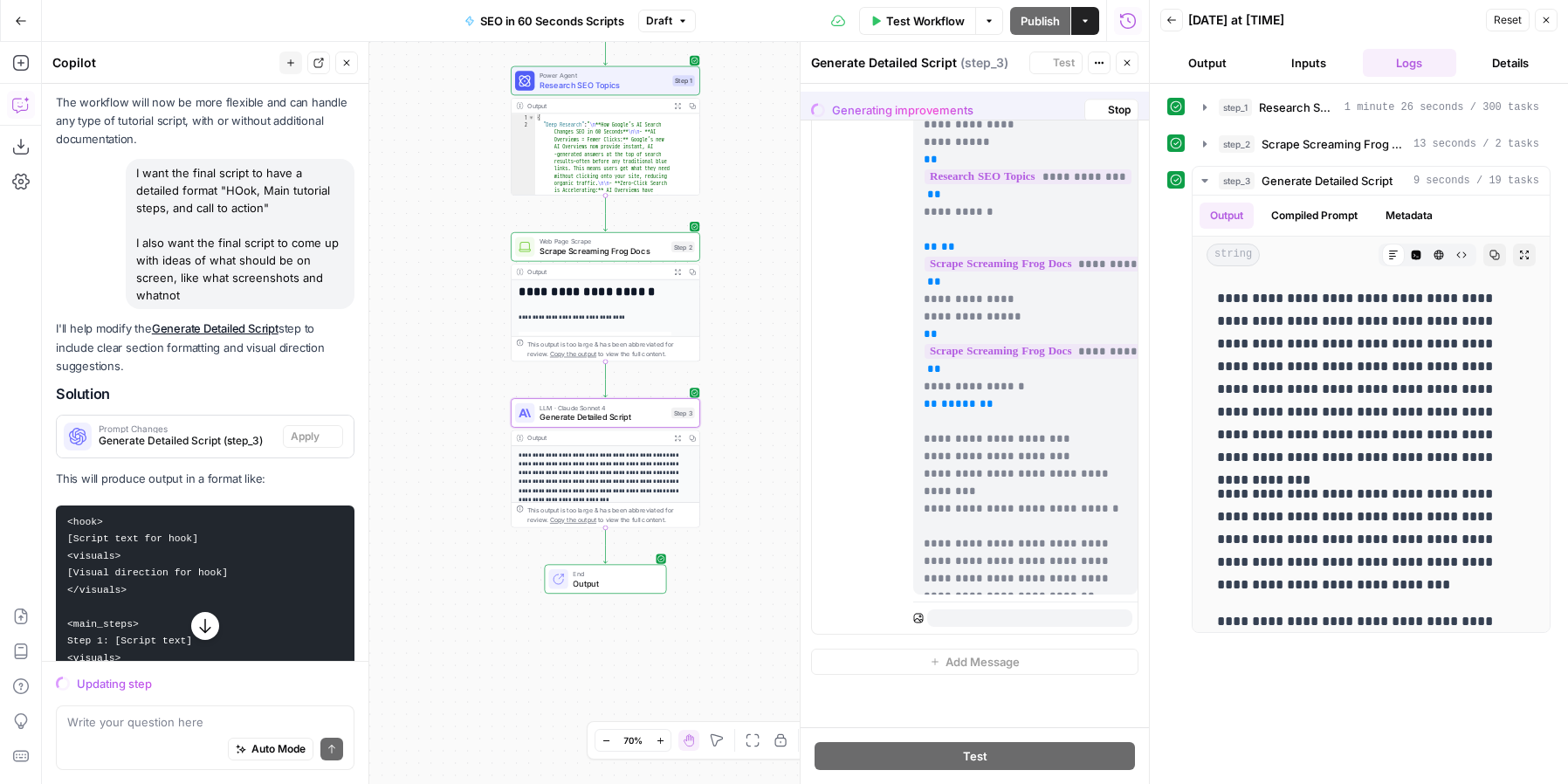 scroll, scrollTop: 1181, scrollLeft: 0, axis: vertical 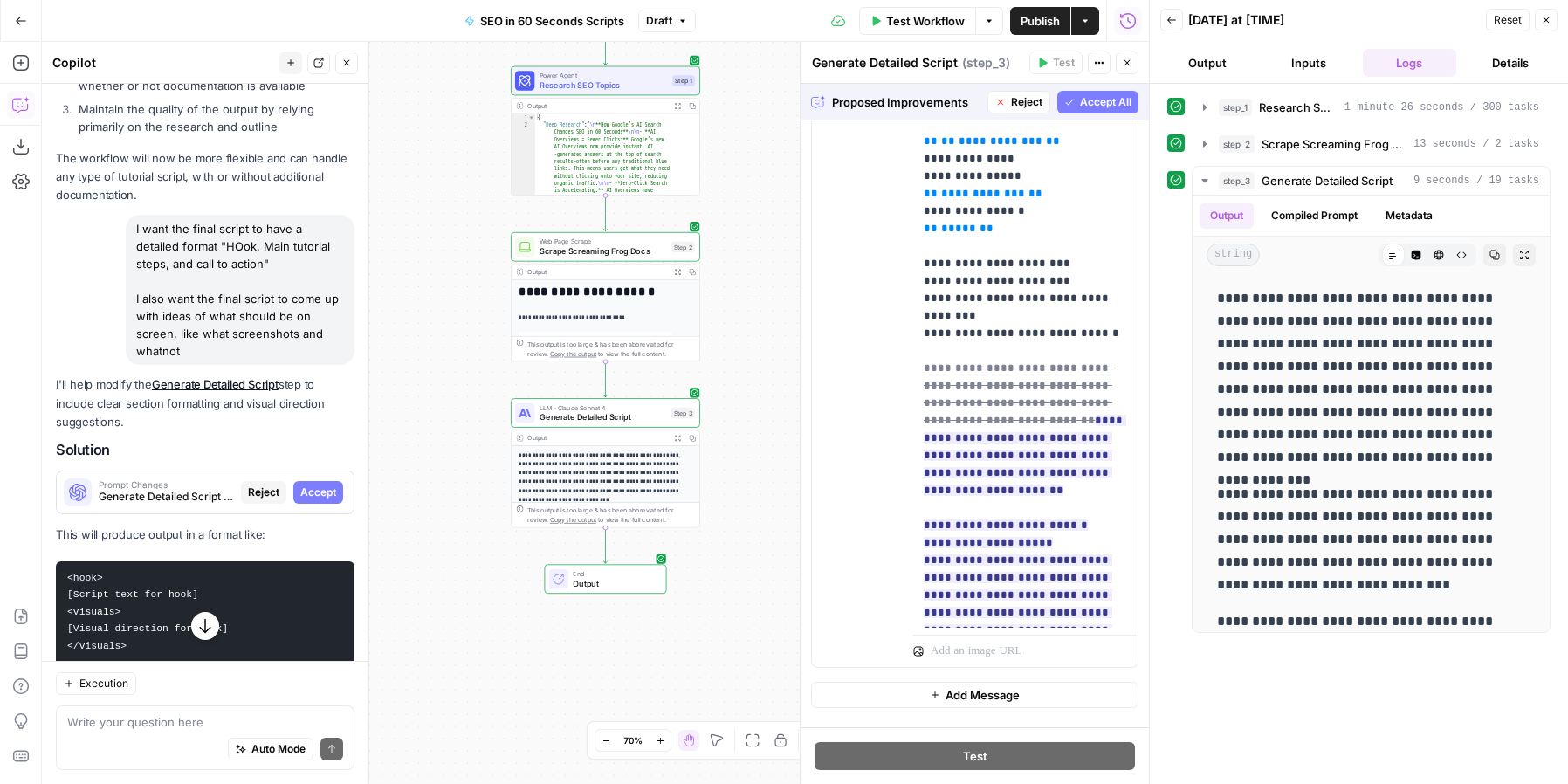 click on "Accept All" at bounding box center (1105, 102) 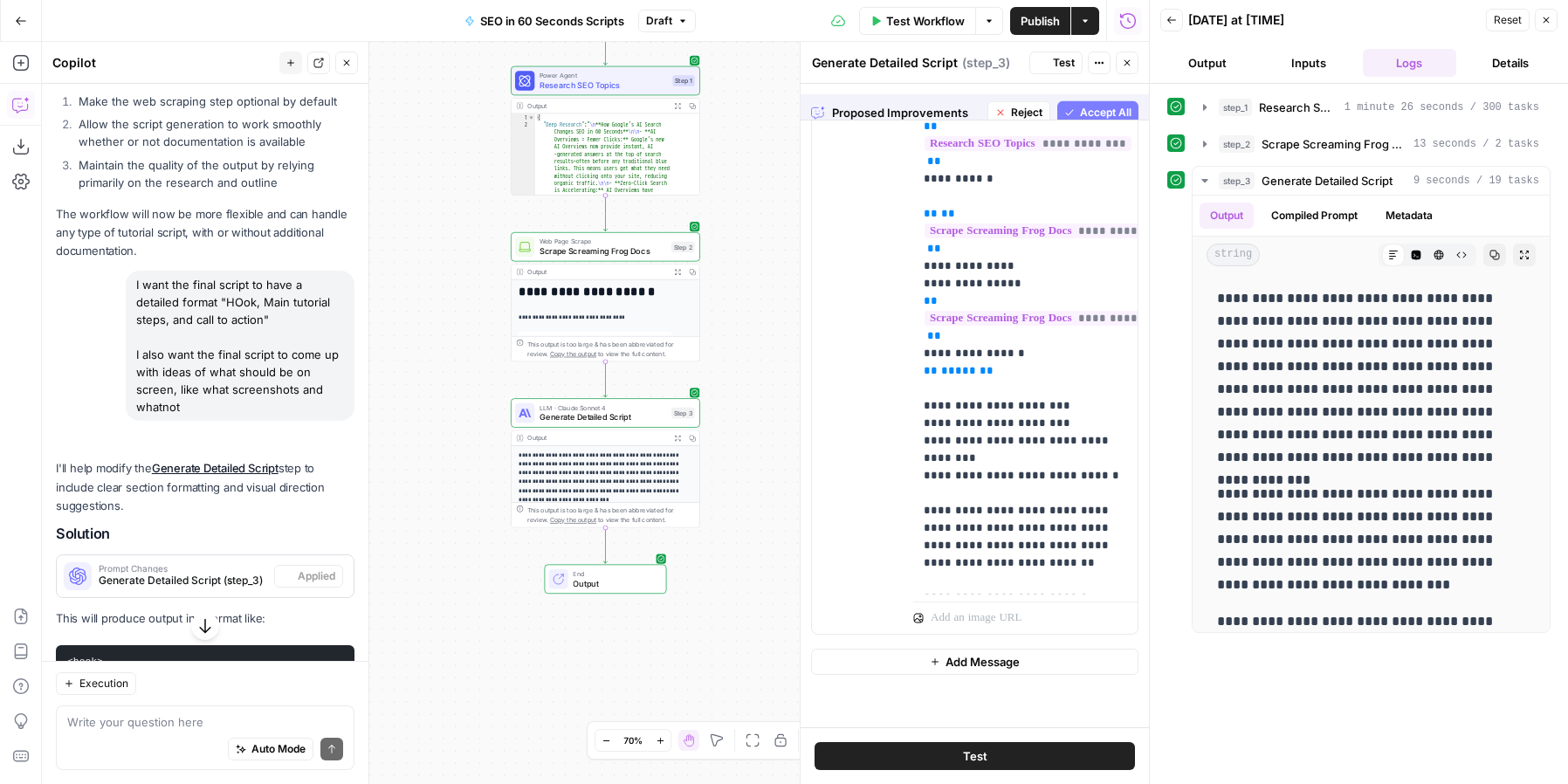 scroll, scrollTop: 0, scrollLeft: 0, axis: both 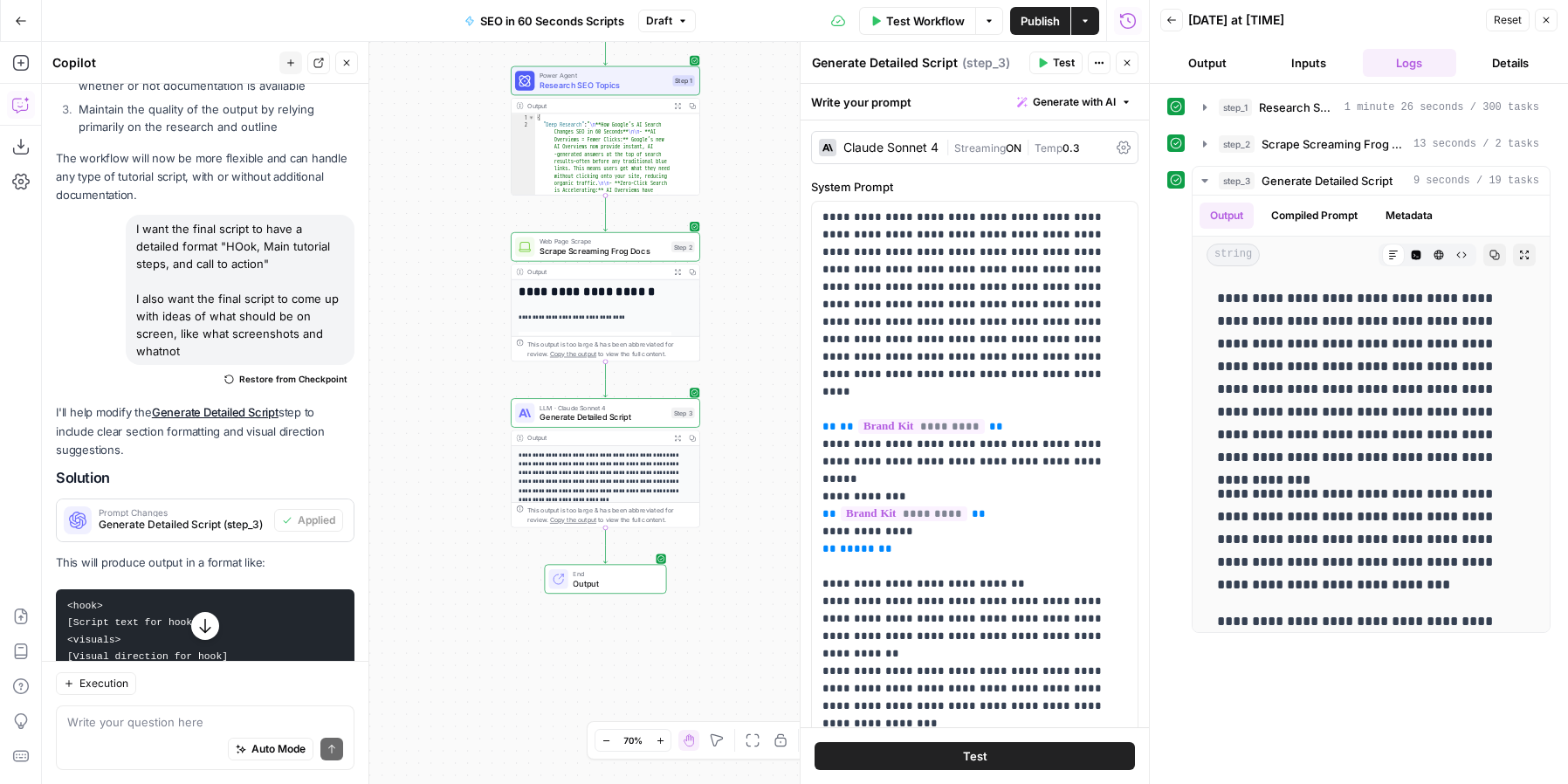 click on "Output" at bounding box center [1207, 63] 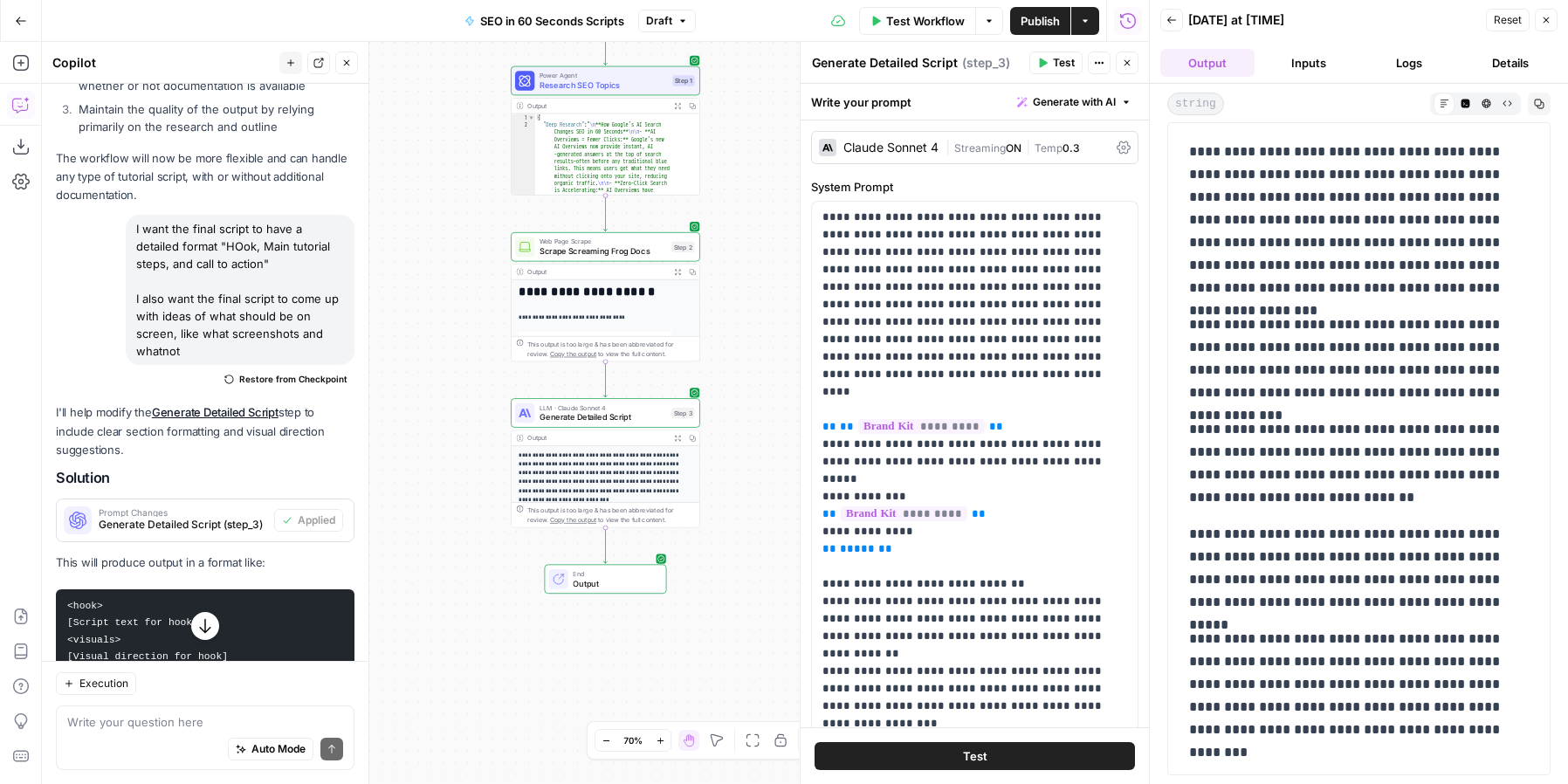 click on "Inputs" at bounding box center [1309, 63] 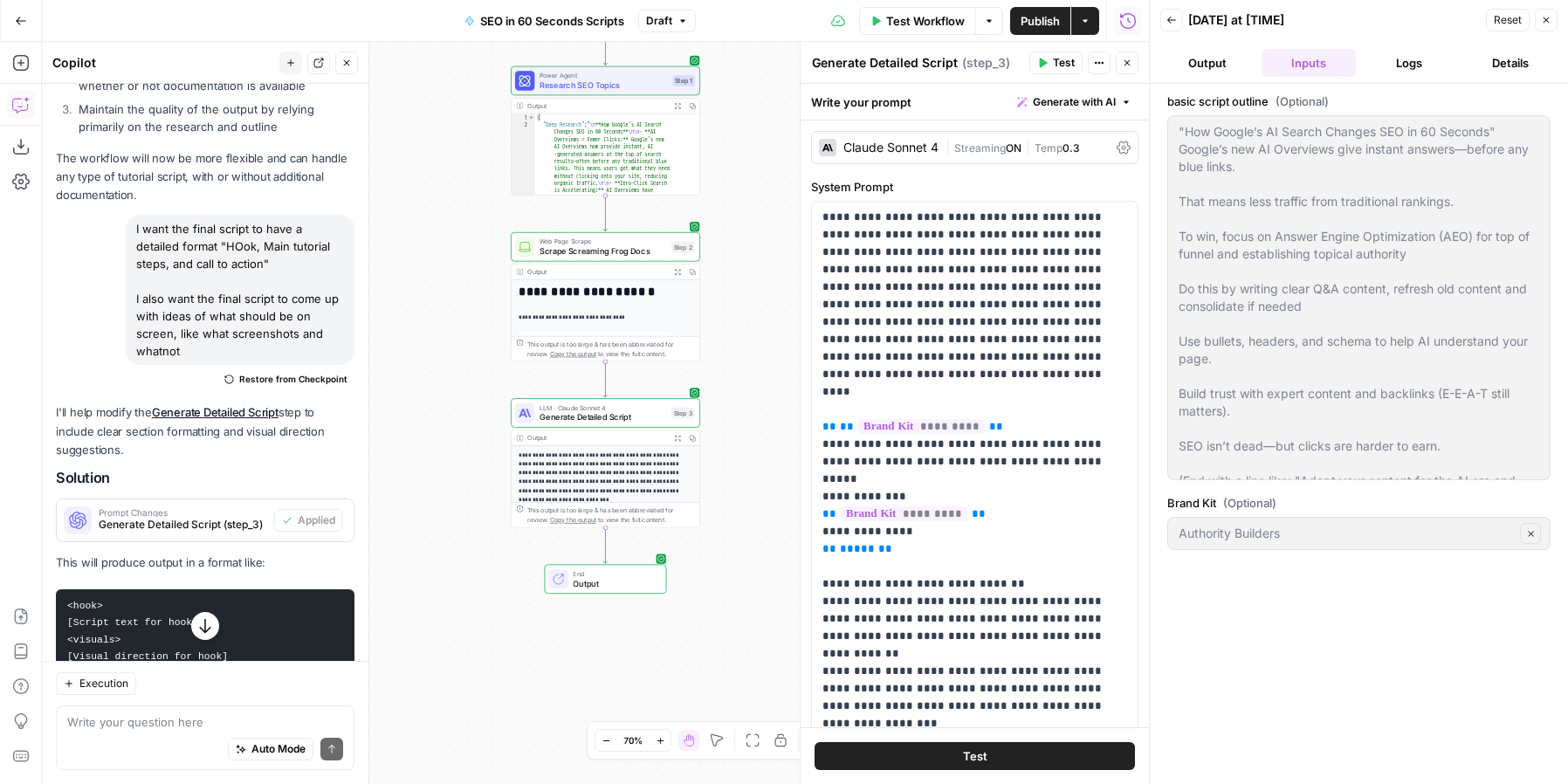 click 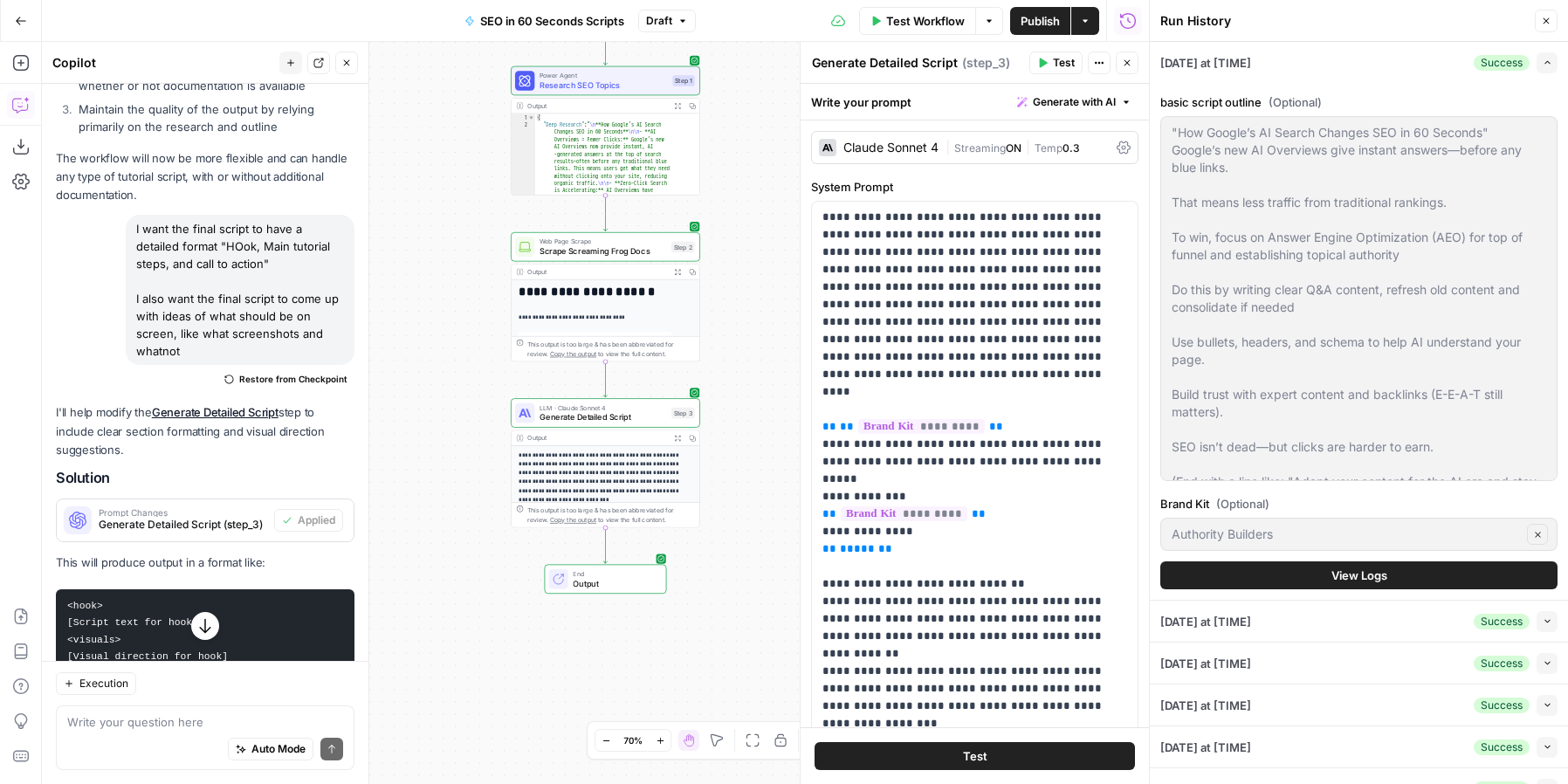 click on "Test Workflow" at bounding box center (925, 21) 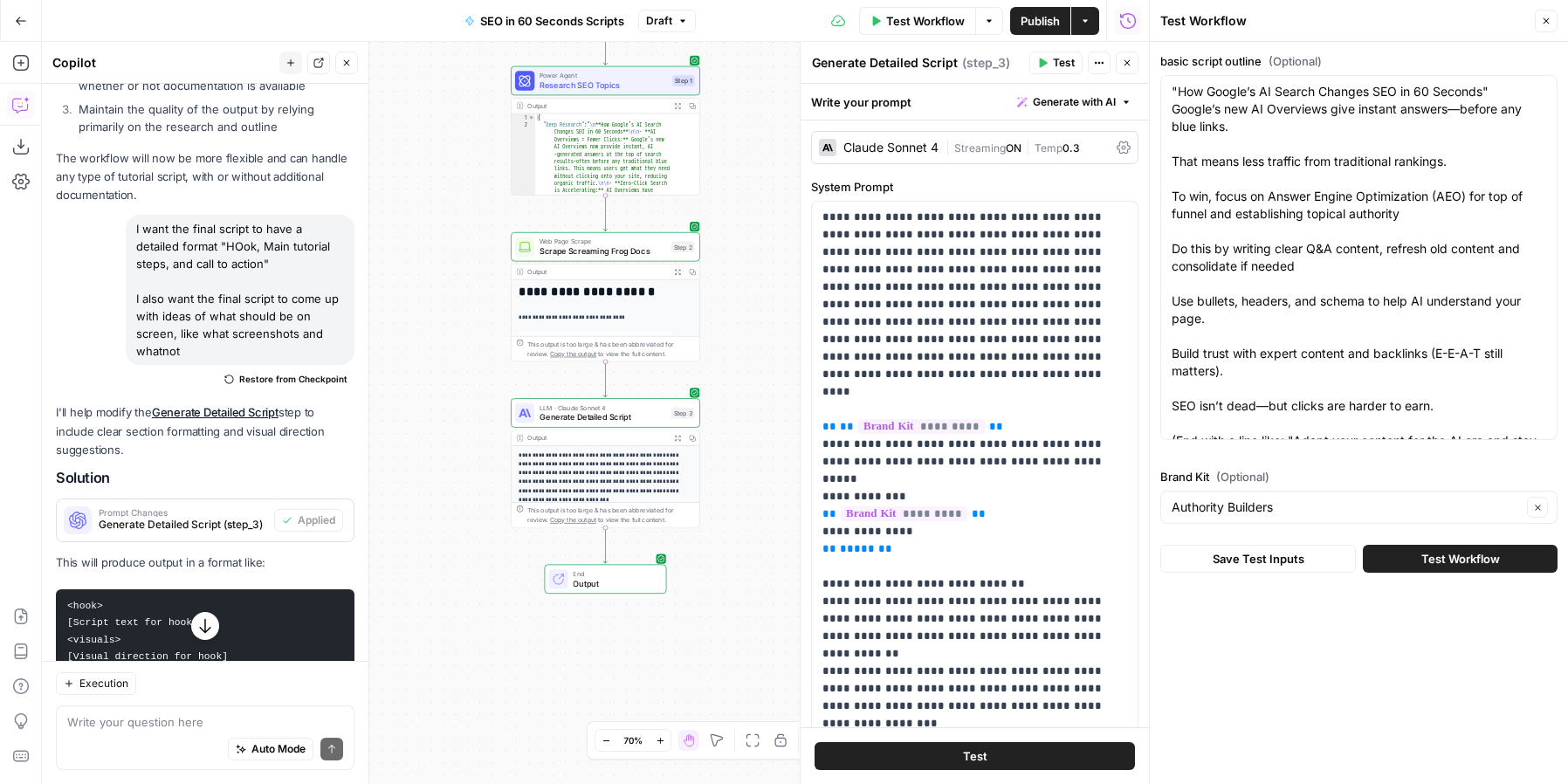 click on "Test Workflow" at bounding box center (1461, 559) 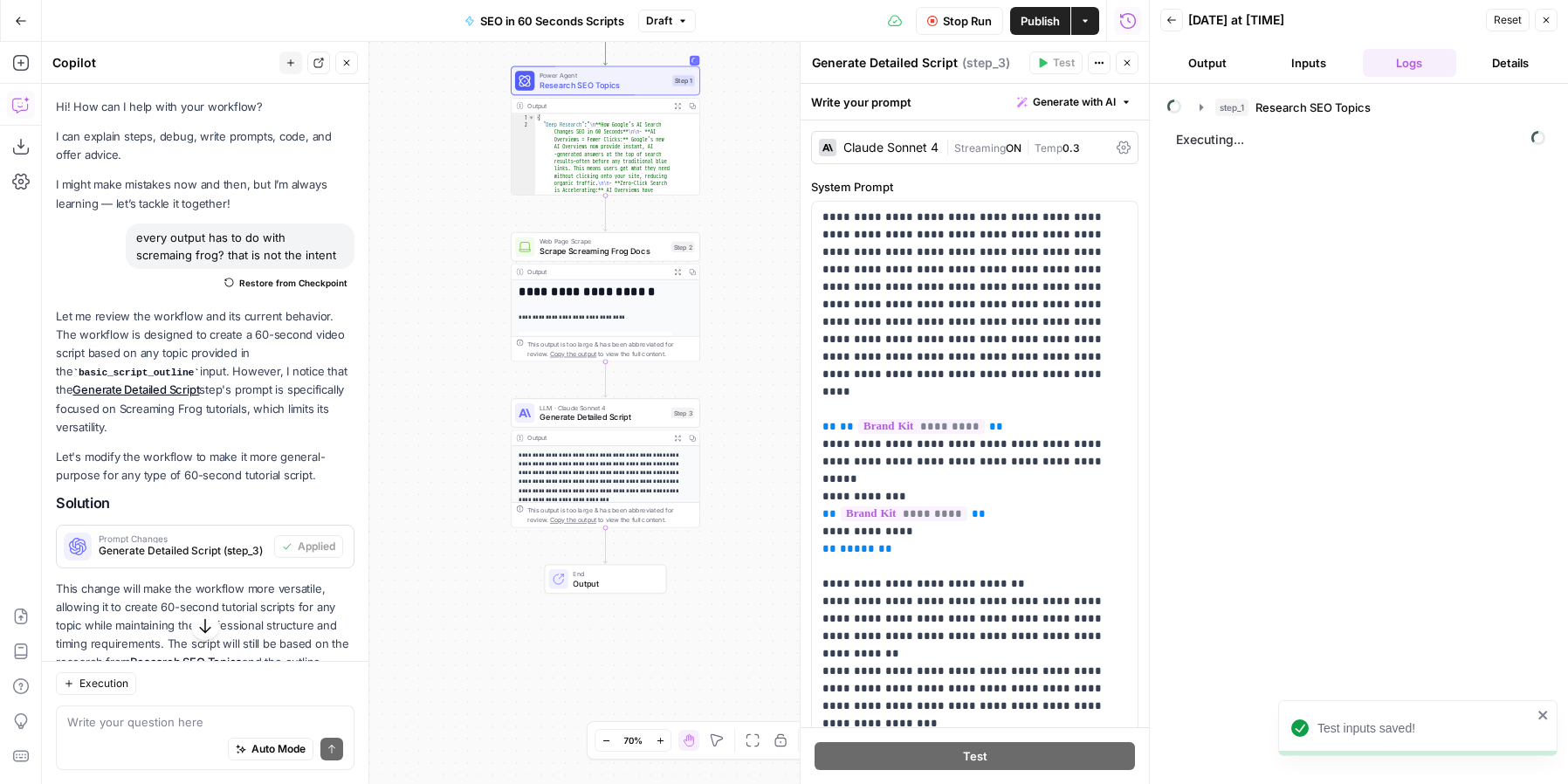 scroll, scrollTop: 0, scrollLeft: 0, axis: both 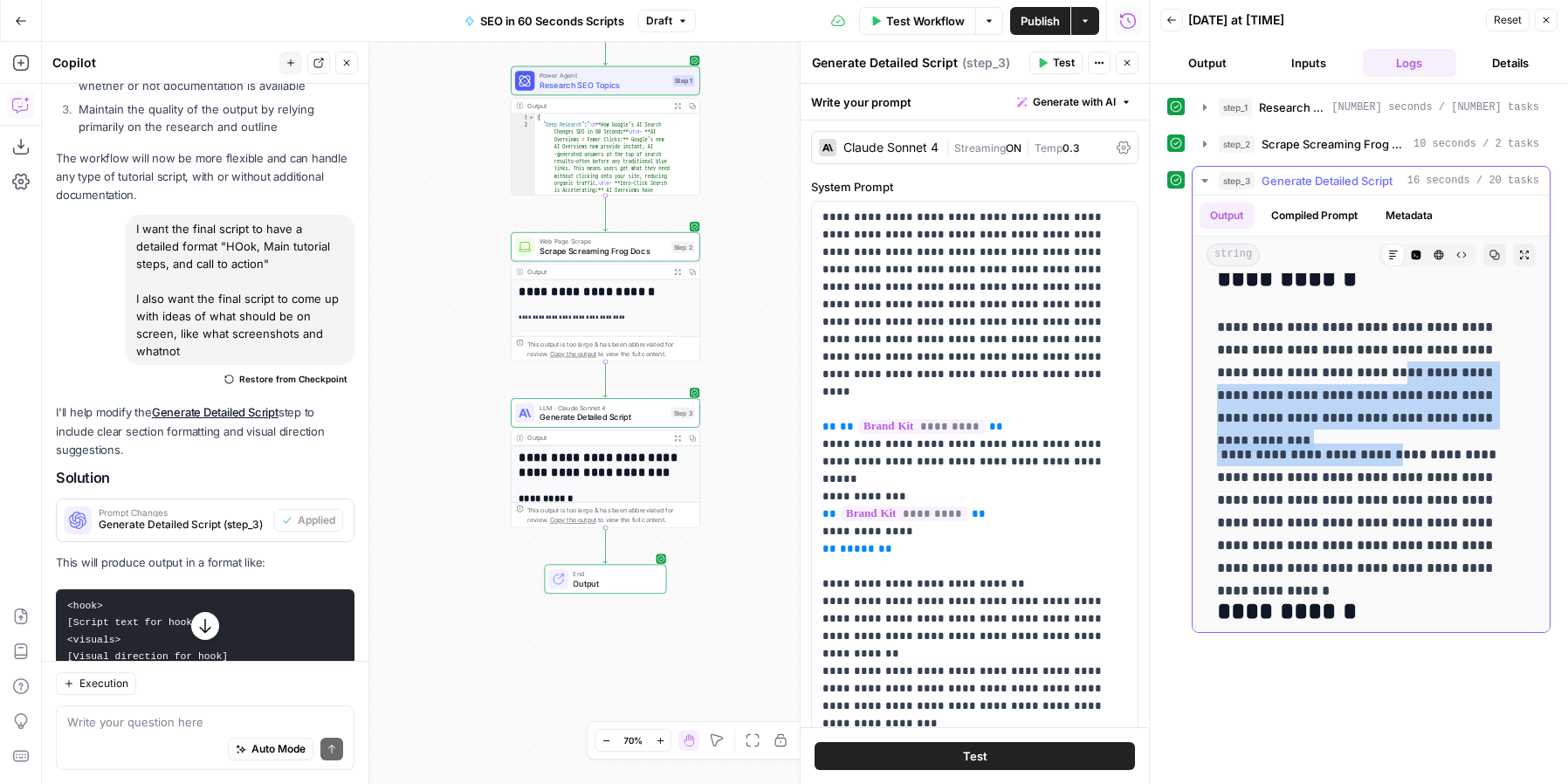 drag, startPoint x: 1327, startPoint y: 371, endPoint x: 1393, endPoint y: 454, distance: 106.042444 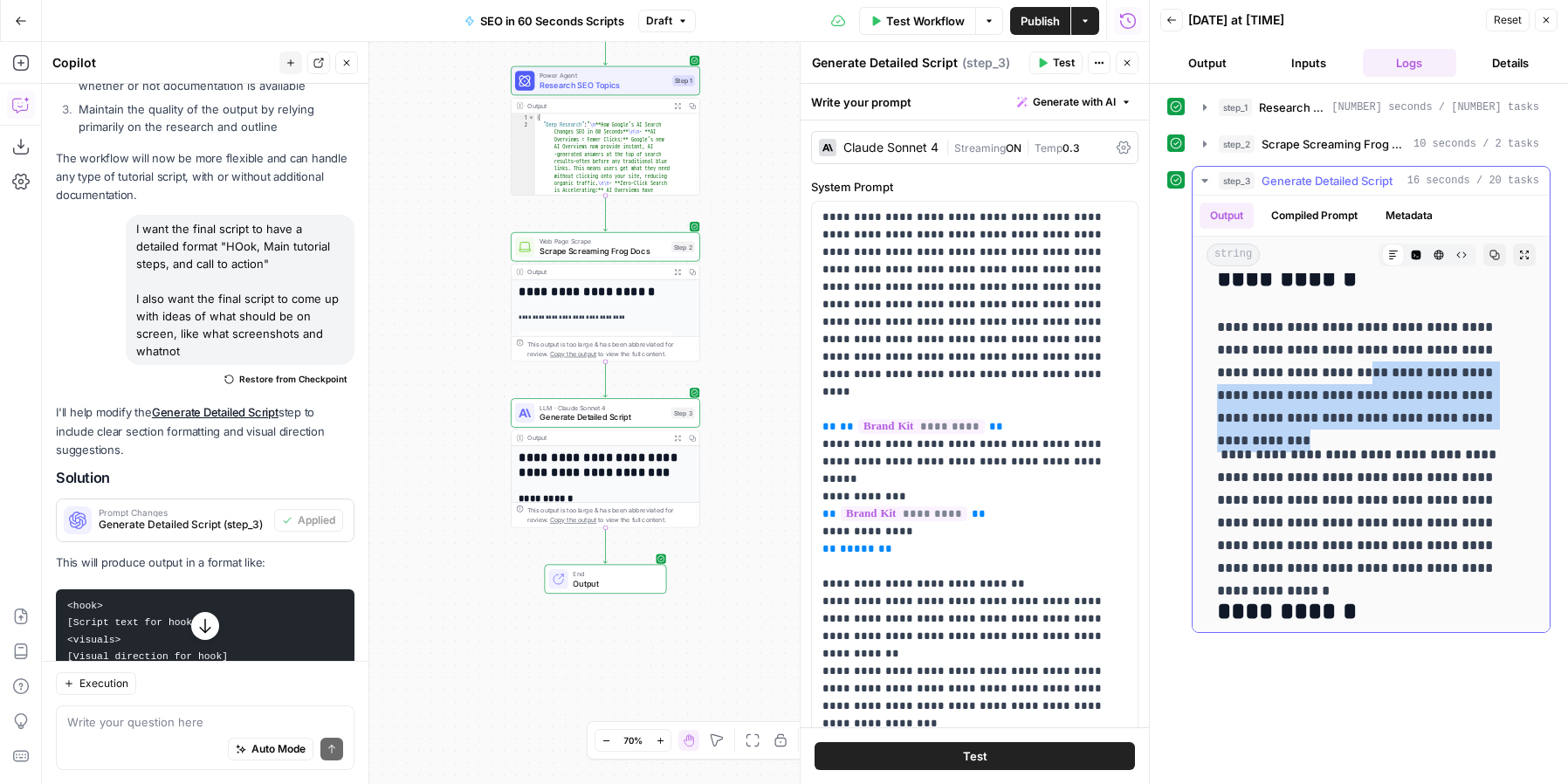 drag, startPoint x: 1436, startPoint y: 413, endPoint x: 1294, endPoint y: 367, distance: 149.26487 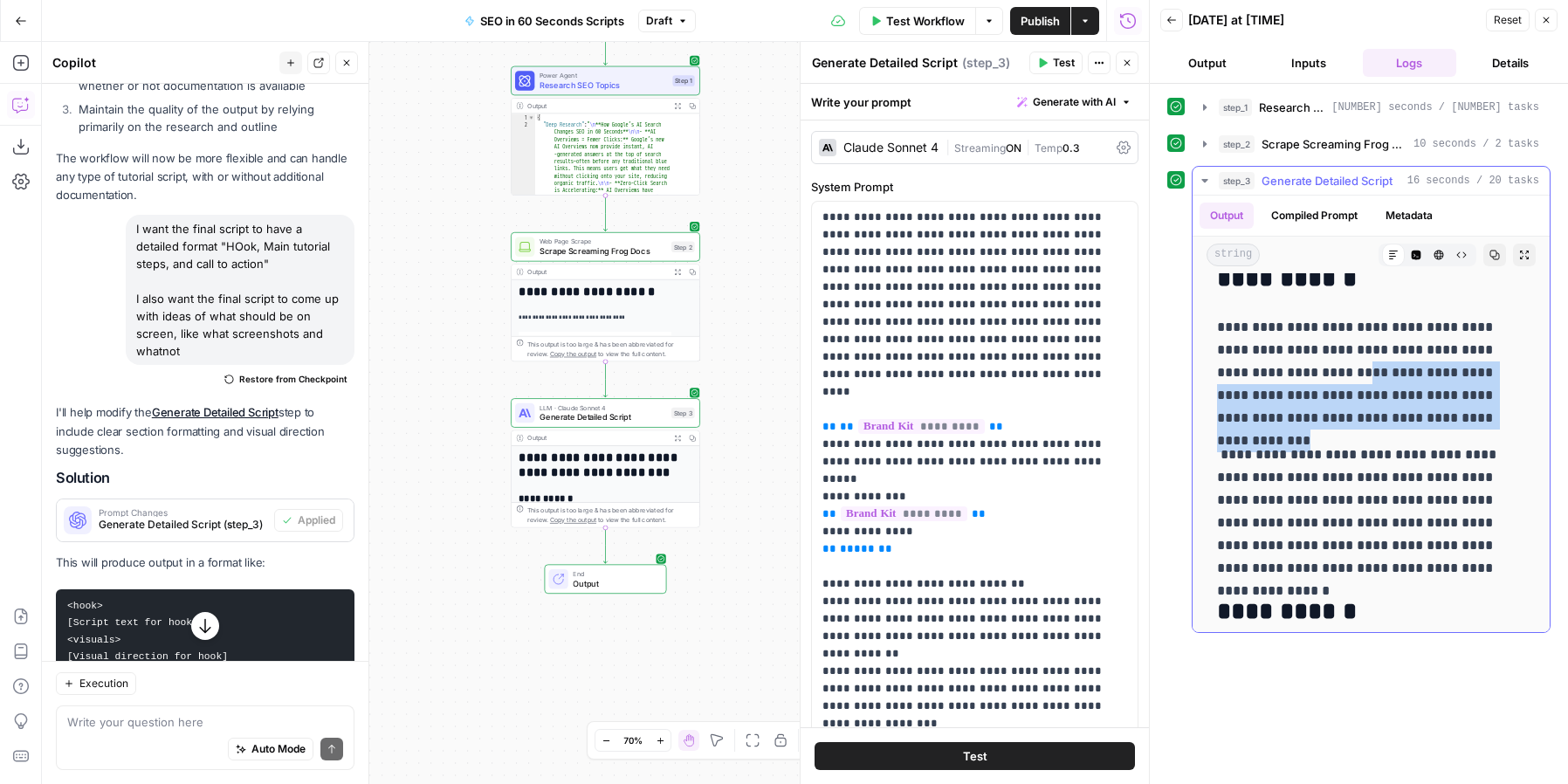 click on "**********" at bounding box center [1371, 373] 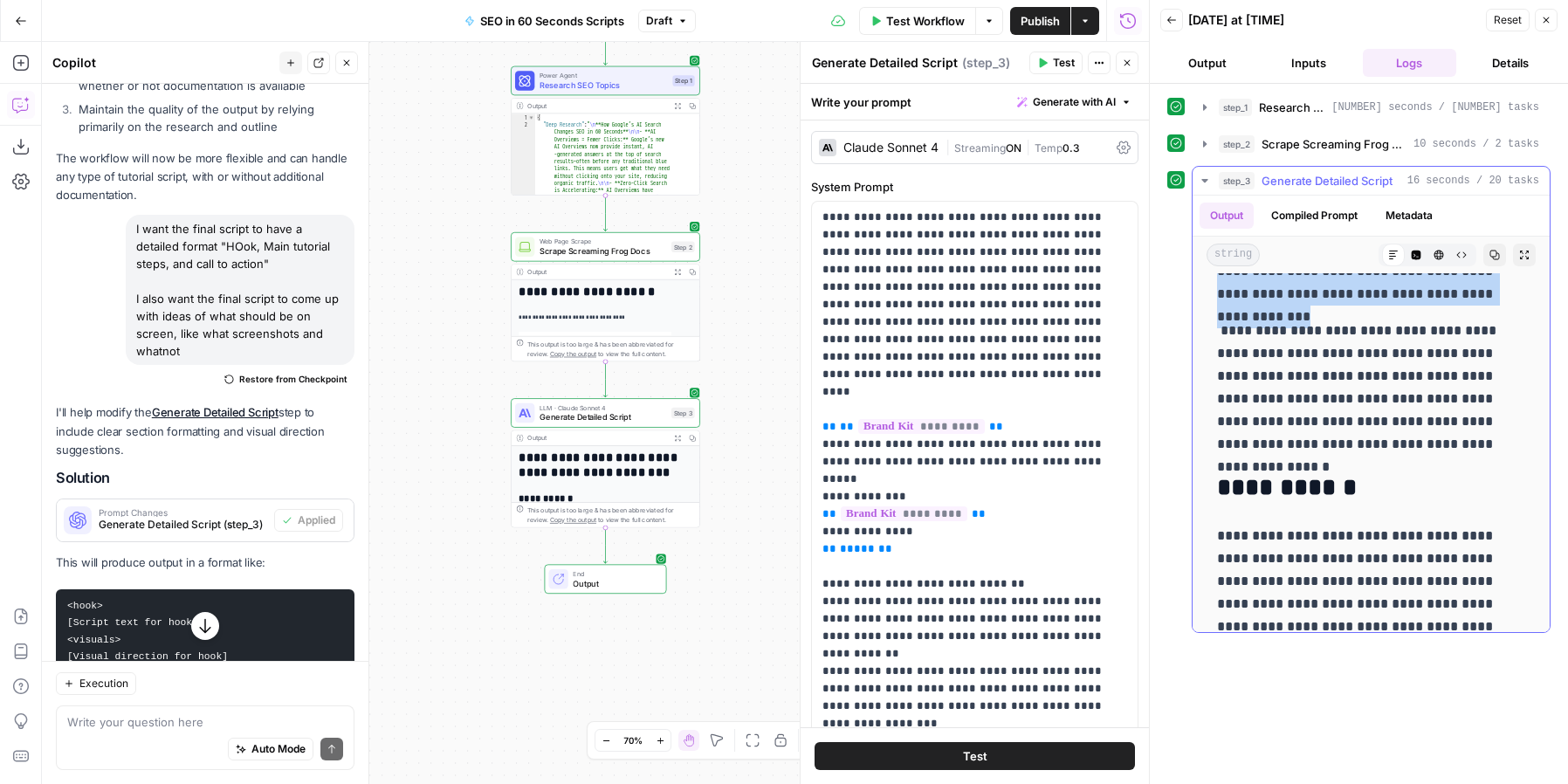 scroll, scrollTop: 290, scrollLeft: 0, axis: vertical 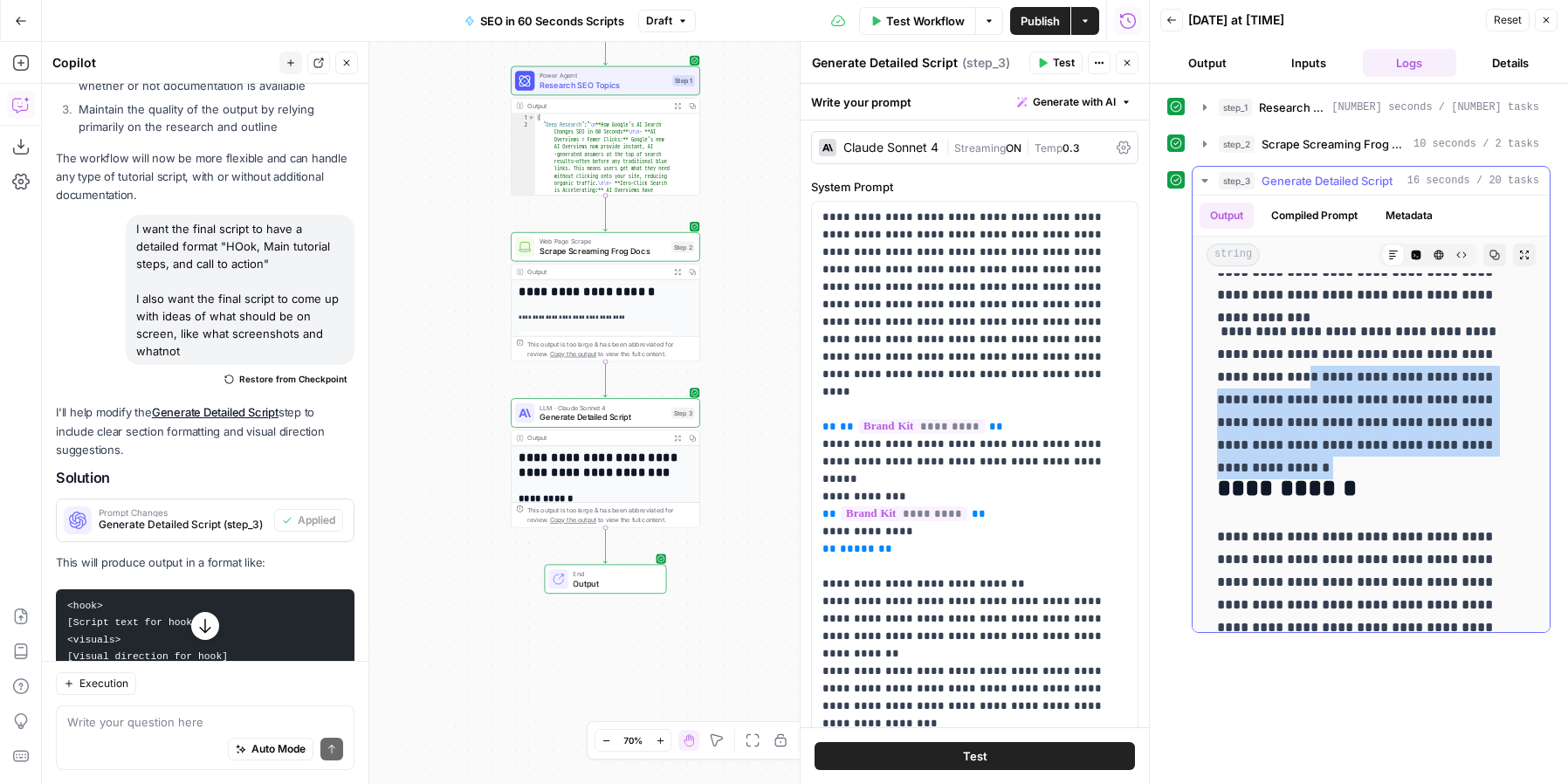 drag, startPoint x: 1281, startPoint y: 378, endPoint x: 1413, endPoint y: 467, distance: 159.20113 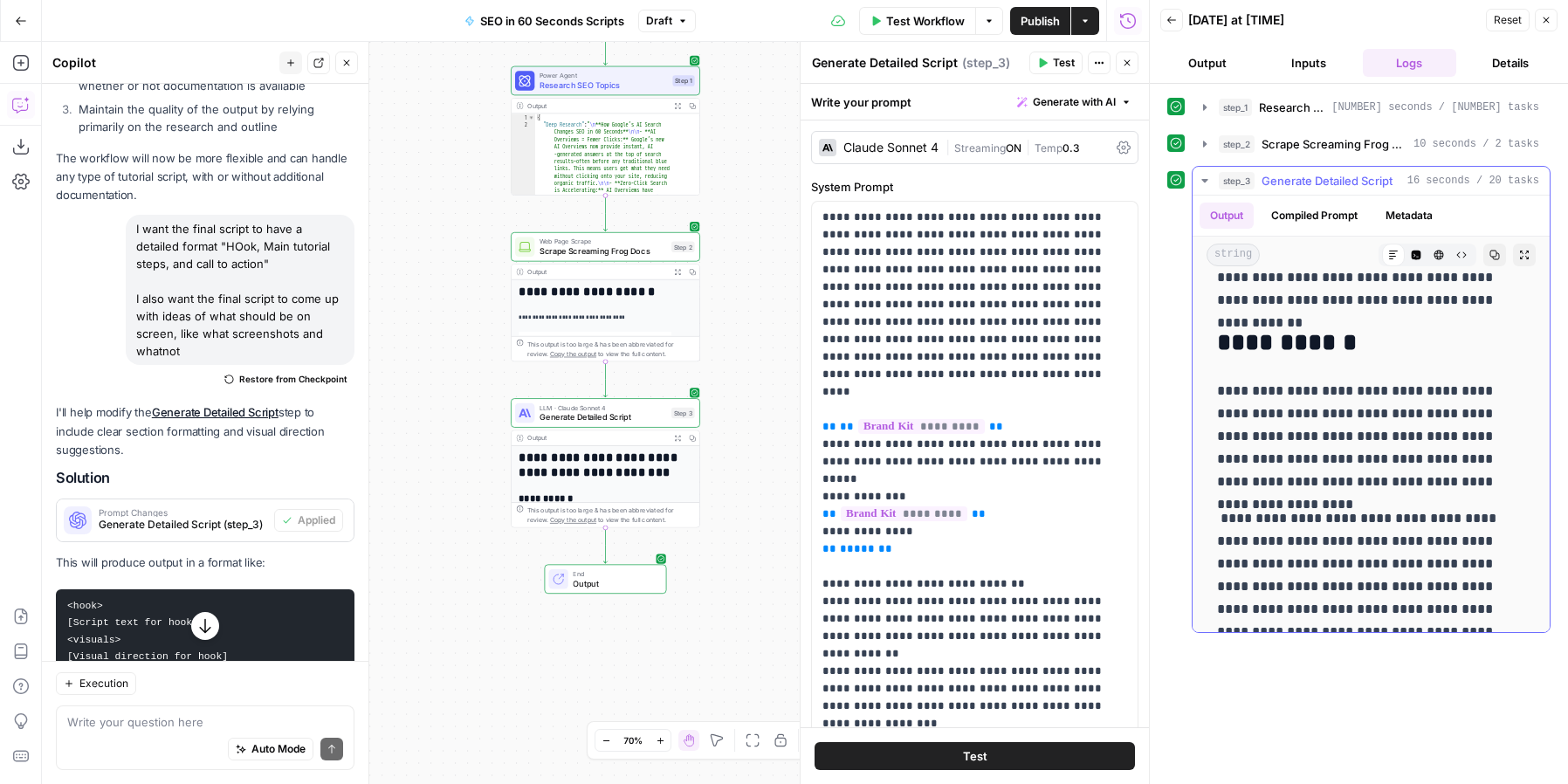 scroll, scrollTop: 1149, scrollLeft: 0, axis: vertical 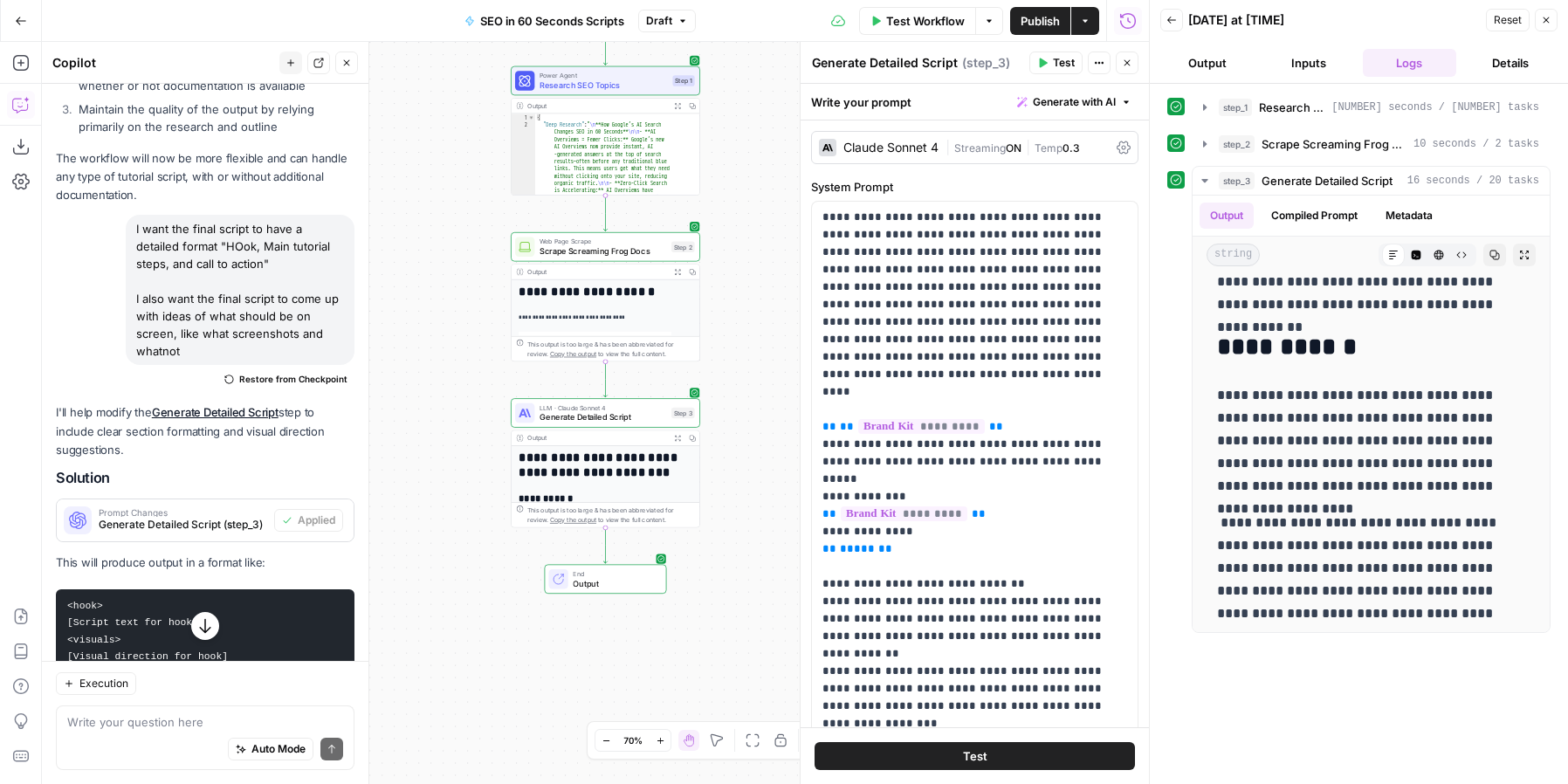 click 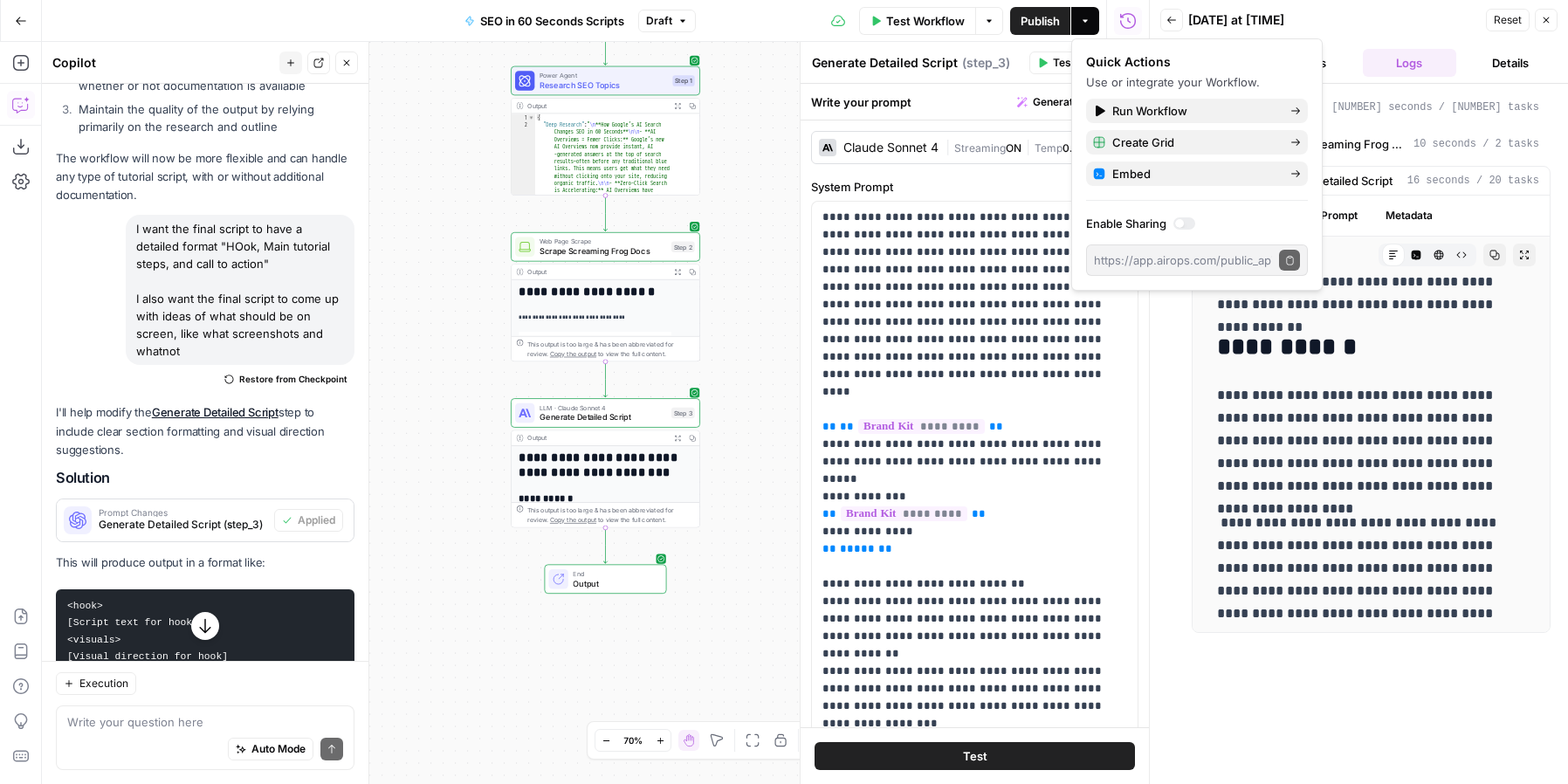 click 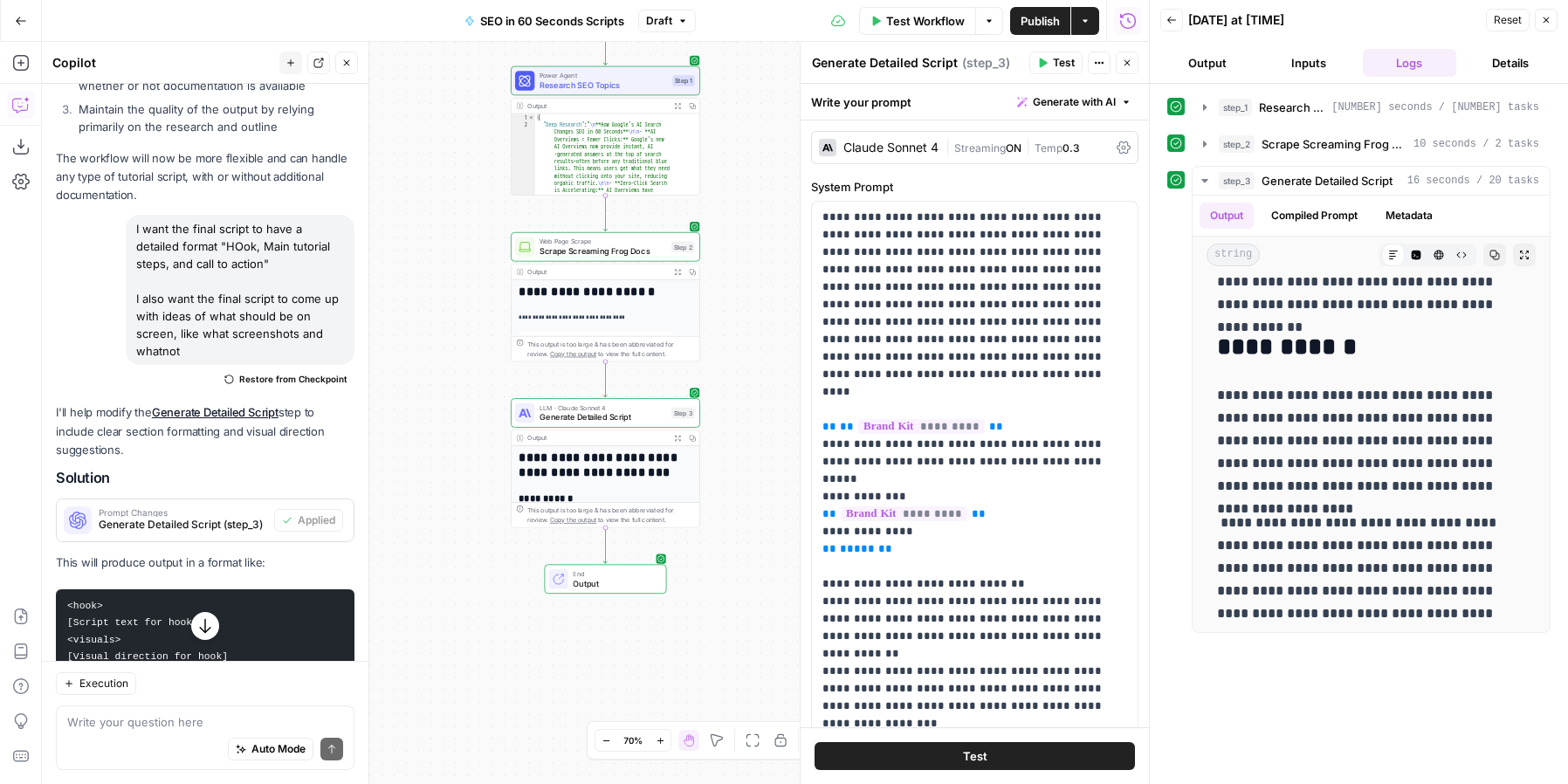 click on "Workflow Set Inputs Inputs Power Agent Research SEO Topics Step 1 Output Expand Output Copy 1 2 {    "Deep Research" :  " \n **How Google’s AI Search         Changes SEO in 60 Seconds** \n\n - **AI         Overviews = Fewer Clicks:** Google’s new         AI Overviews now provide instant, AI        -generated answers at the top of search         results—often before any traditional blue         links. This means users get what they need         without clicking onto your site, reducing         organic traffic. \n\n - **Zero-Click Search         is Accelerating:** AI Overviews have         accelerated the trend of  \" zero-click \"          searches, where users find answers right         on the results page and don’t visit         external sites. \n\n - **Visibility vs.         Traffic:** Being featured in an AI         Overview boosts your visibility and         authority, but rarely delivers actual  \n\n ." at bounding box center [595, 413] 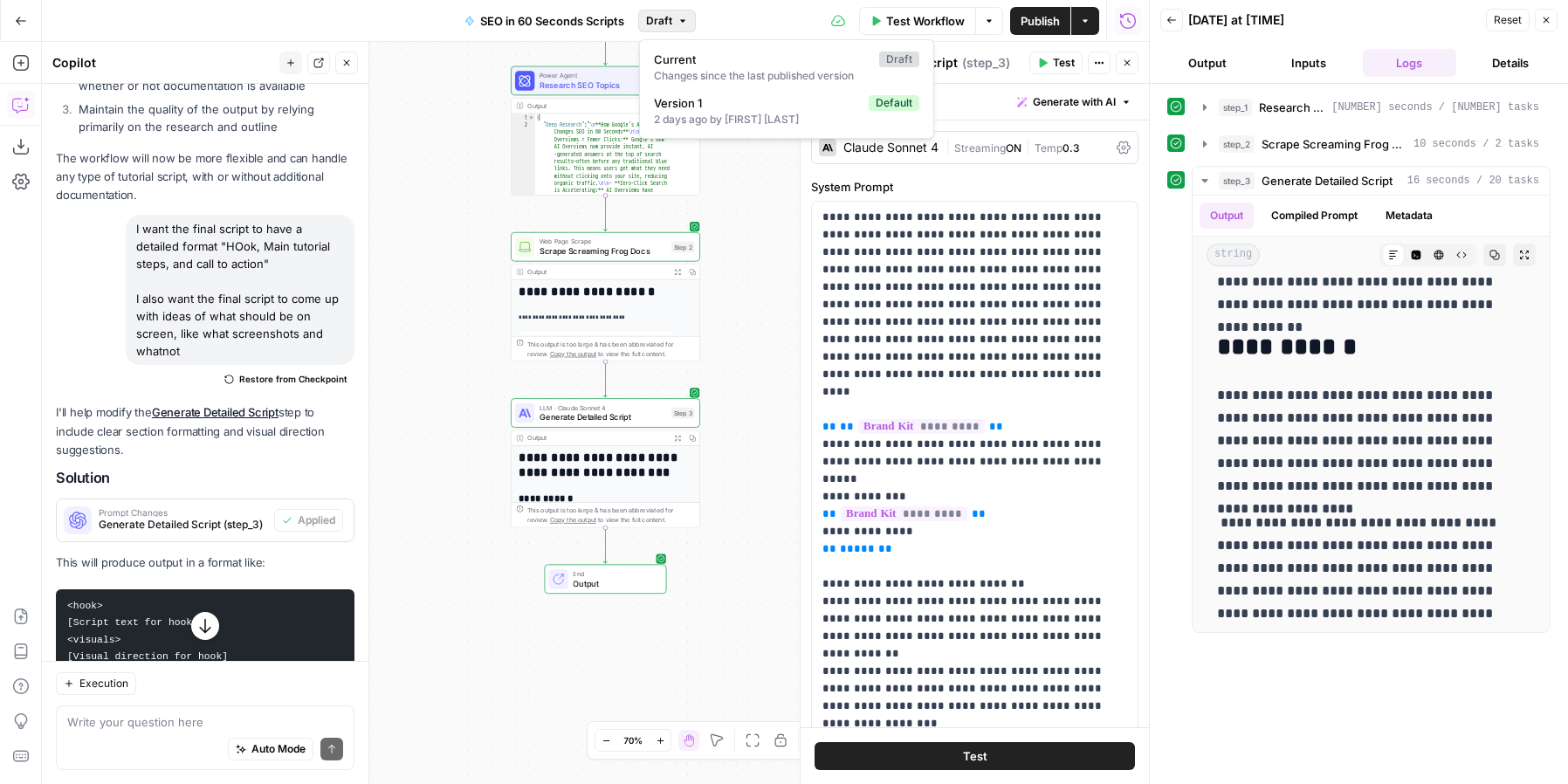 click on "Draft" at bounding box center [659, 21] 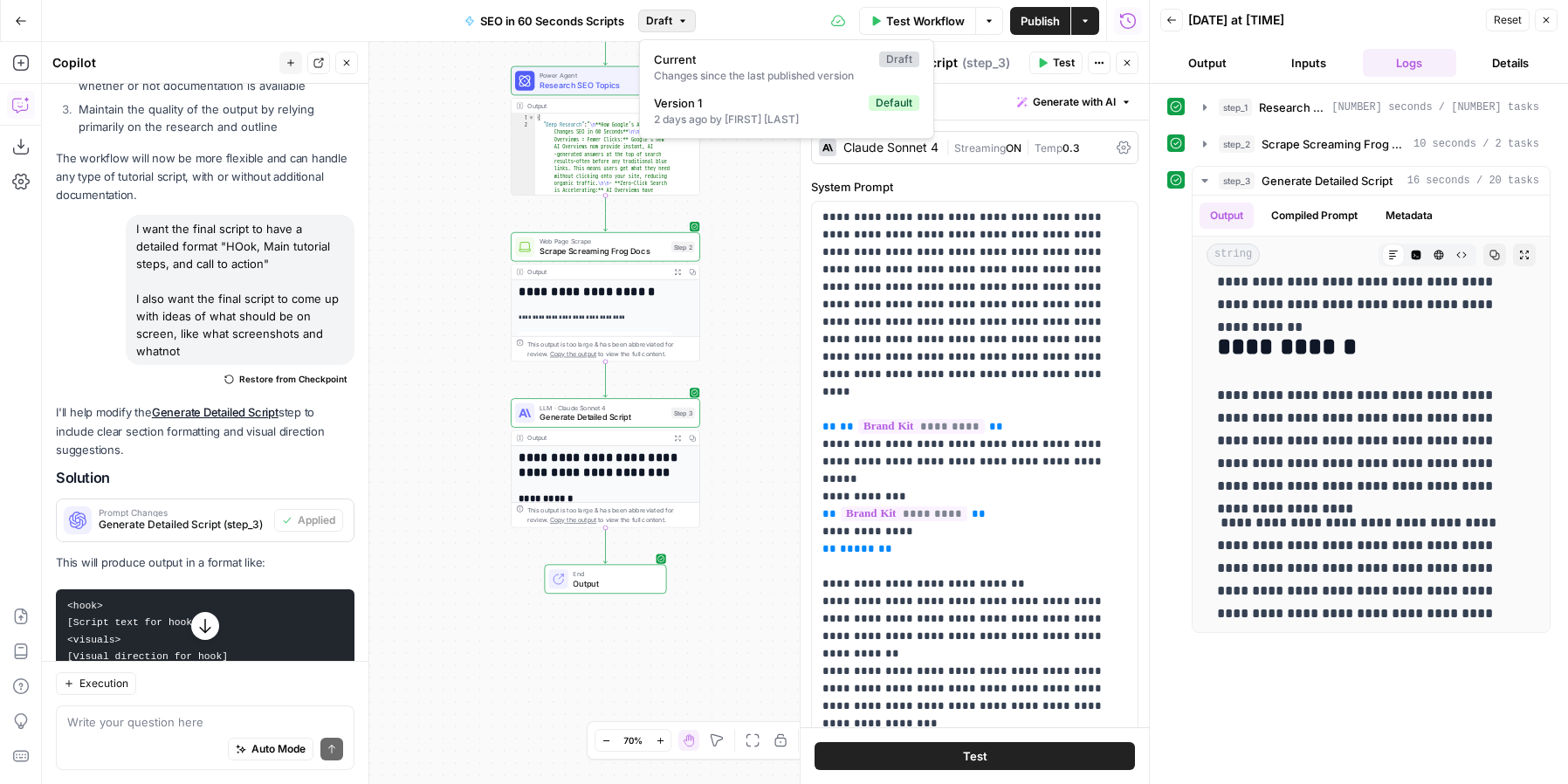 click on "Workflow Set Inputs Inputs Power Agent Research SEO Topics Step 1 Output Expand Output Copy 1 2 {    "Deep Research" :  " \n **How Google’s AI Search         Changes SEO in 60 Seconds** \n\n - **AI         Overviews = Fewer Clicks:** Google’s new         AI Overviews now provide instant, AI        -generated answers at the top of search         results—often before any traditional blue         links. This means users get what they need         without clicking onto your site, reducing         organic traffic. \n\n - **Zero-Click Search         is Accelerating:** AI Overviews have         accelerated the trend of  \" zero-click \"          searches, where users find answers right         on the results page and don’t visit         external sites. \n\n - **Visibility vs.         Traffic:** Being featured in an AI         Overview boosts your visibility and         authority, but rarely delivers actual  \n\n ." at bounding box center [595, 413] 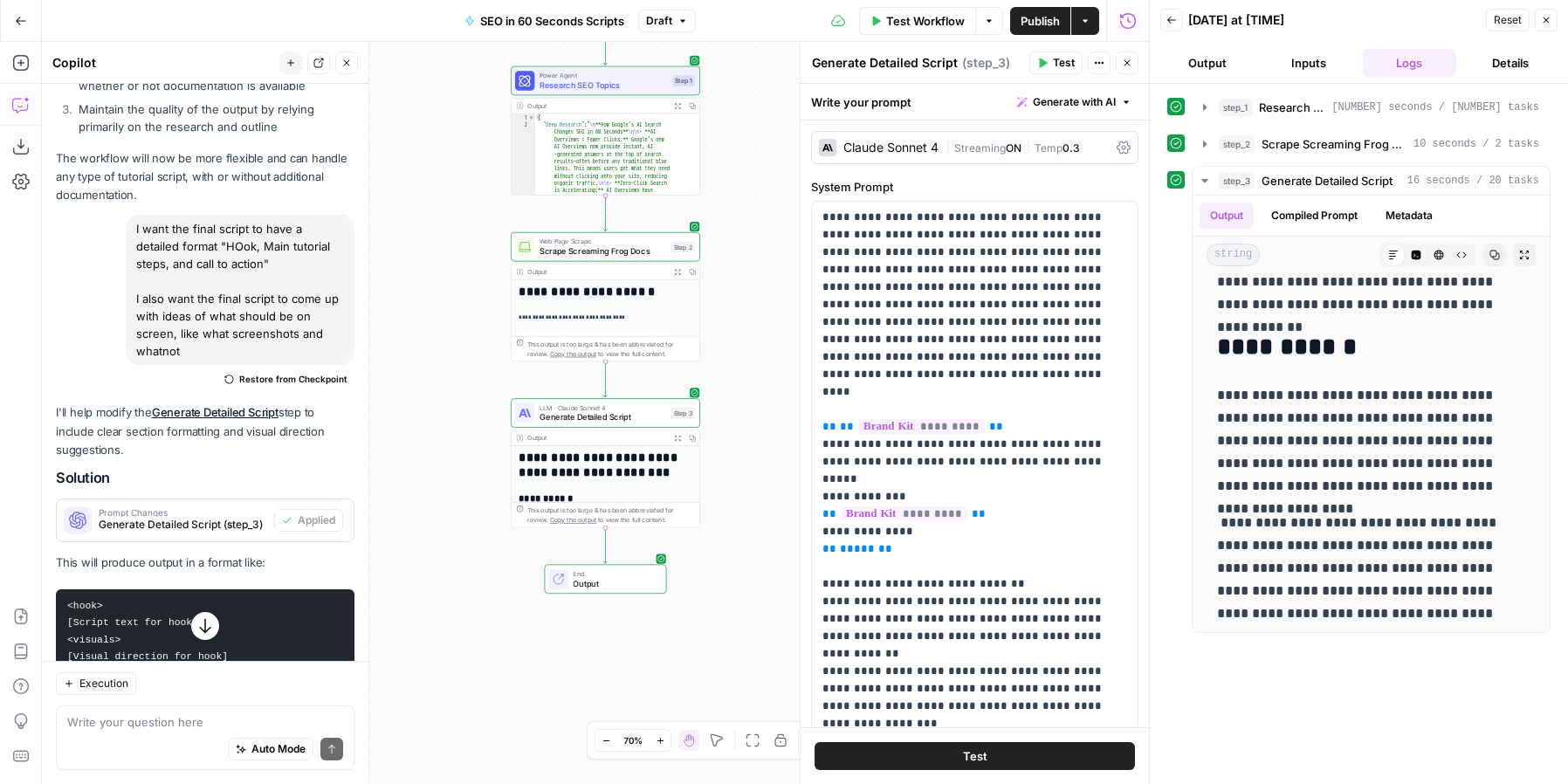 click on "Actions" at bounding box center (1085, 21) 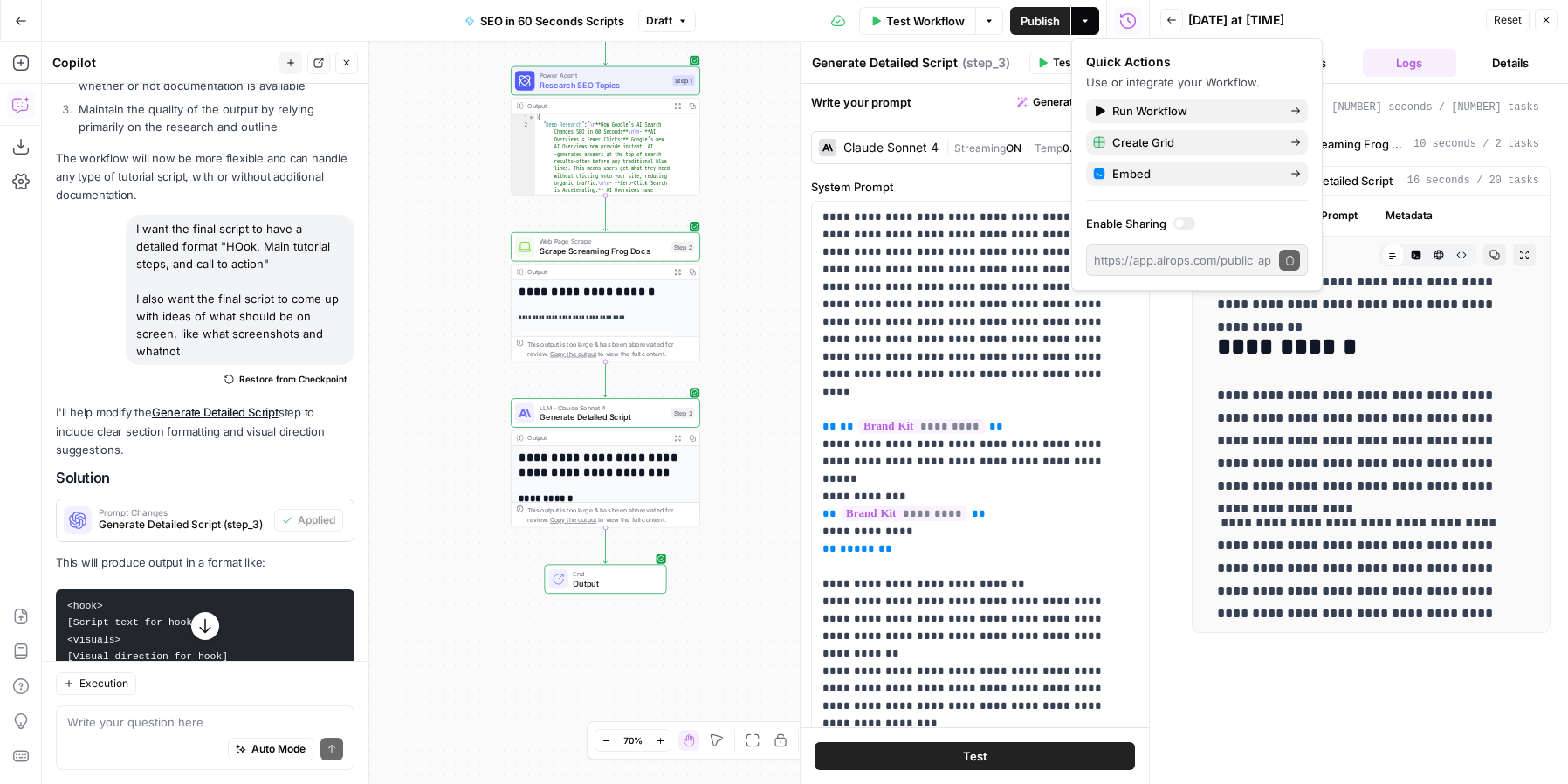 click on "Actions" at bounding box center (1085, 21) 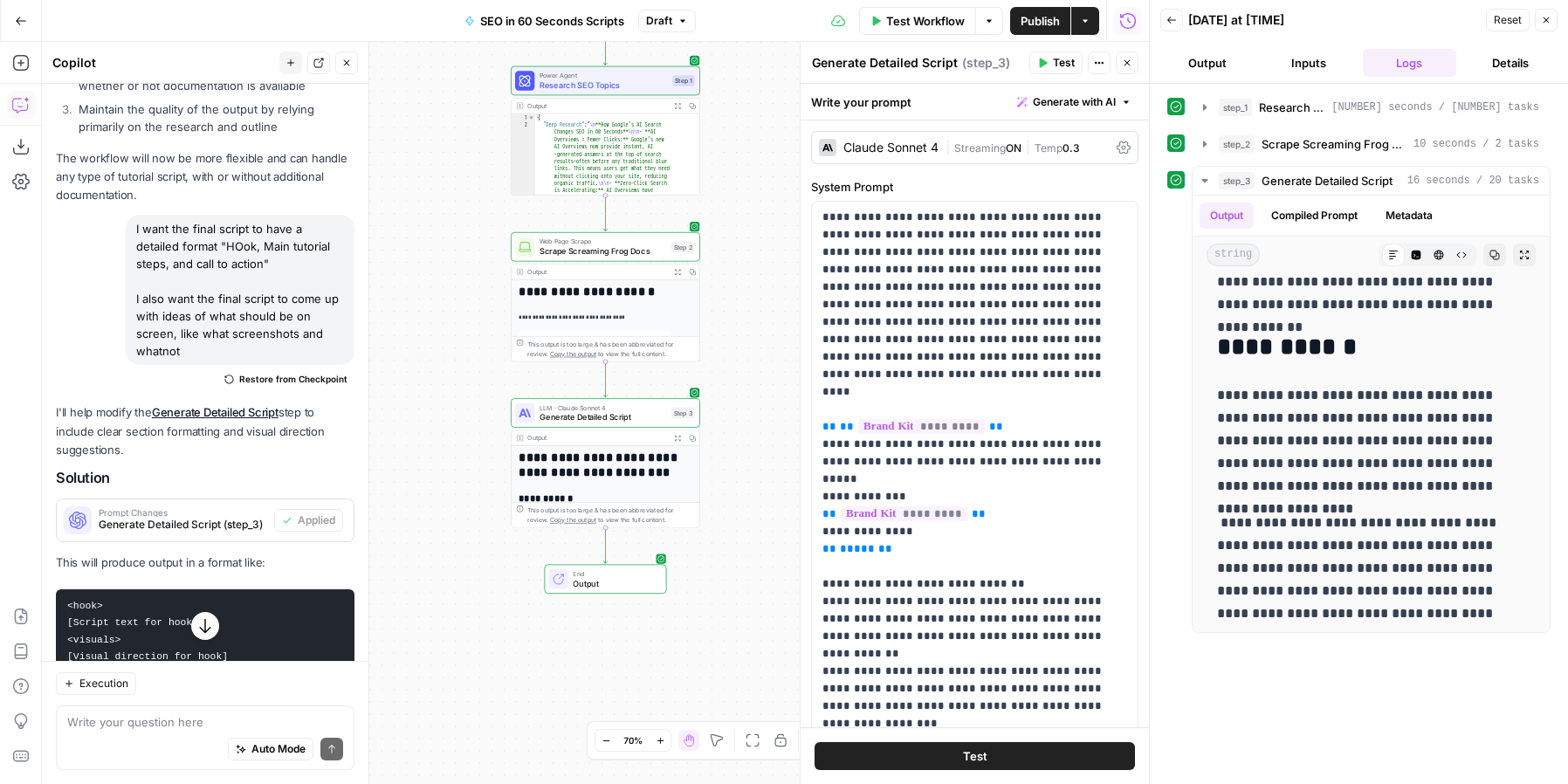 click on "Publish" at bounding box center [1040, 21] 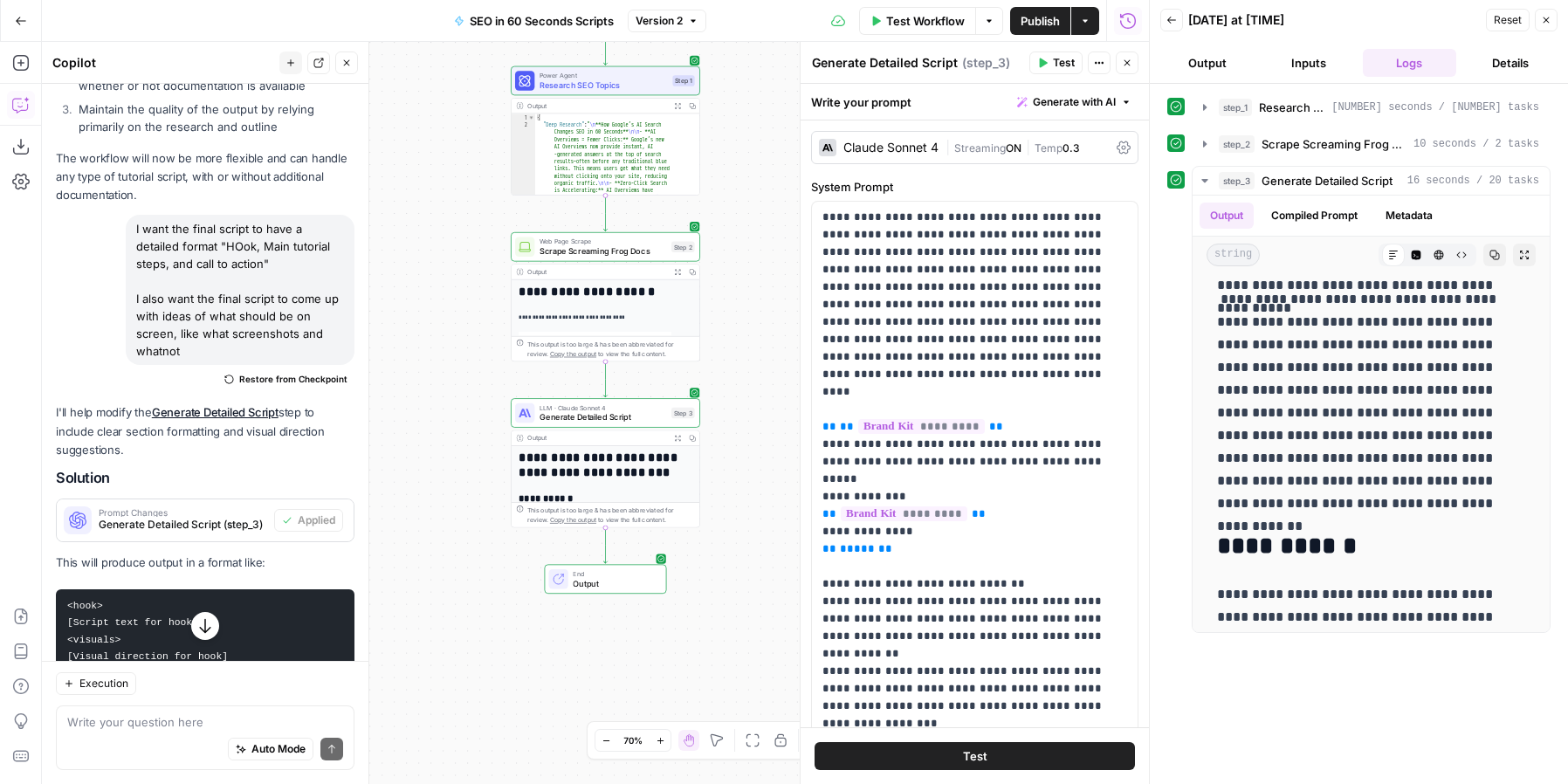 scroll, scrollTop: 1201, scrollLeft: 0, axis: vertical 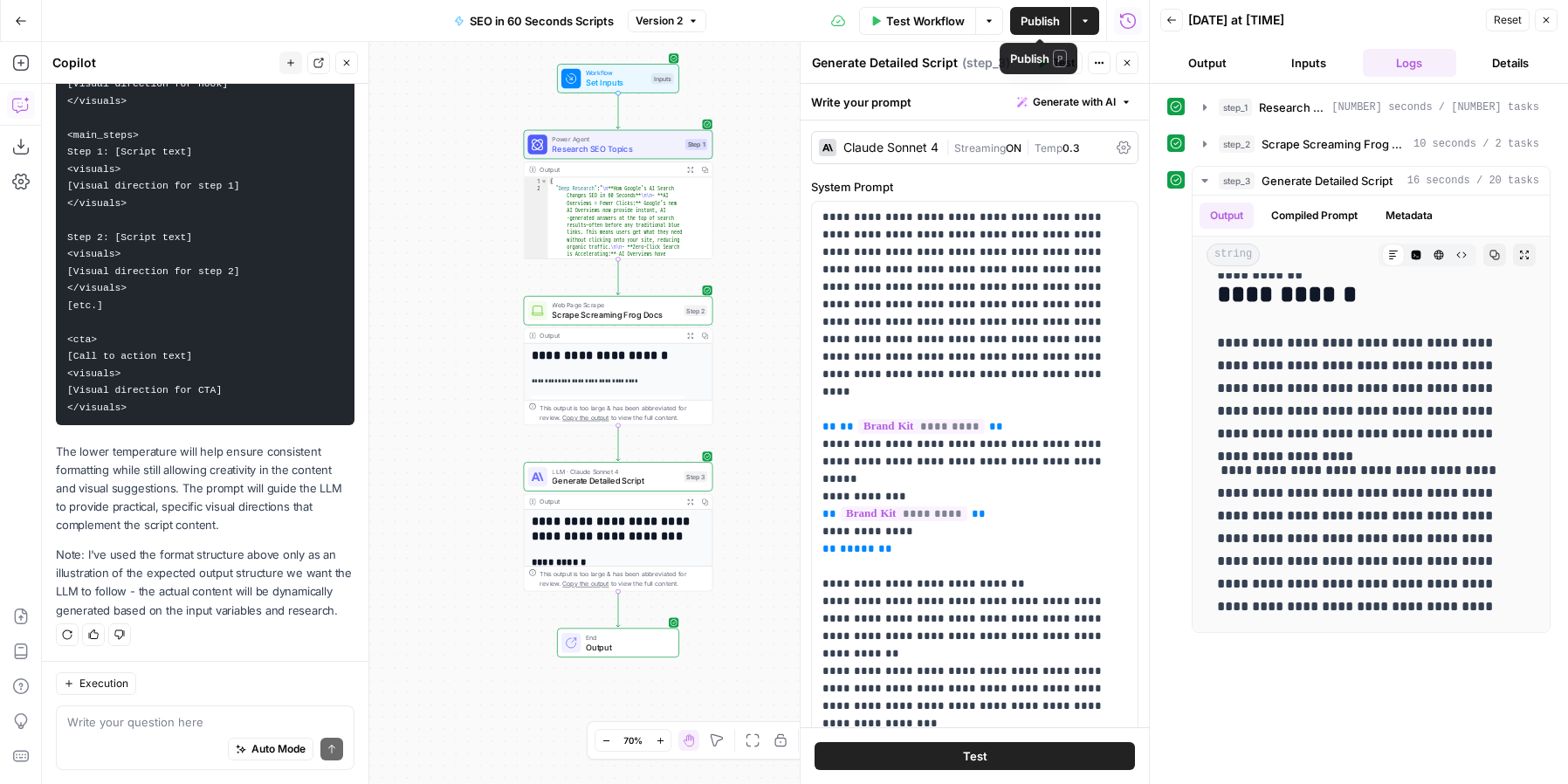 click on "Publish" at bounding box center (1040, 21) 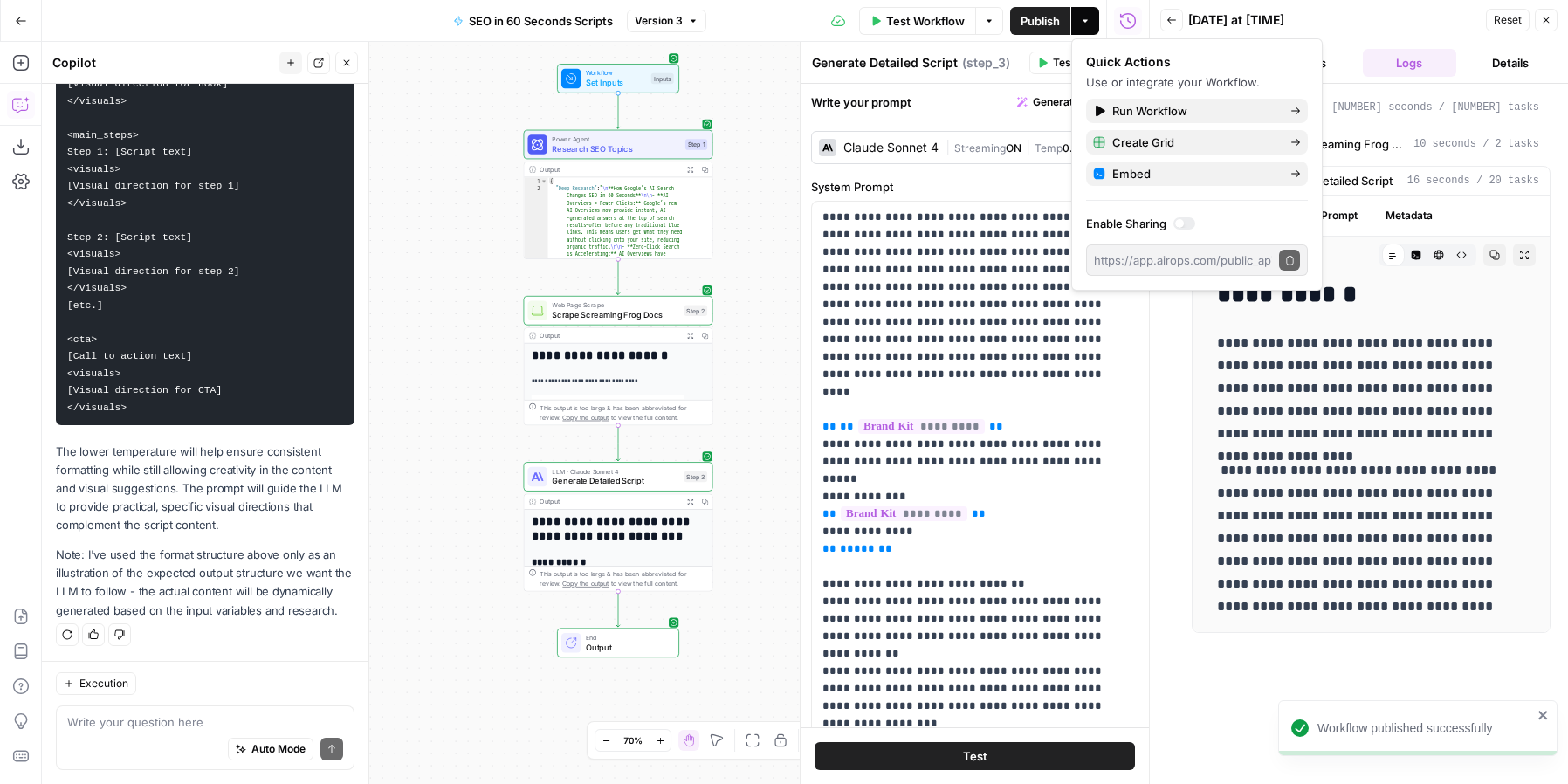 click 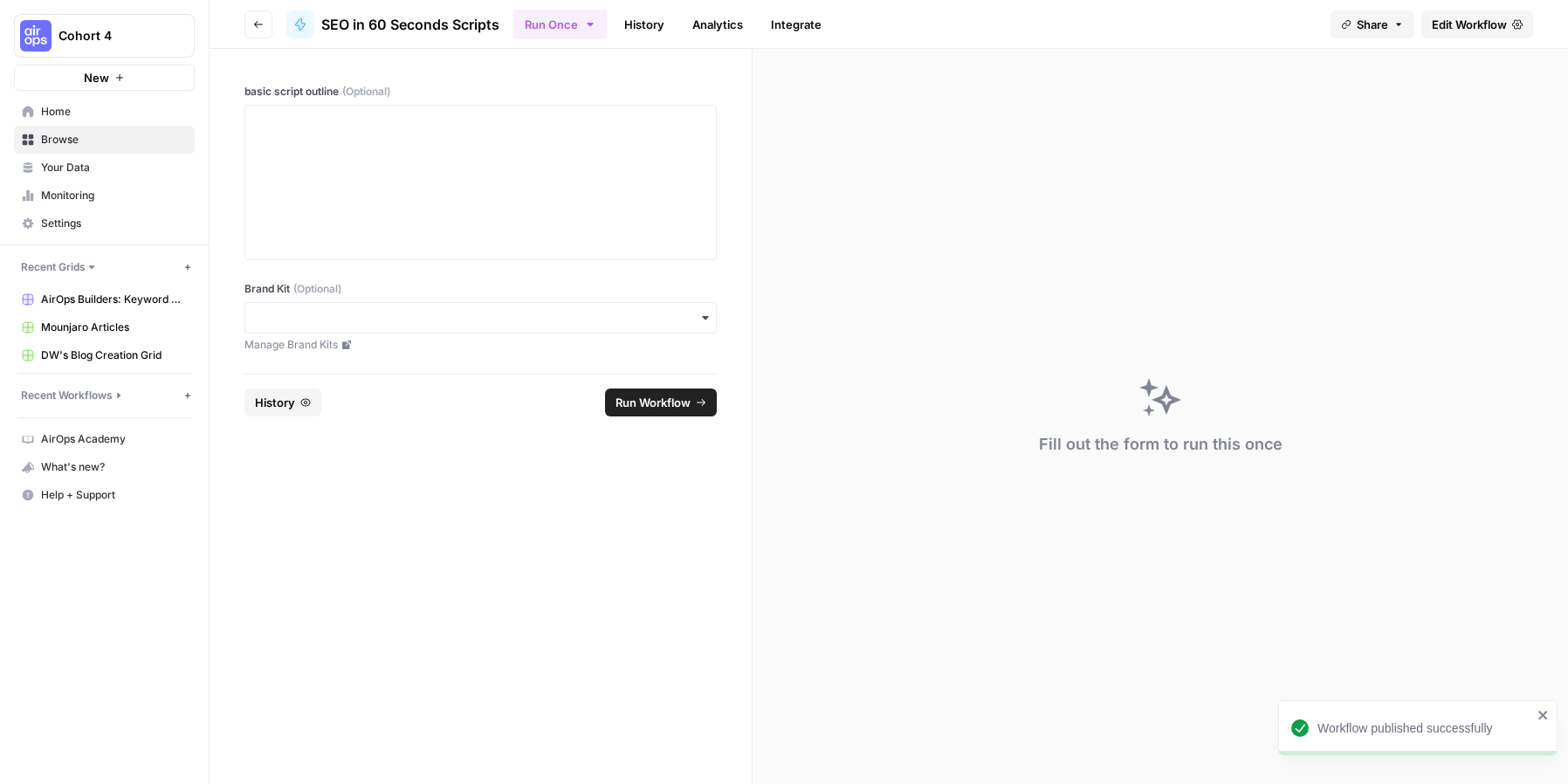 click on "History" at bounding box center (644, 24) 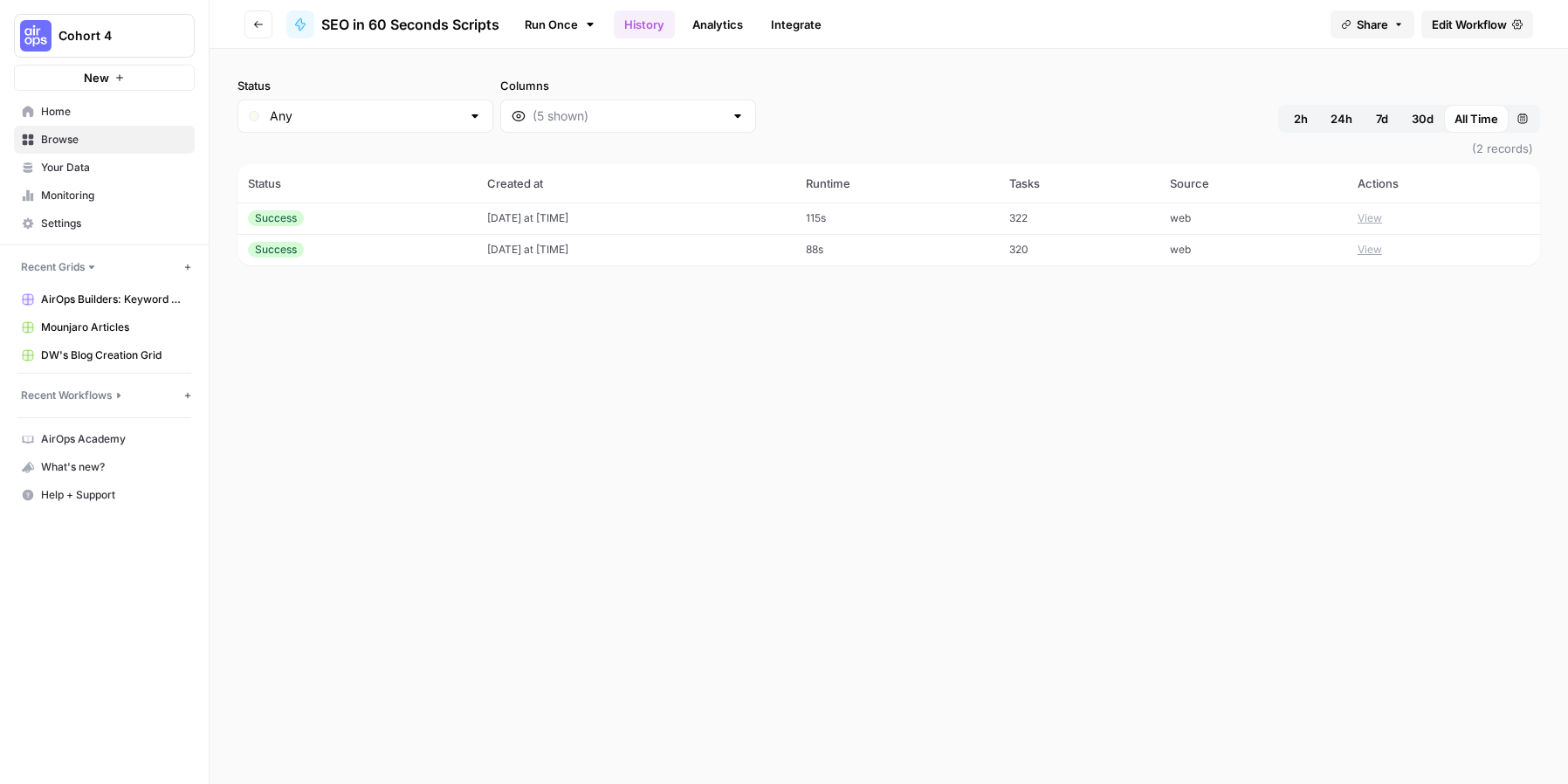 click on "Analytics" at bounding box center [718, 24] 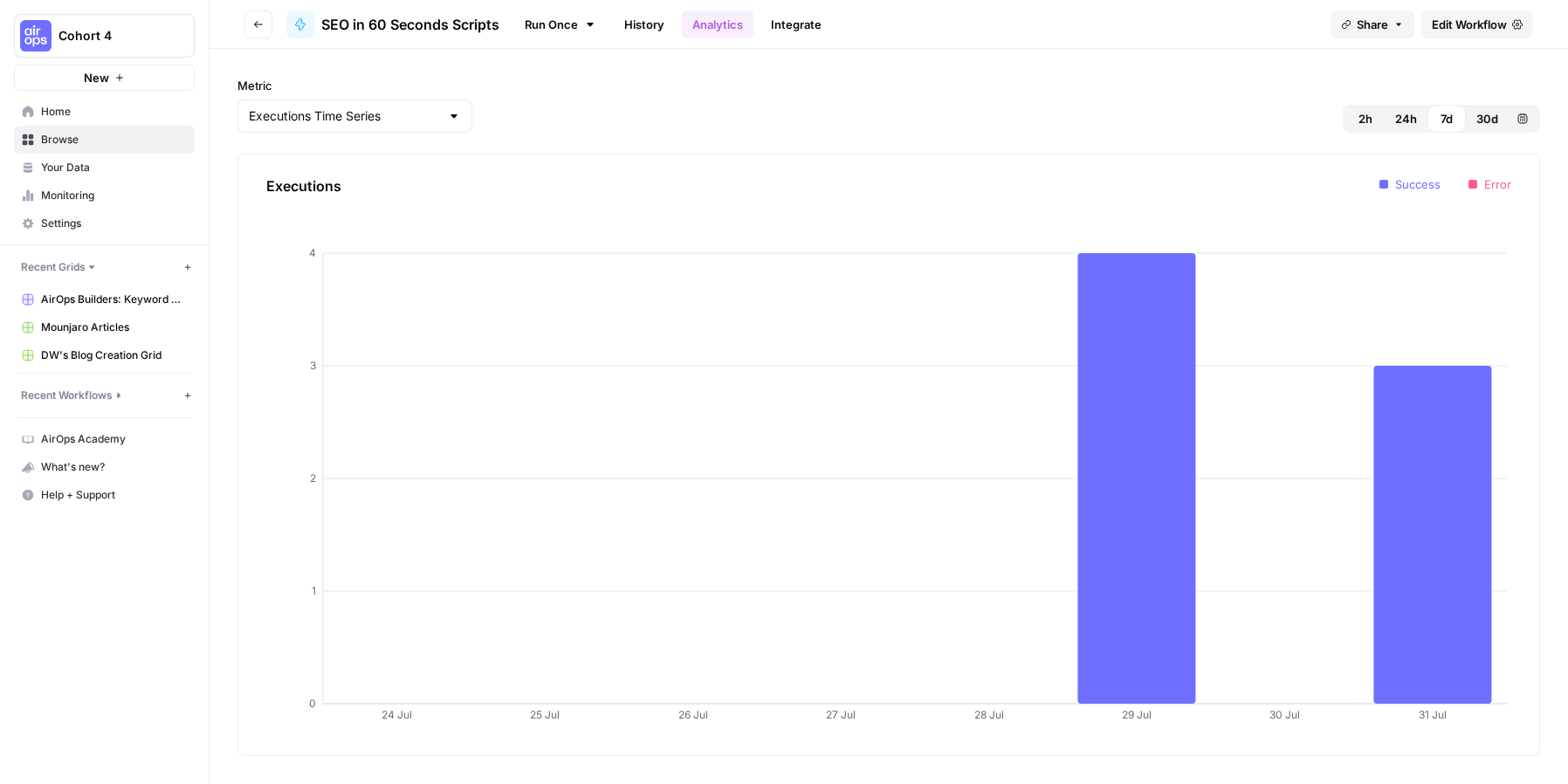 click on "Integrate" at bounding box center (796, 24) 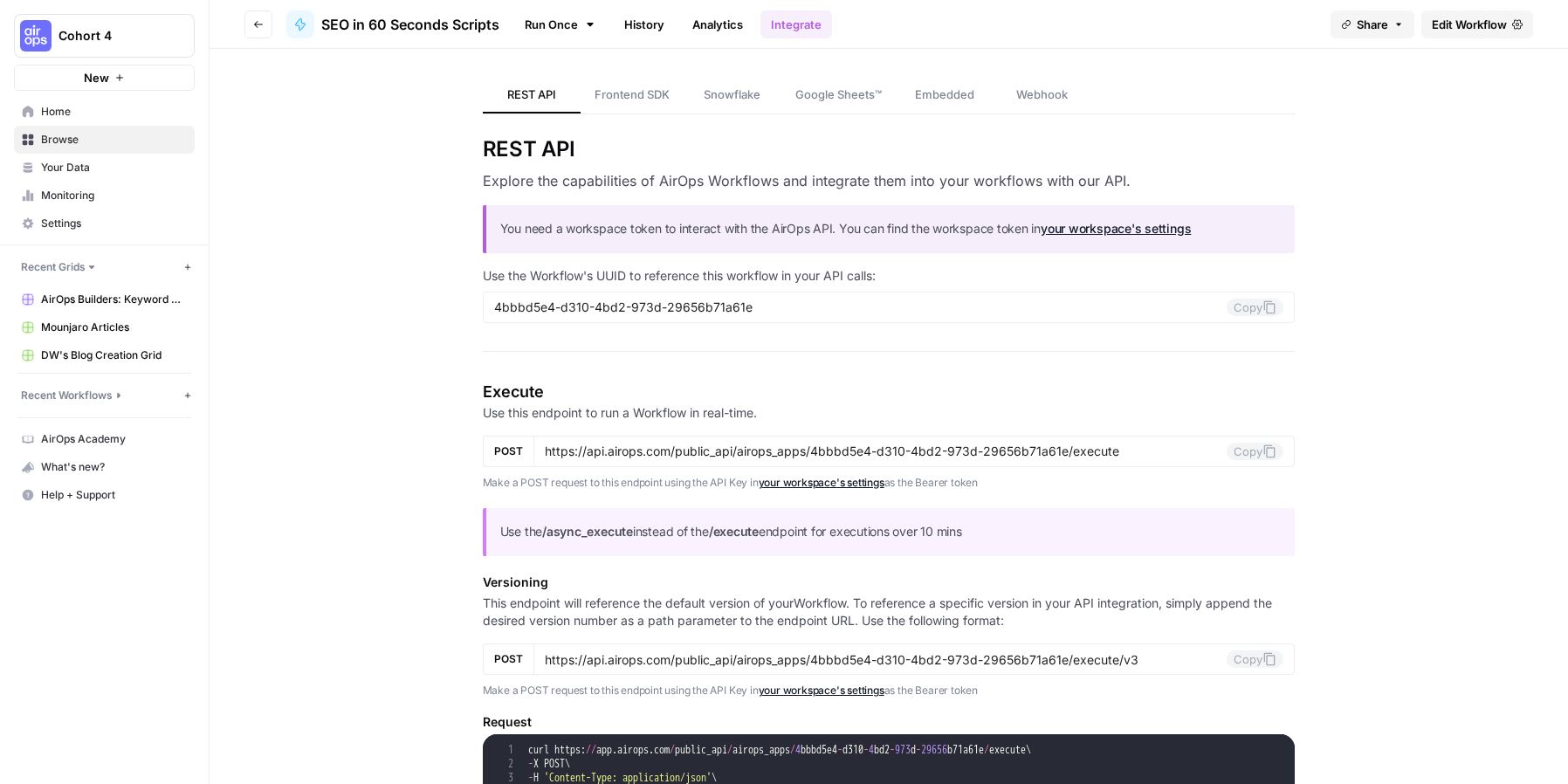 click on "Home" at bounding box center [113, 112] 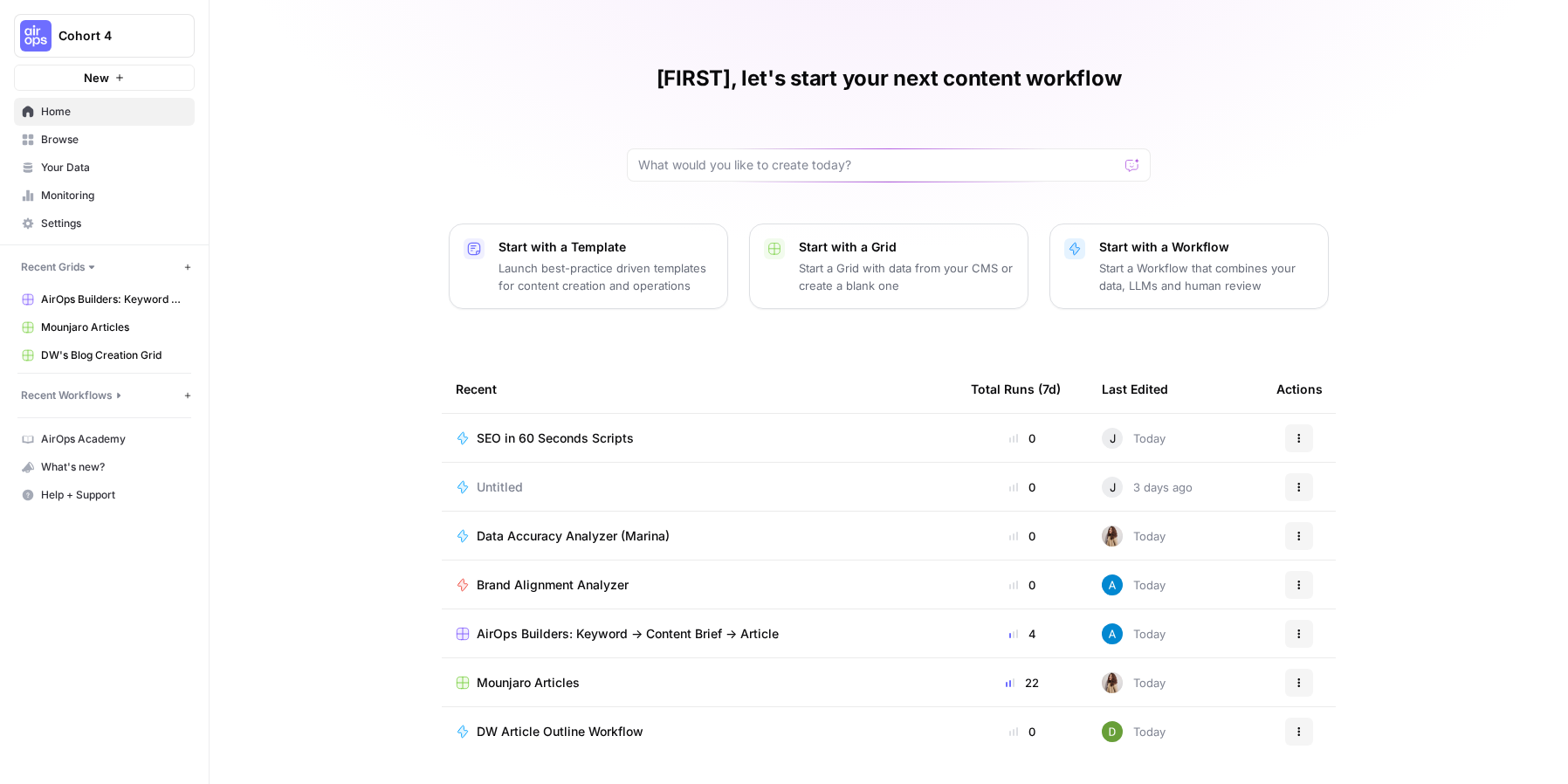 scroll, scrollTop: 17, scrollLeft: 0, axis: vertical 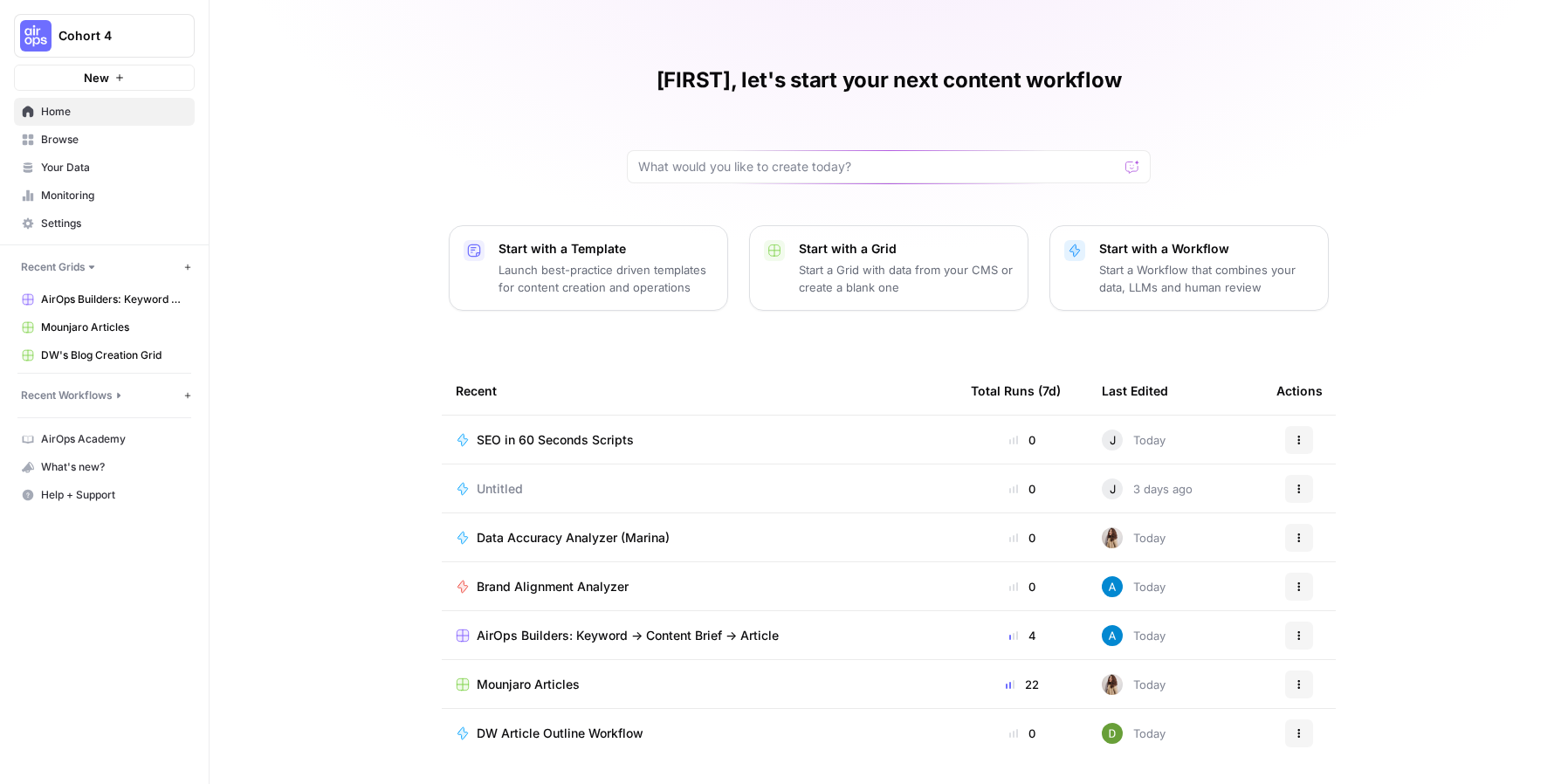 click on "SEO in 60 Seconds Scripts" at bounding box center [555, 440] 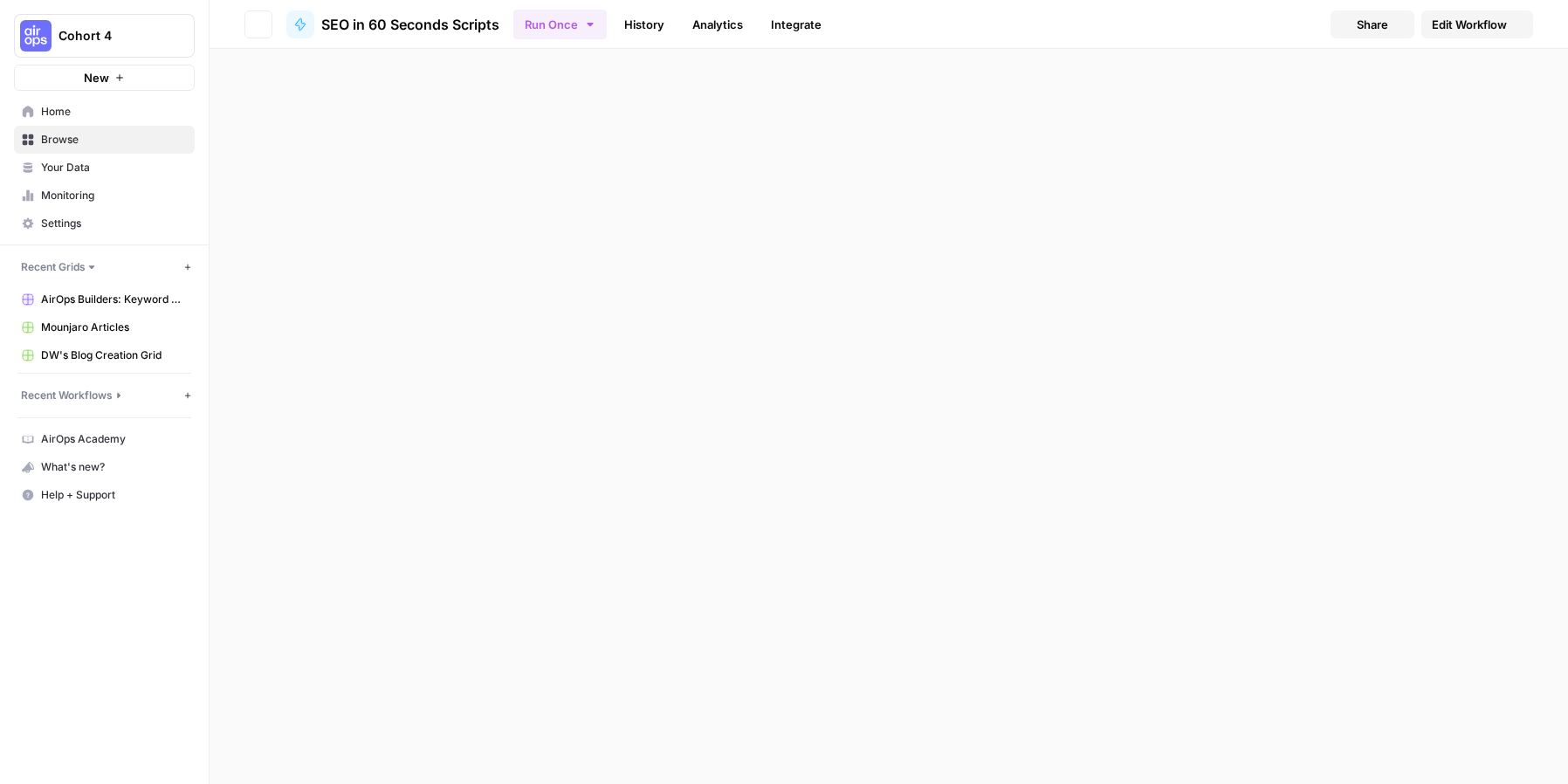 scroll, scrollTop: 0, scrollLeft: 0, axis: both 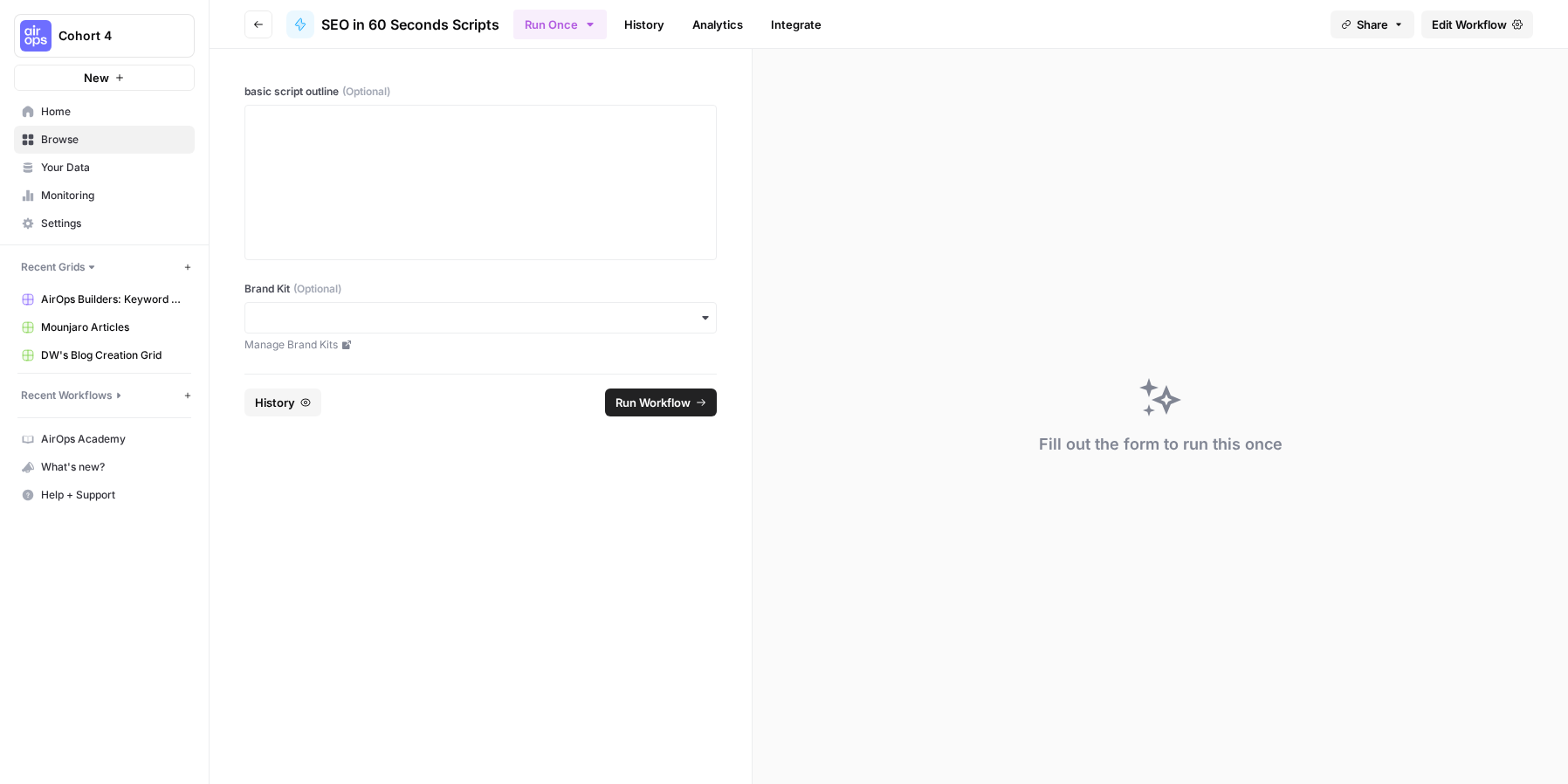 click on "History" at bounding box center [644, 24] 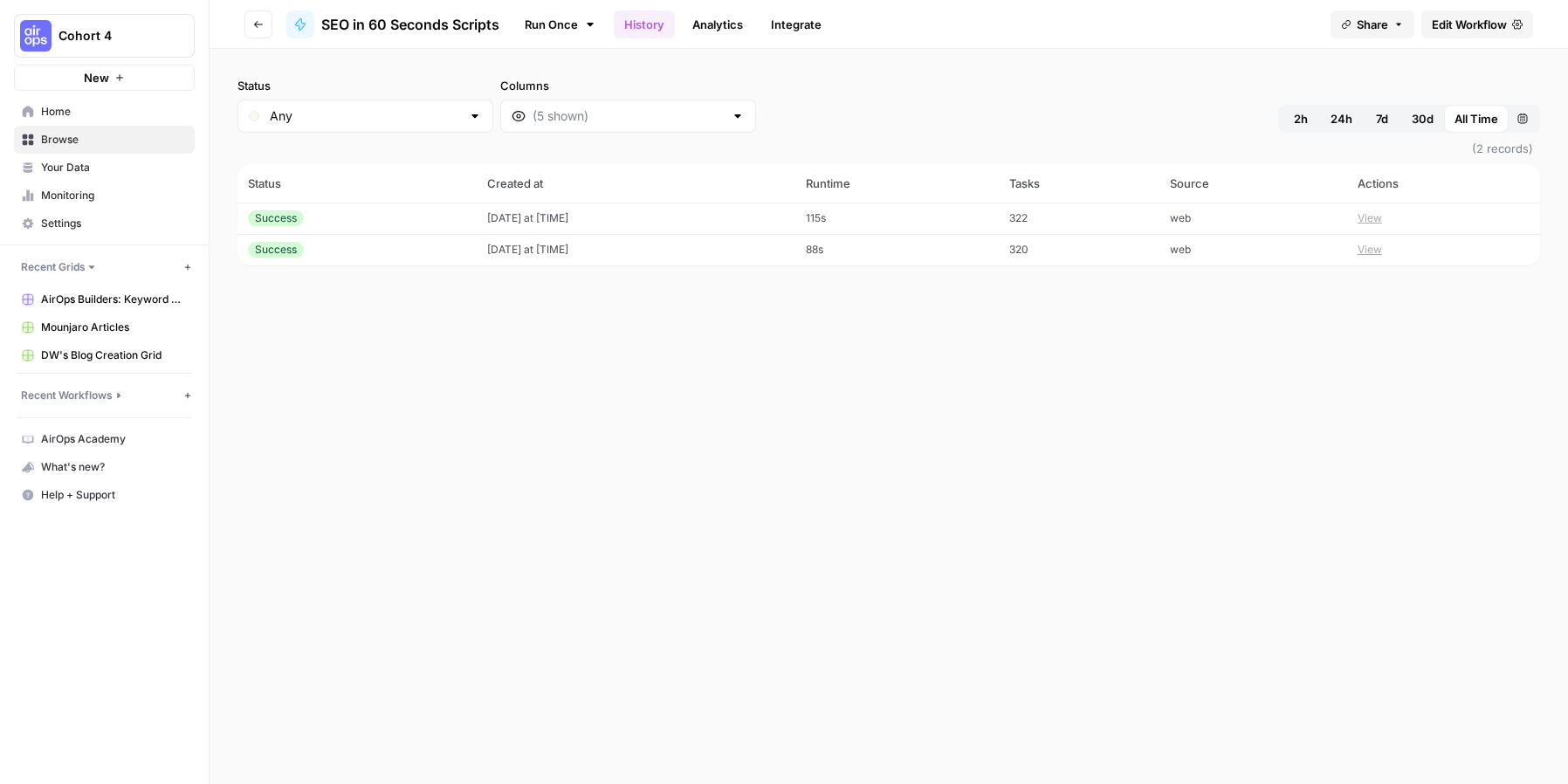 click on "Run Once" at bounding box center (560, 24) 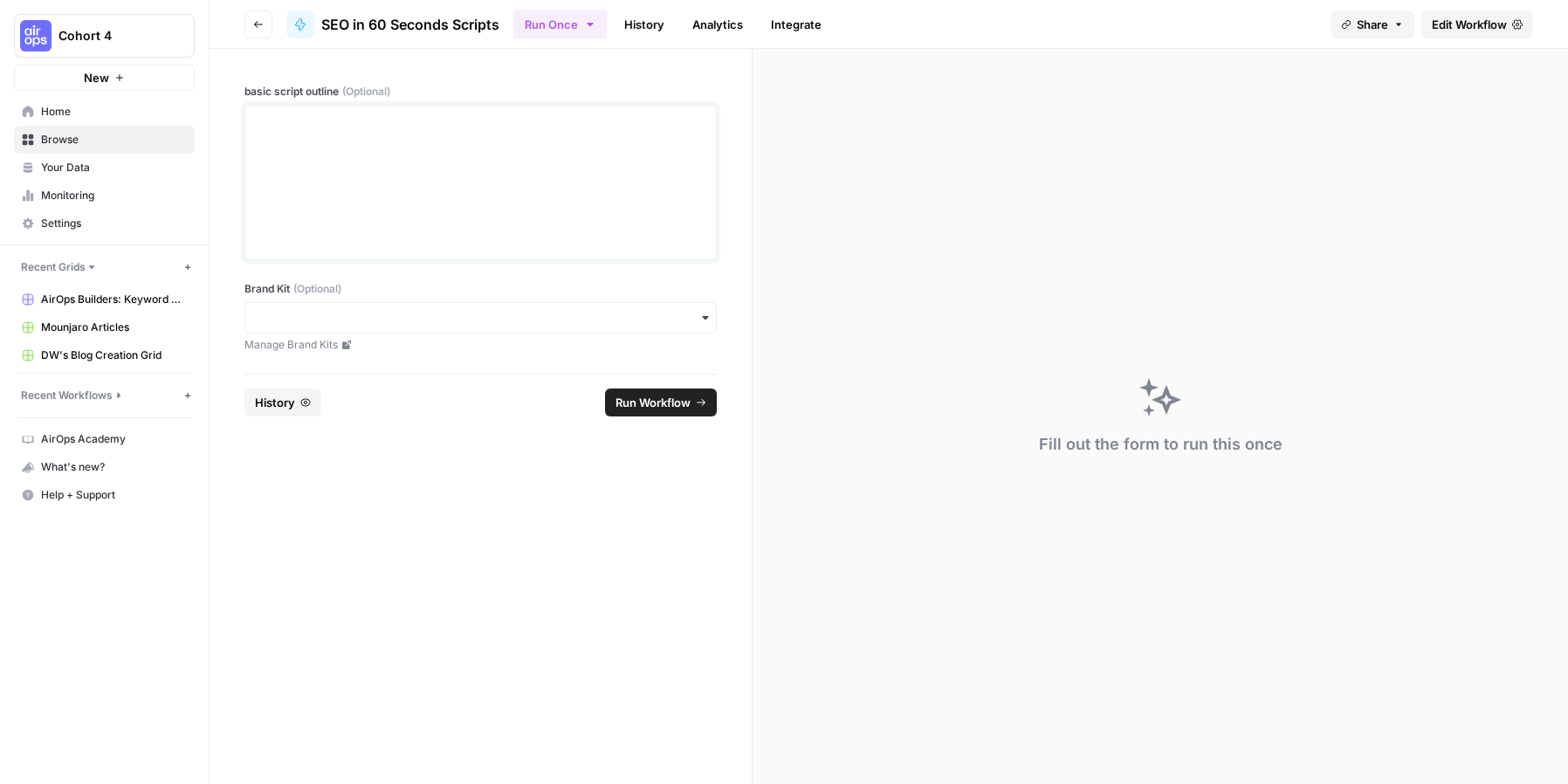 click at bounding box center (480, 182) 